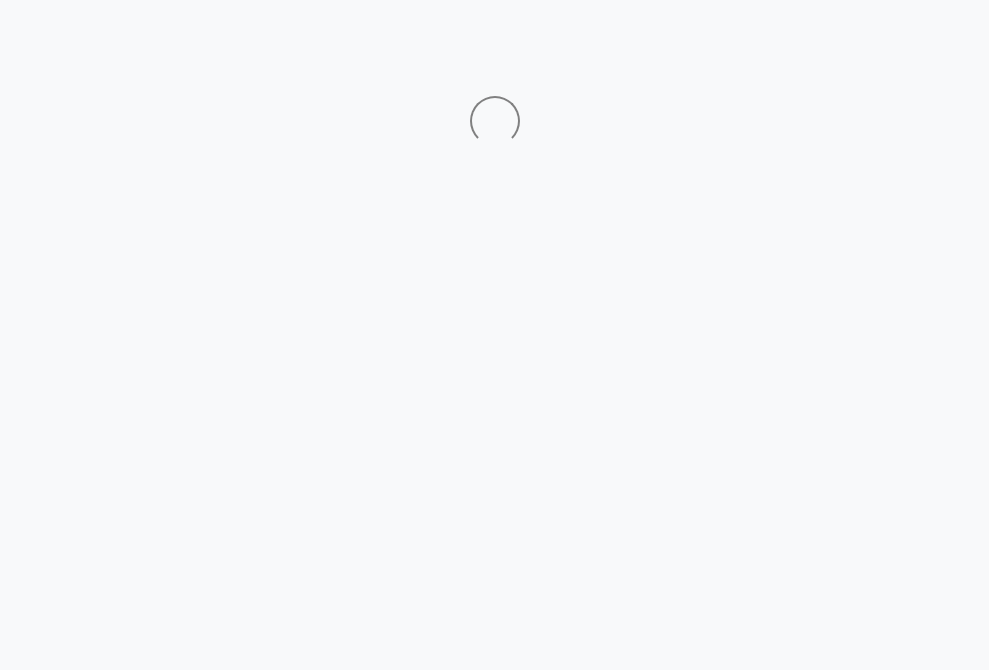 scroll, scrollTop: 0, scrollLeft: 0, axis: both 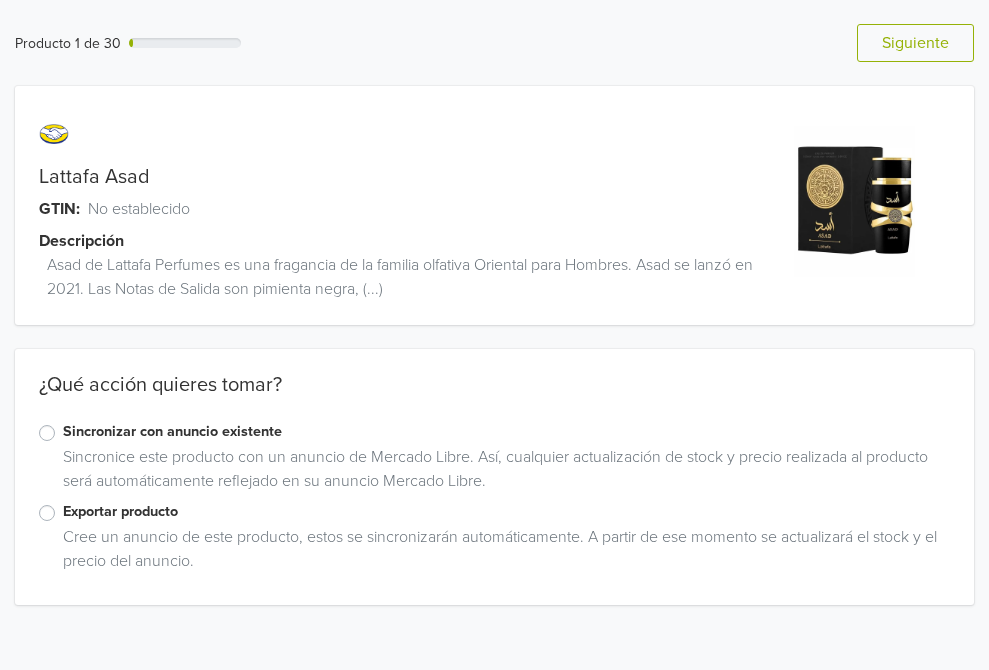 click on "Sincronizar con anuncio existente" at bounding box center (506, 432) 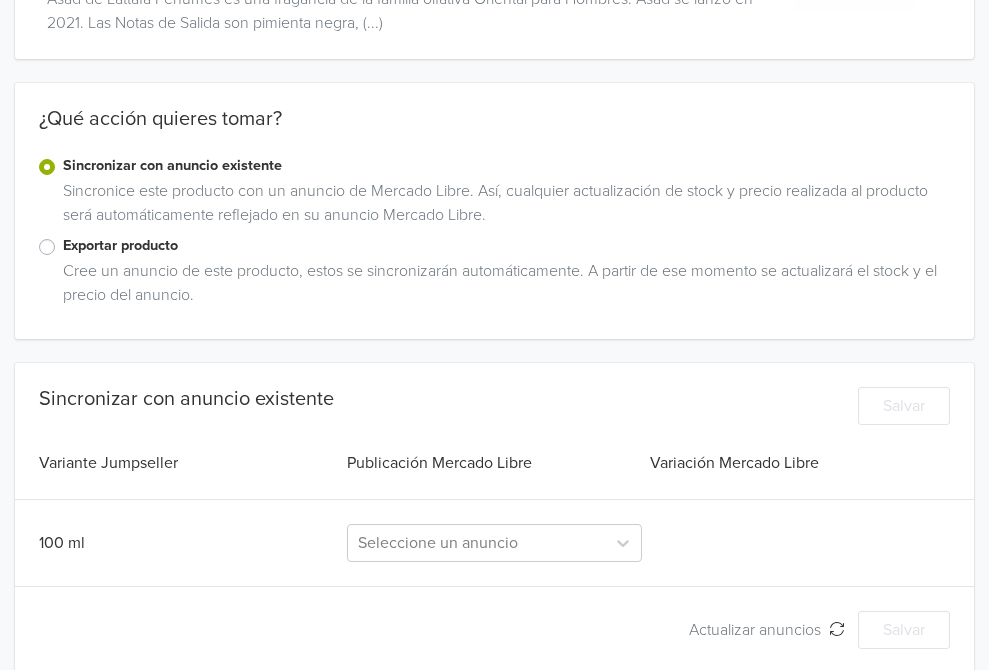 scroll, scrollTop: 290, scrollLeft: 0, axis: vertical 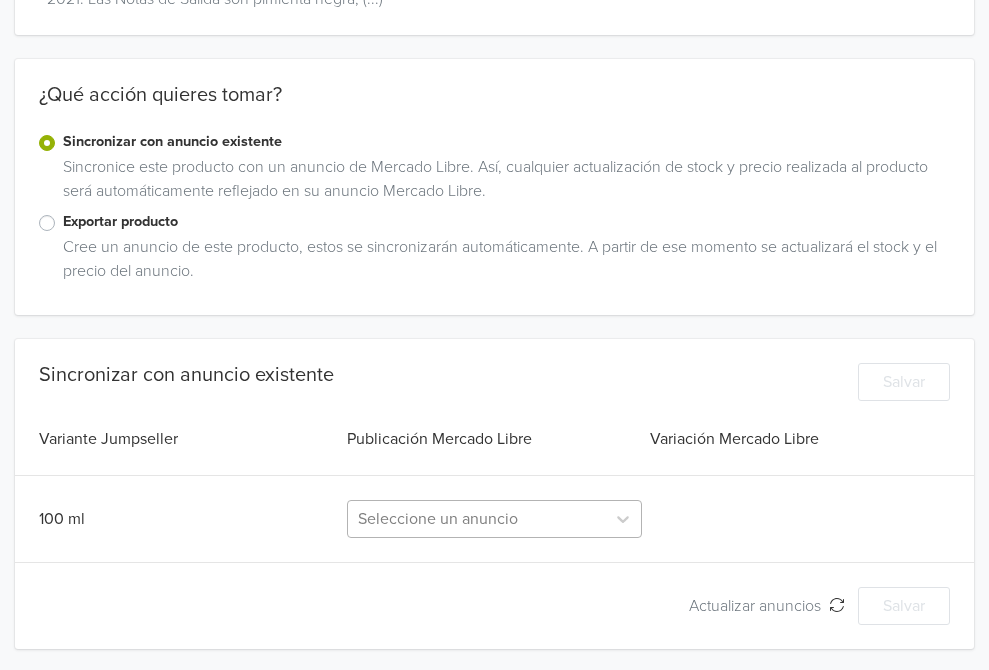 click at bounding box center (477, 519) 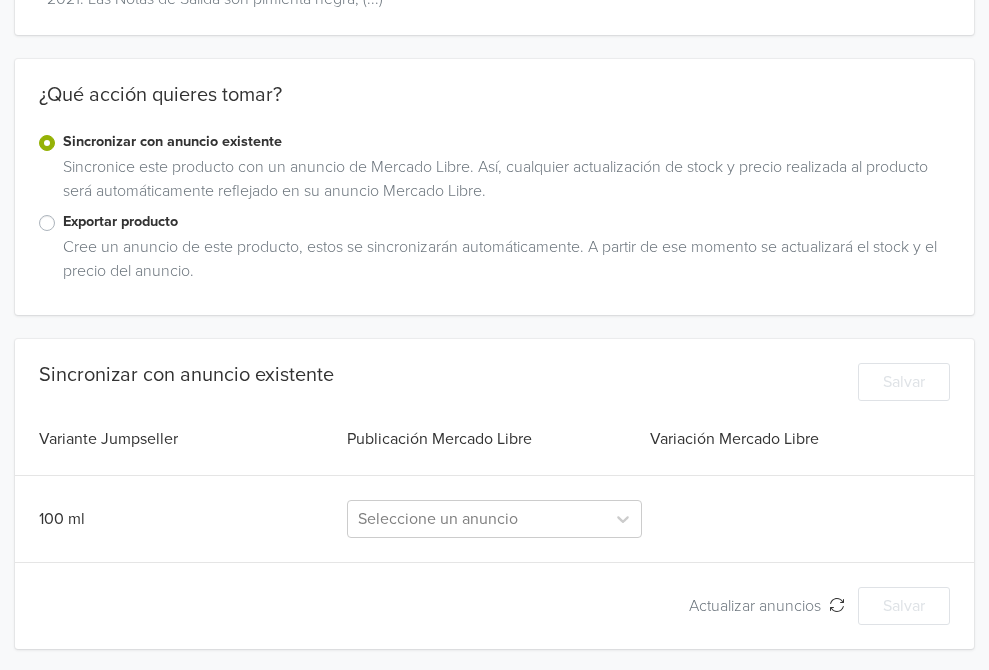 click on "Variante Jumpseller" at bounding box center (191, 439) 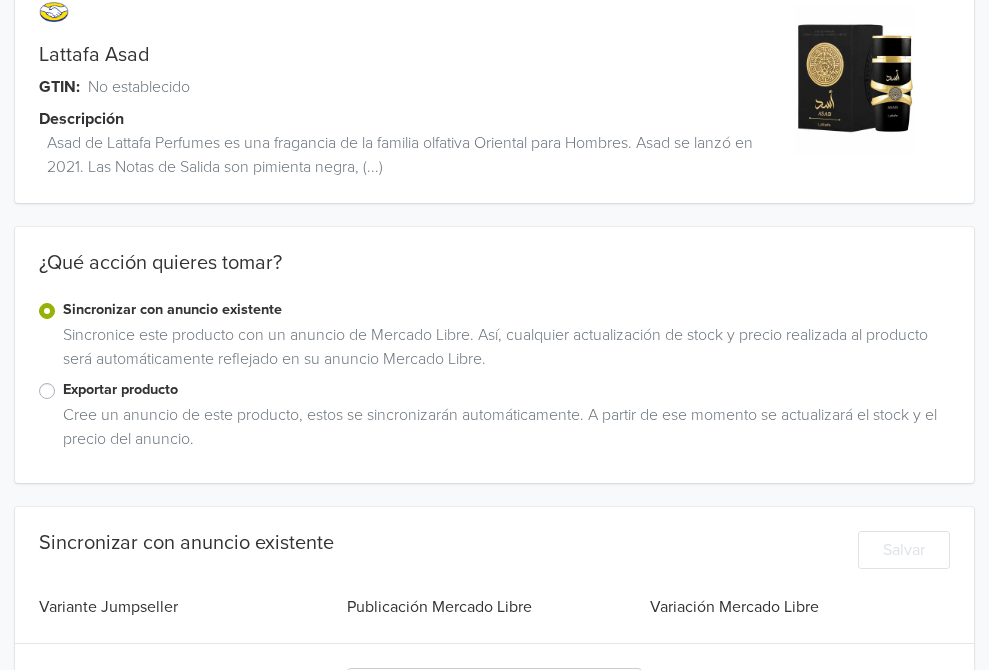 scroll, scrollTop: 0, scrollLeft: 0, axis: both 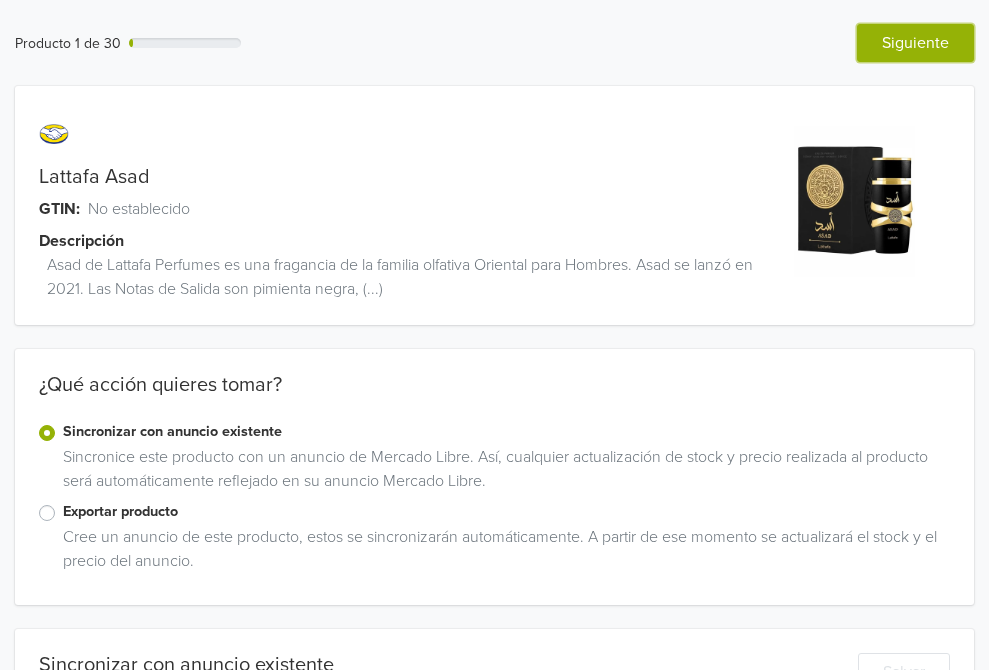 click on "Siguiente" at bounding box center (915, 43) 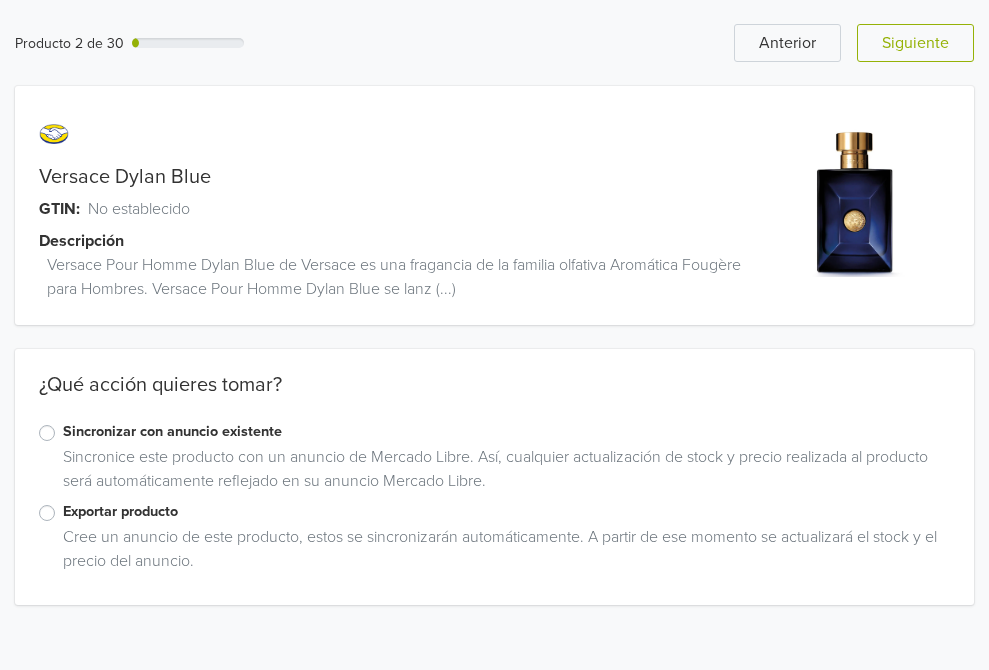click on "Sincronizar con anuncio existente" at bounding box center [506, 432] 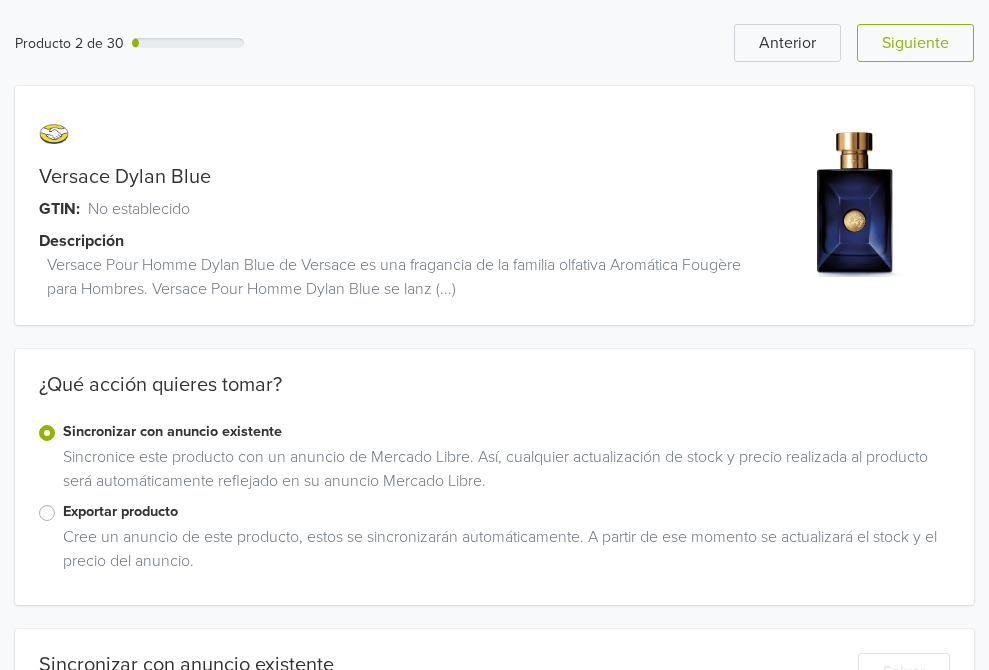 click on "Sincronizar con anuncio existente" at bounding box center [506, 432] 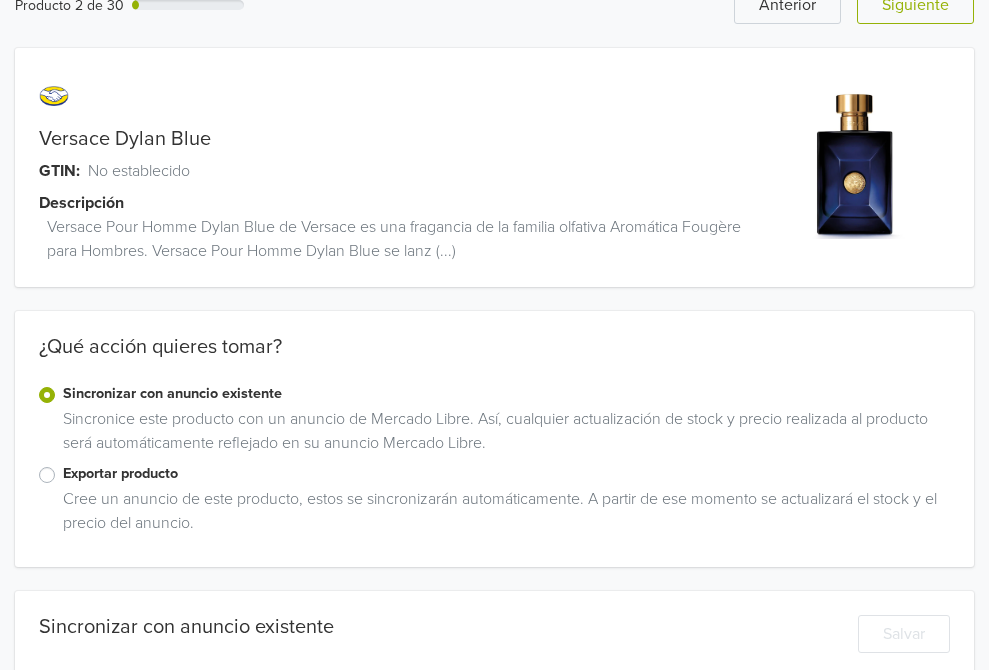 scroll, scrollTop: 0, scrollLeft: 0, axis: both 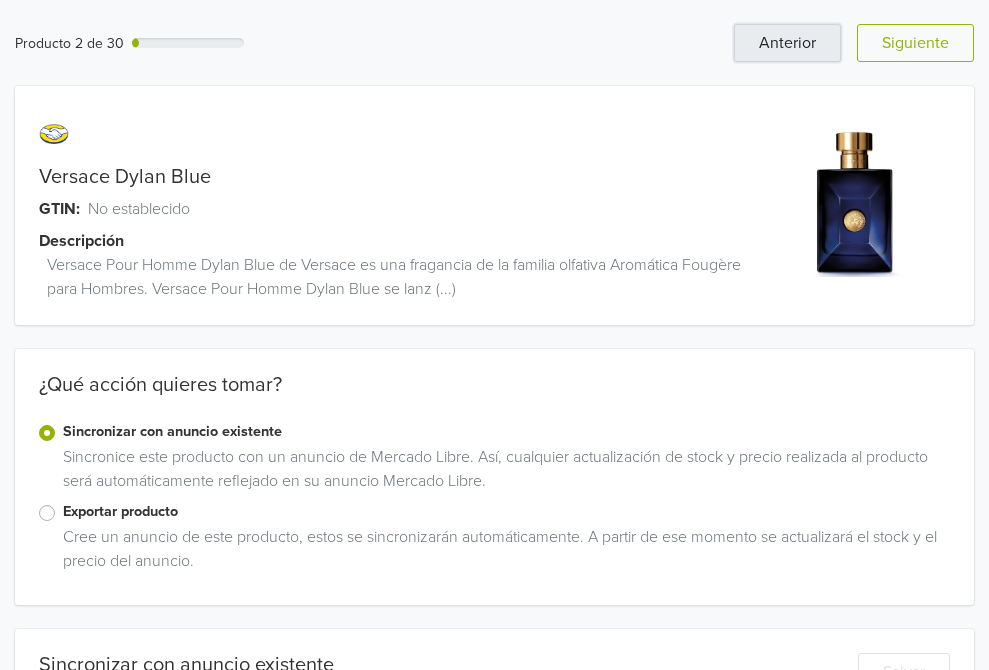 click on "Anterior" at bounding box center [787, 43] 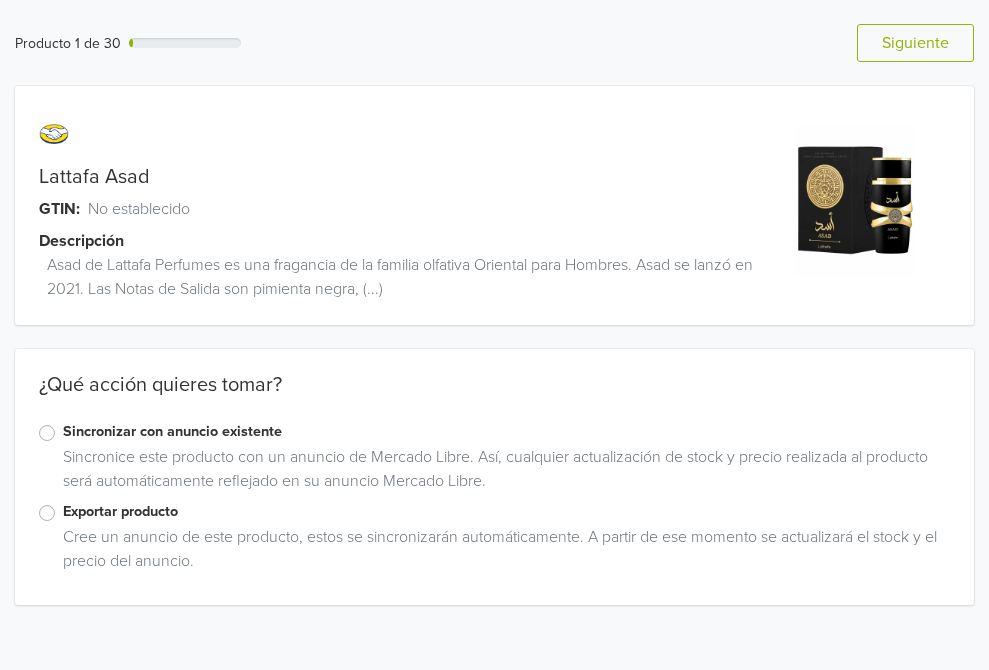 click on "Exportar producto" at bounding box center [494, 513] 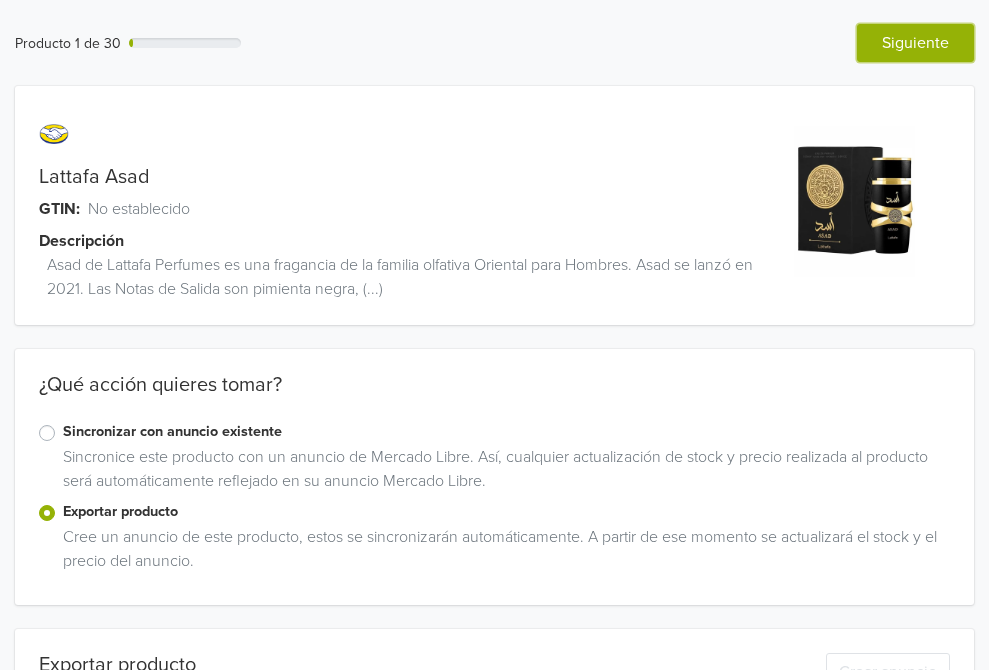 click on "Siguiente" at bounding box center (915, 43) 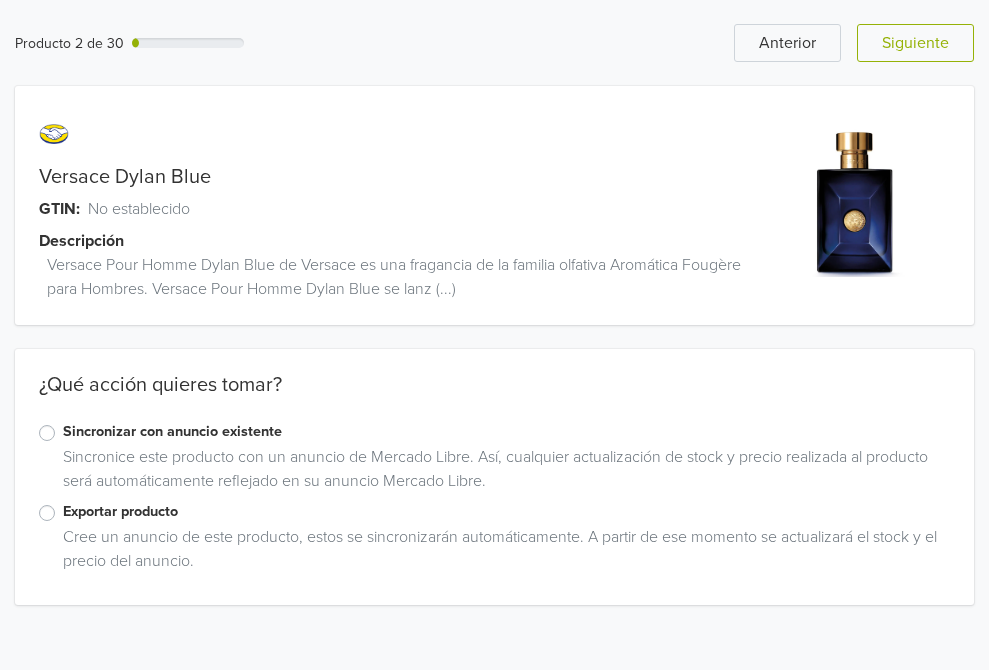 click on "Exportar producto" at bounding box center (506, 512) 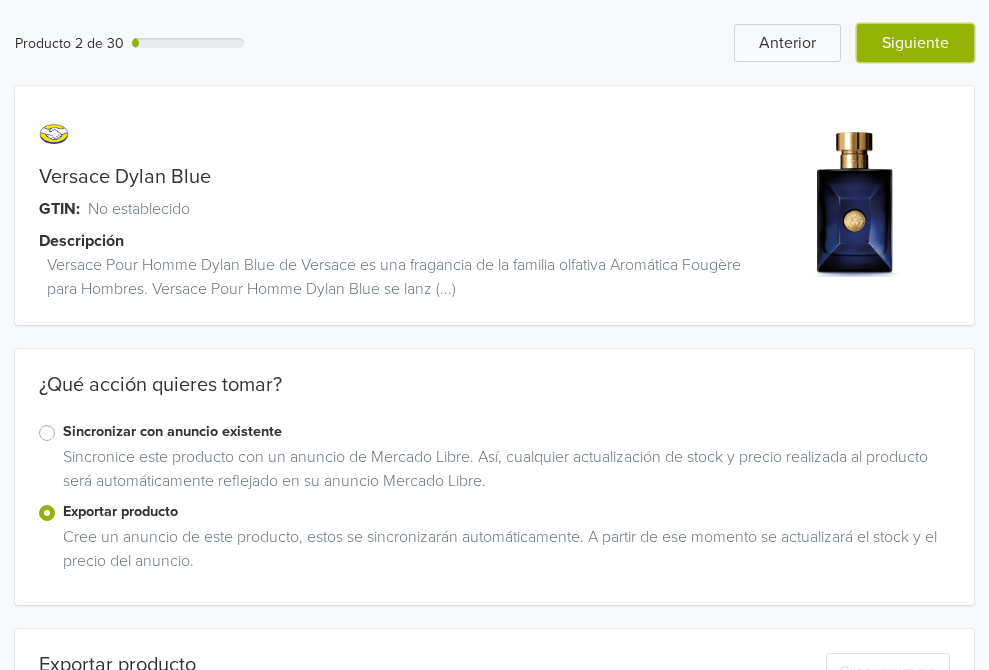 click on "Siguiente" at bounding box center [915, 43] 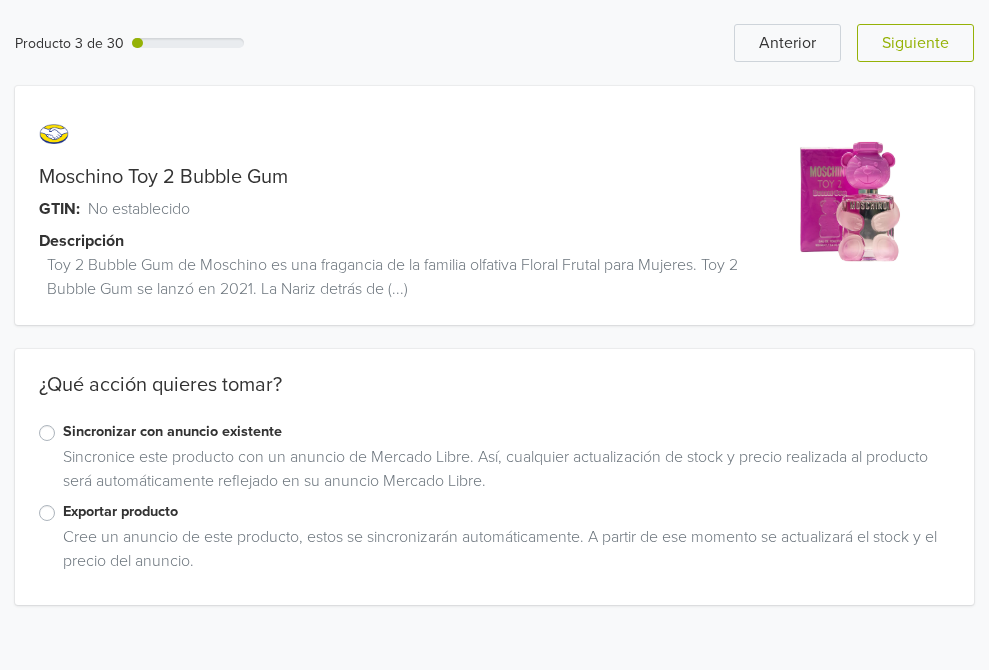 click on "Exportar producto" at bounding box center (506, 512) 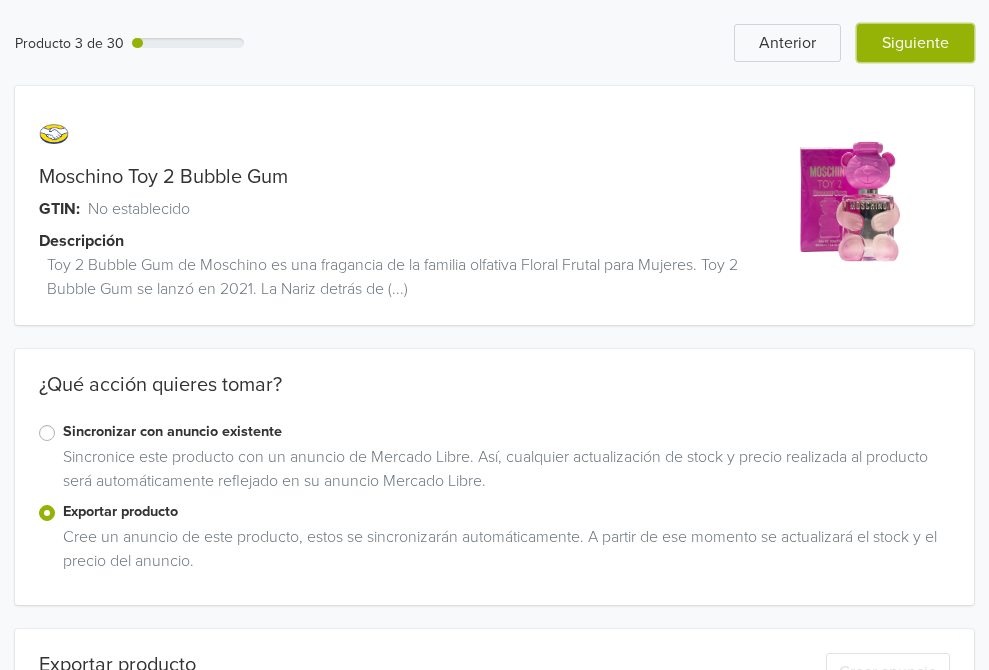 click on "Siguiente" at bounding box center [915, 43] 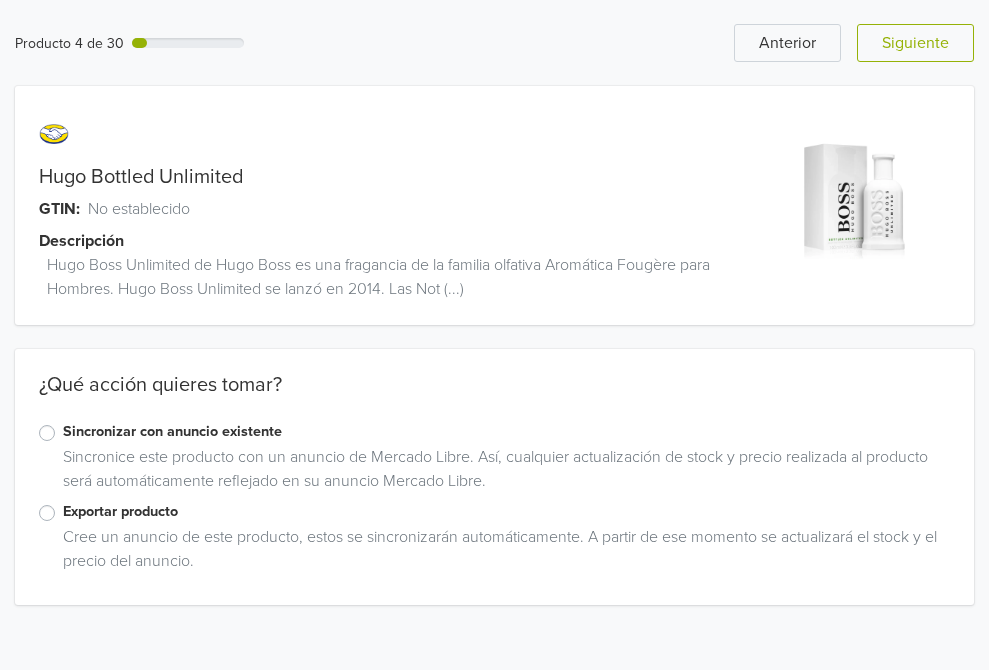 click on "Exportar producto" at bounding box center [506, 512] 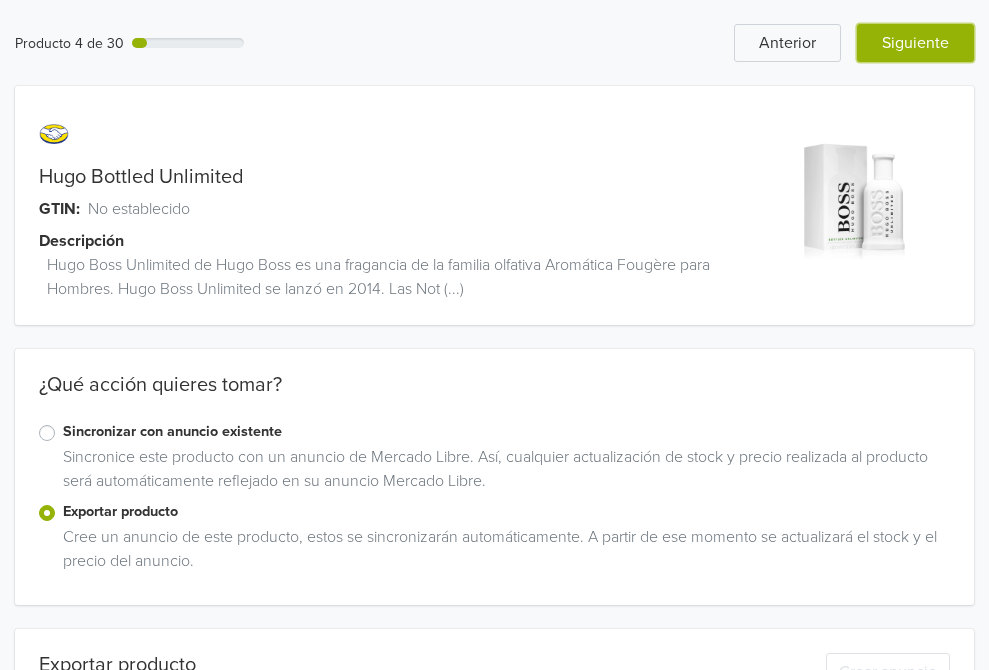 click on "Siguiente" at bounding box center [915, 43] 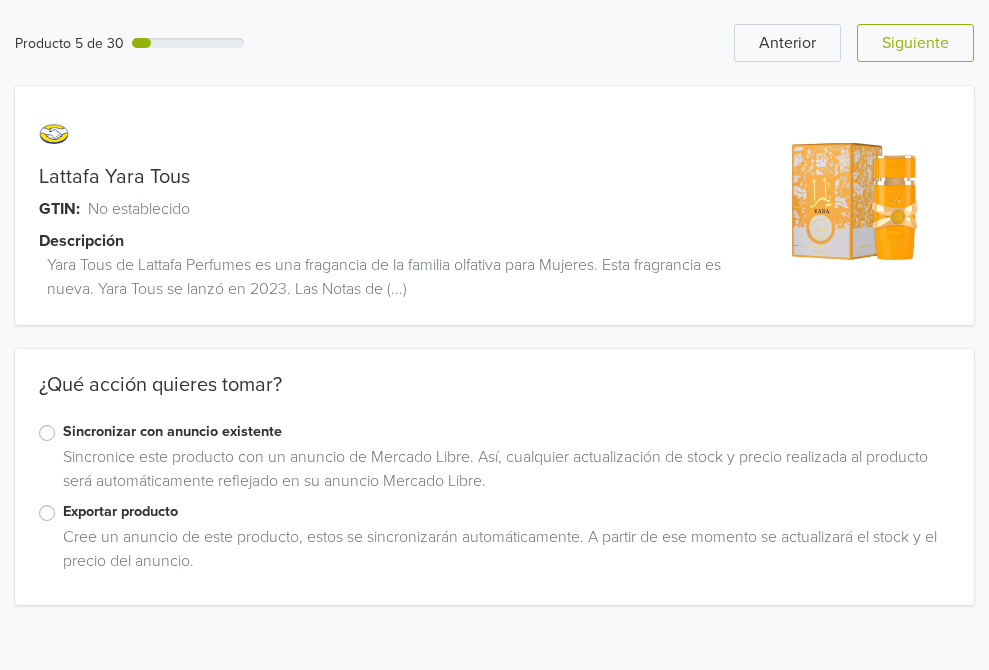 click on "Exportar producto" at bounding box center (506, 512) 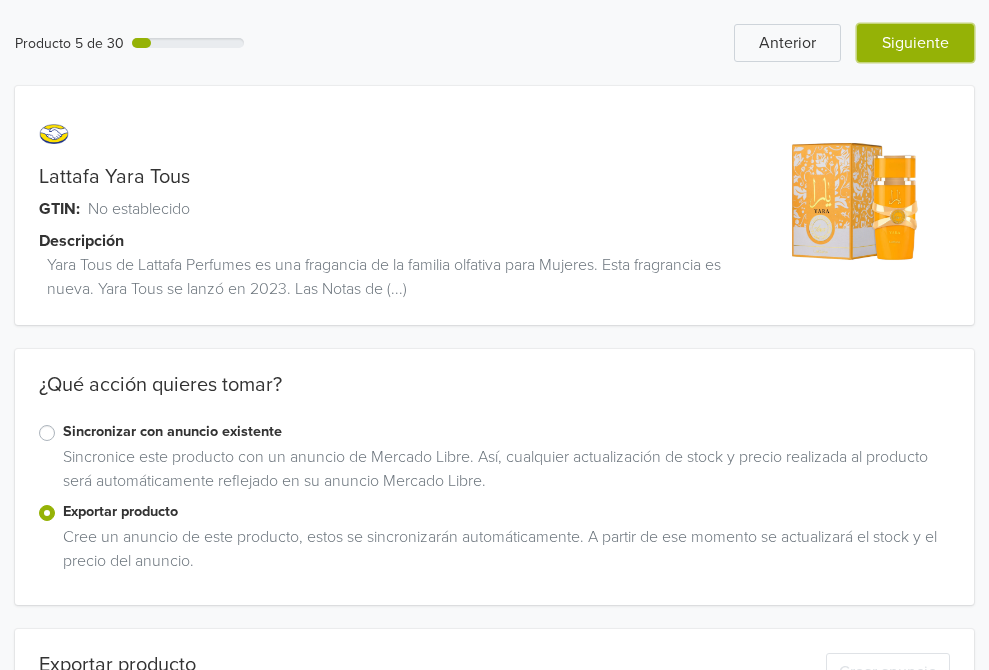 click on "Siguiente" at bounding box center (915, 43) 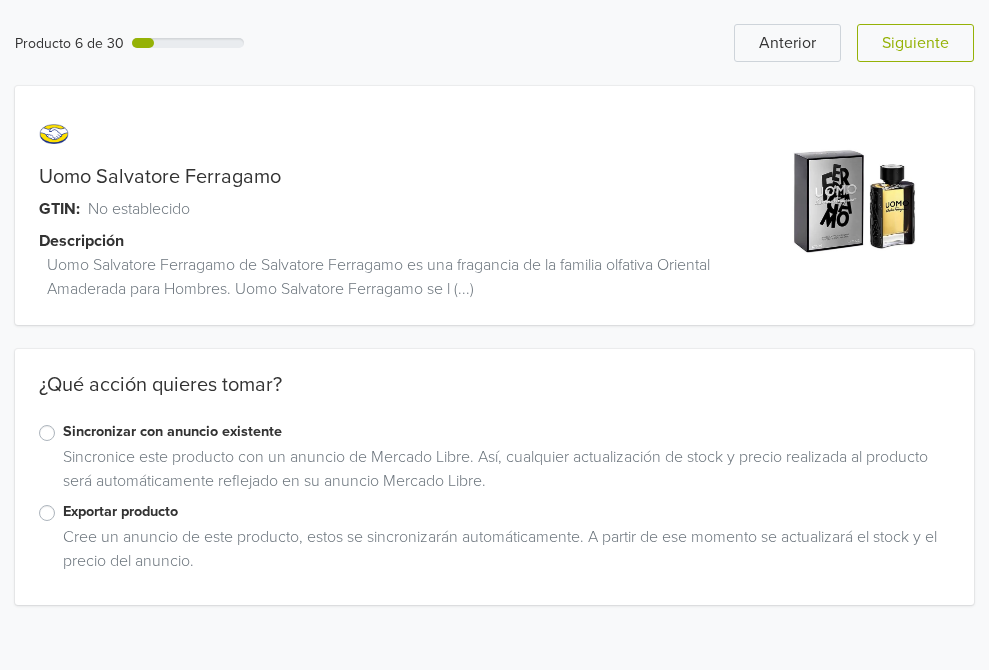 click on "Cree un anuncio de este producto, estos se sincronizarán automáticamente. A partir de ese momento se actualizará el stock y el precio del anuncio." at bounding box center (502, 553) 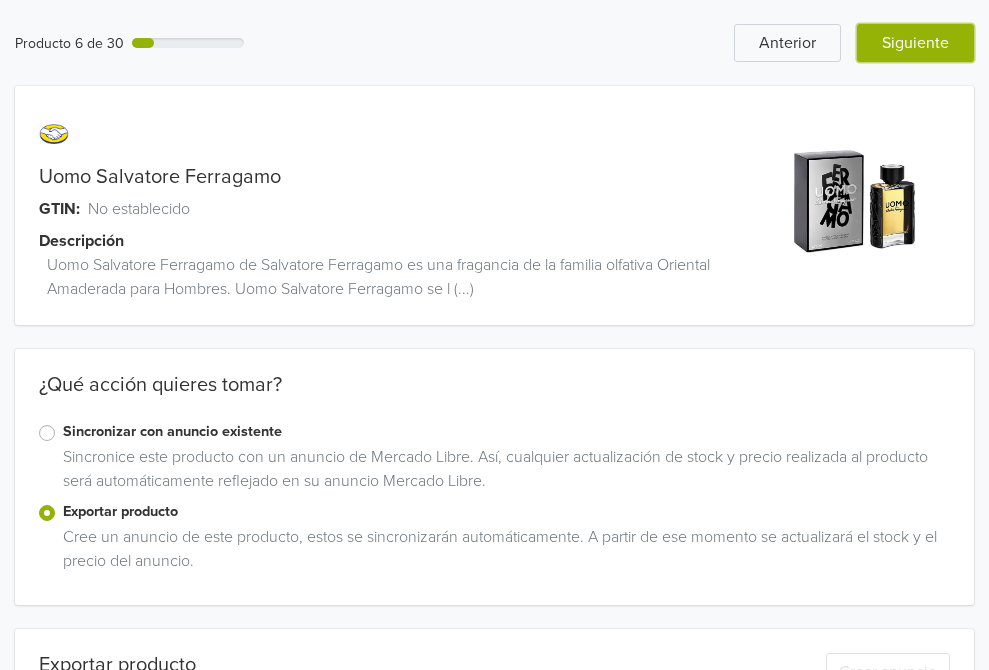 click on "Siguiente" at bounding box center (915, 43) 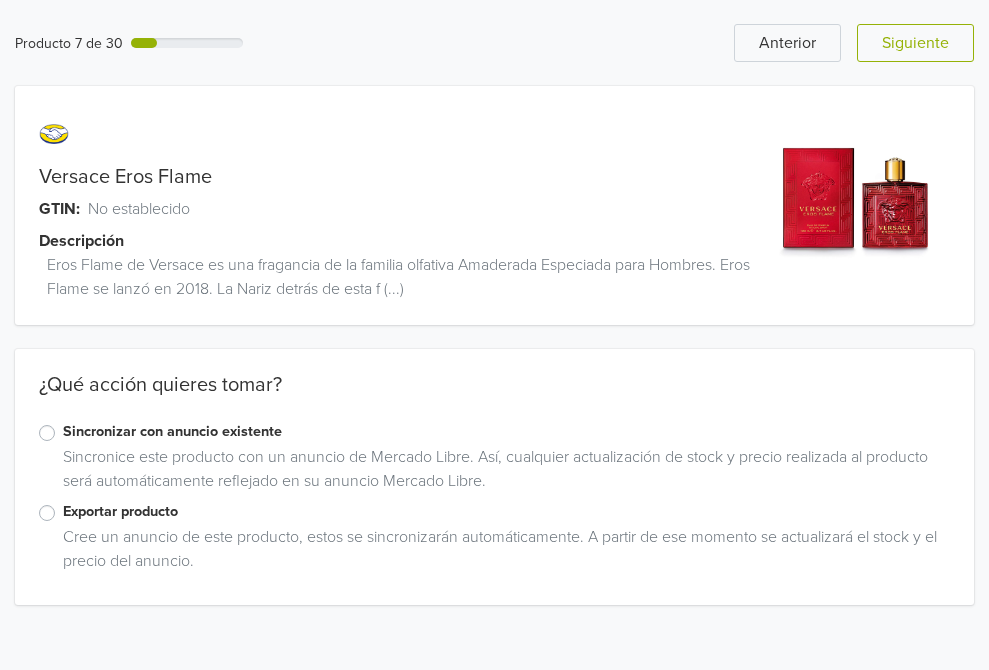 click on "Exportar producto" at bounding box center [506, 512] 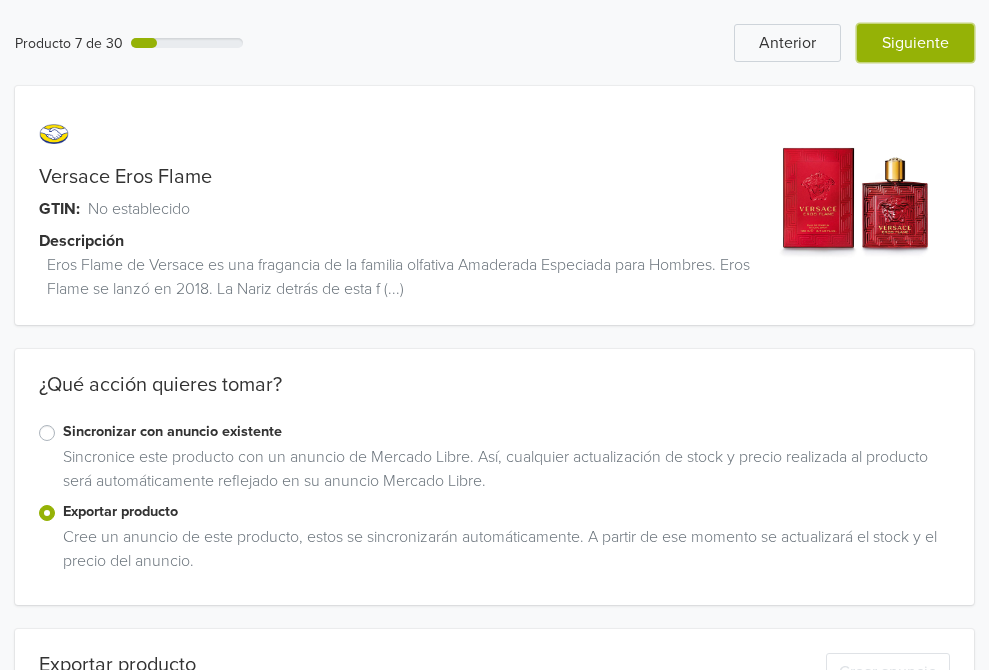 click on "Siguiente" at bounding box center (915, 43) 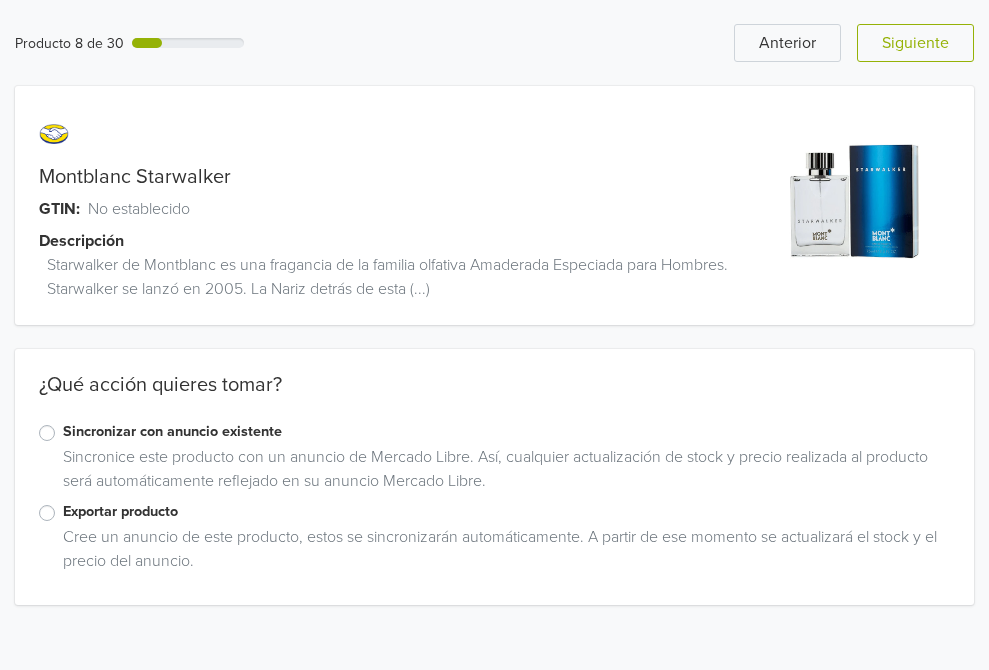 click on "Exportar producto" at bounding box center (506, 512) 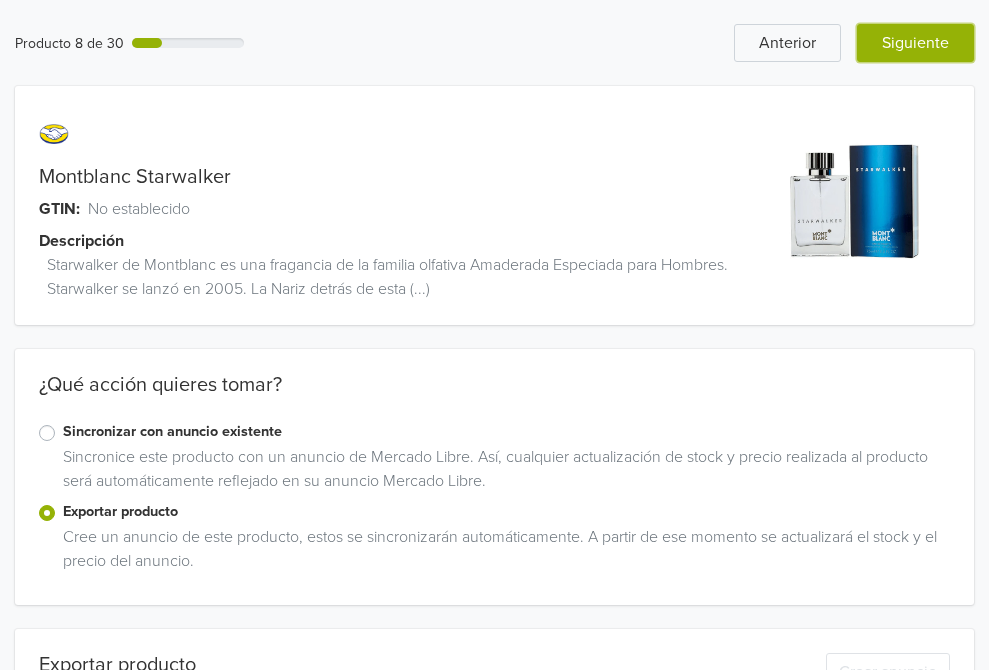 click on "Siguiente" at bounding box center (915, 43) 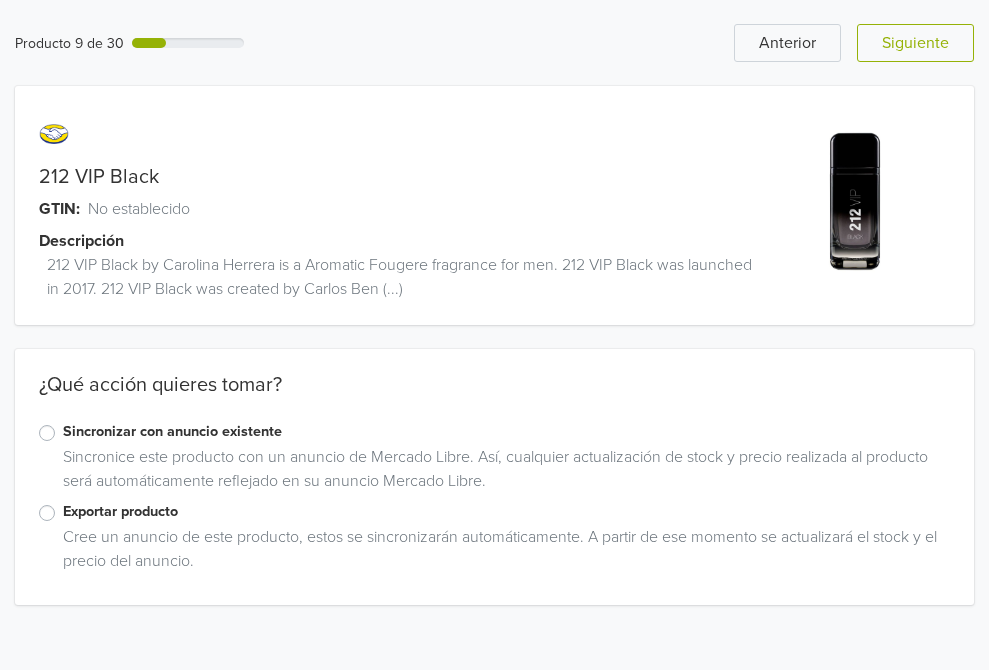 click on "Exportar producto" at bounding box center [506, 512] 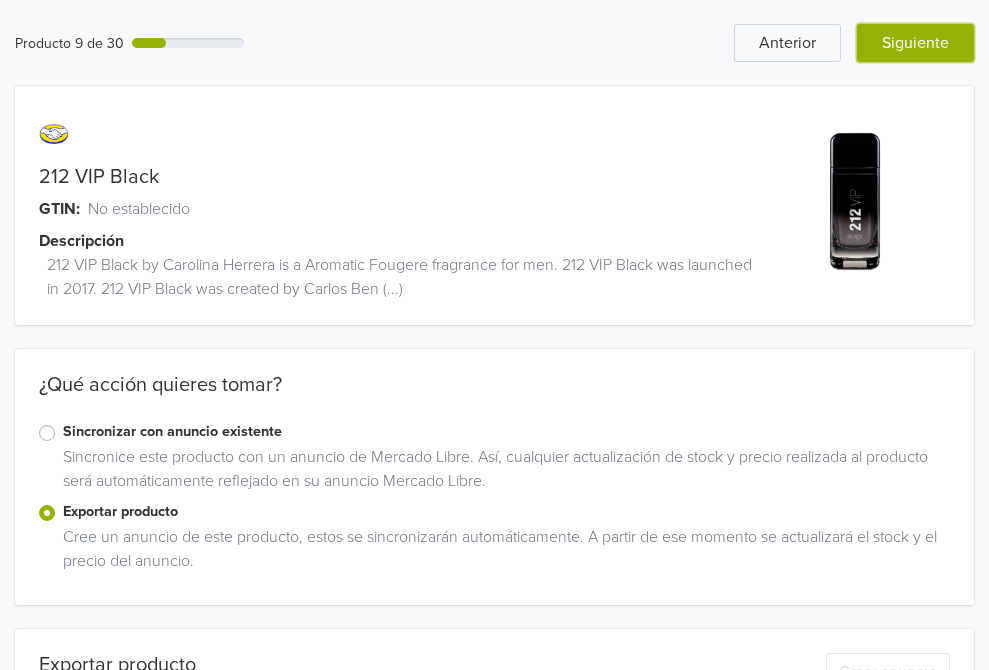 click on "Siguiente" at bounding box center (915, 43) 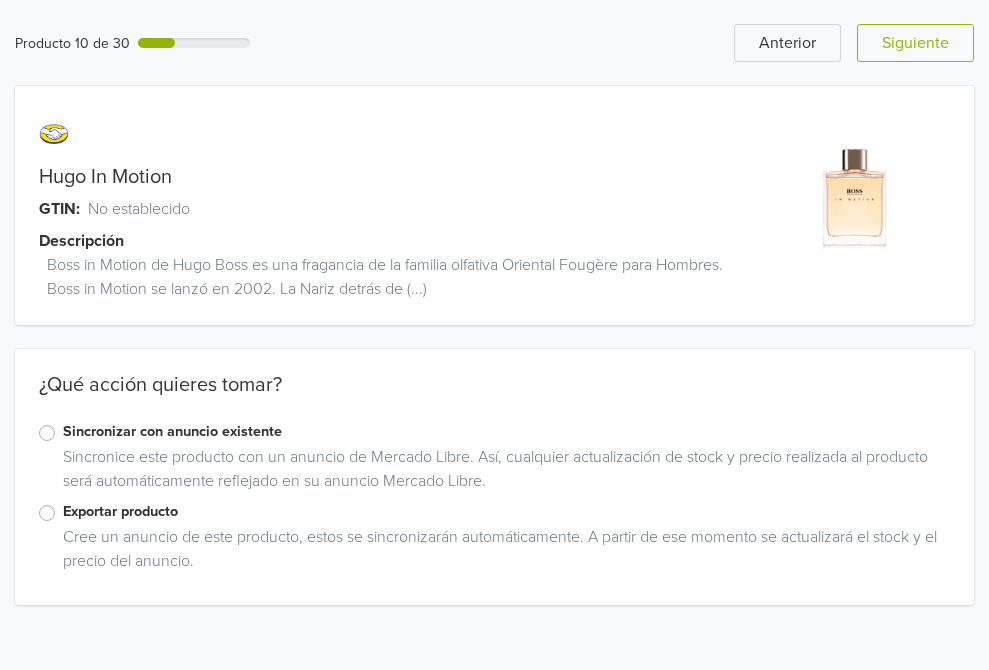 click on "Exportar producto" at bounding box center (506, 512) 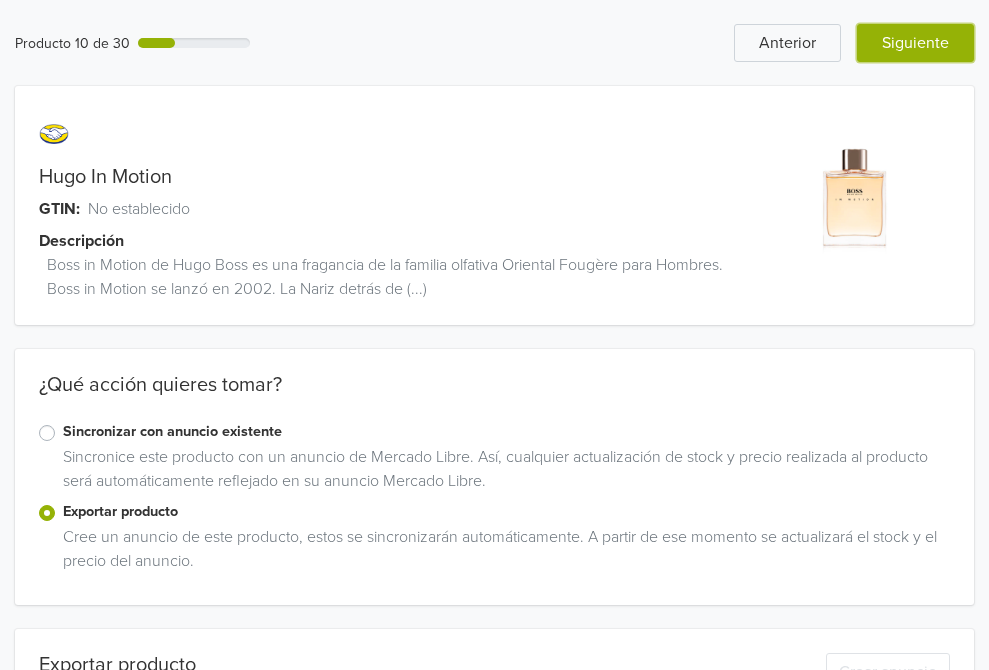click on "Siguiente" at bounding box center [915, 43] 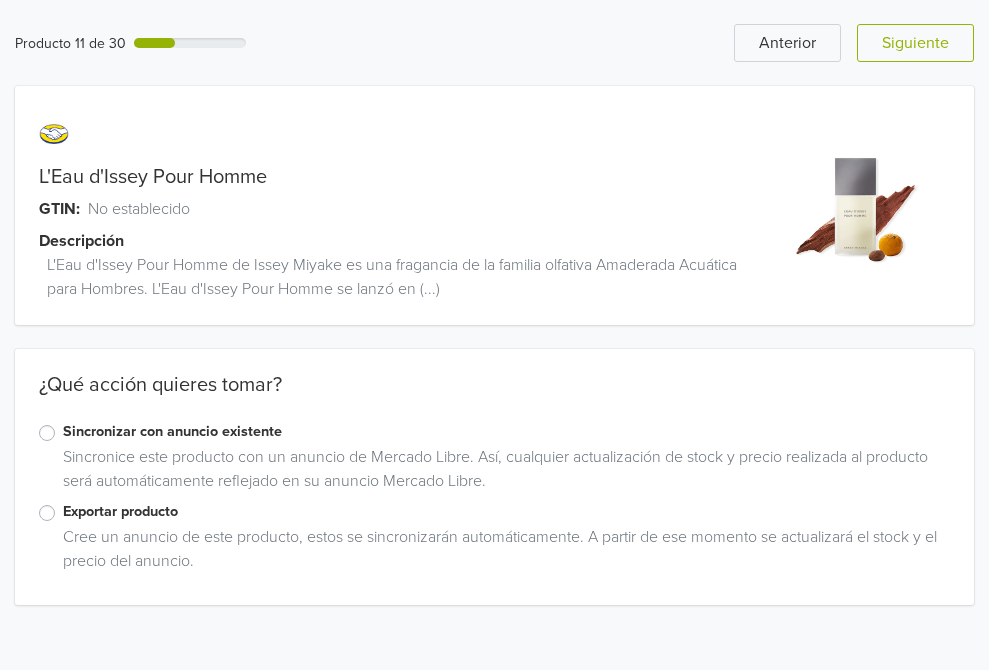 click on "Exportar producto" at bounding box center [506, 512] 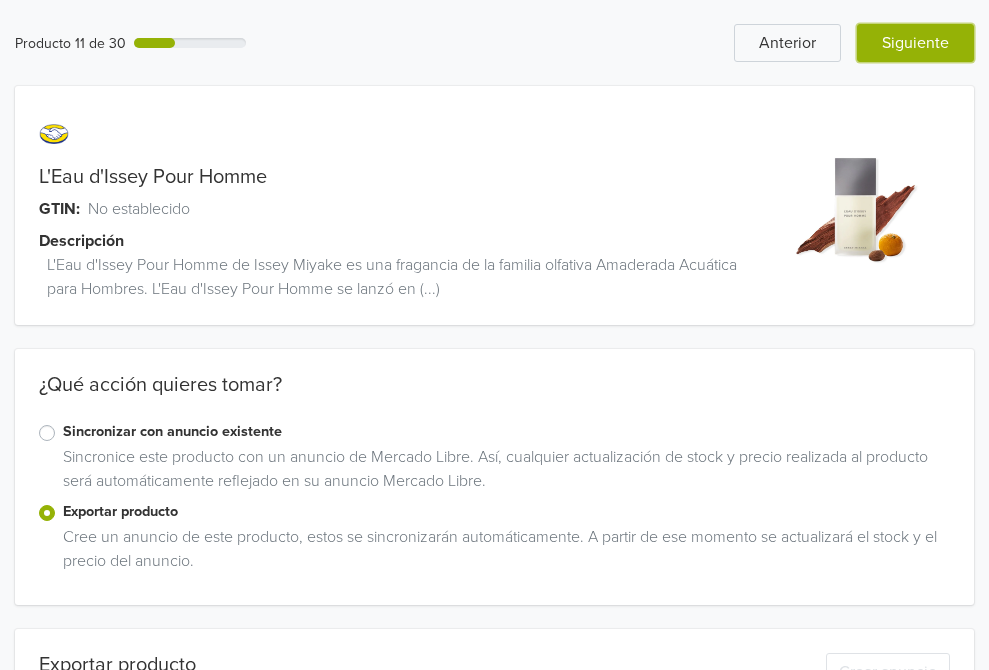 click on "Siguiente" at bounding box center [915, 43] 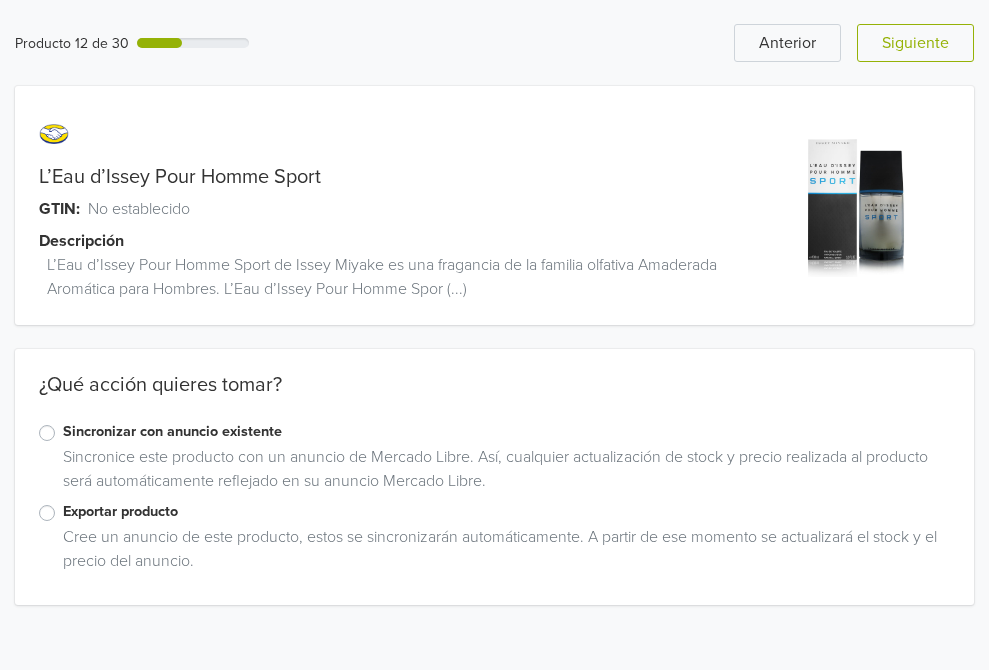 click on "Exportar producto" at bounding box center (506, 512) 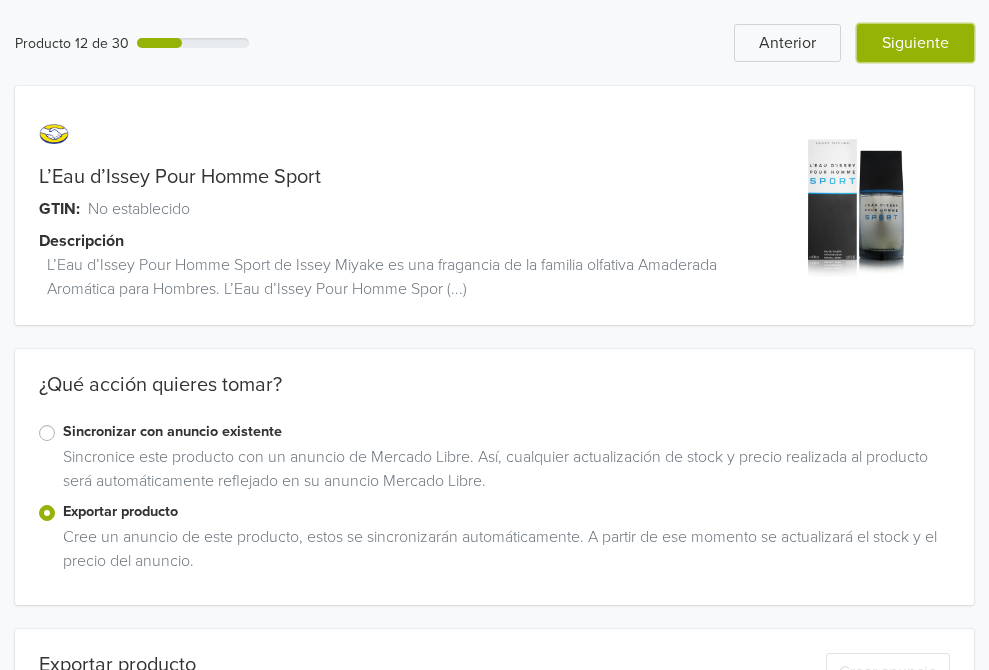click on "Siguiente" at bounding box center (915, 43) 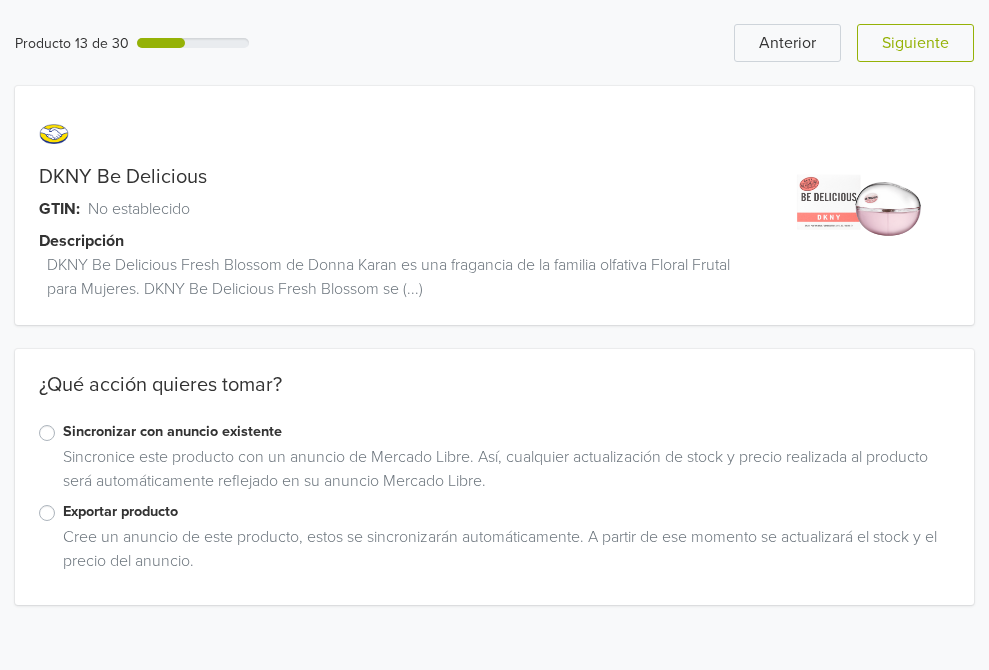 click on "Exportar producto" at bounding box center [506, 512] 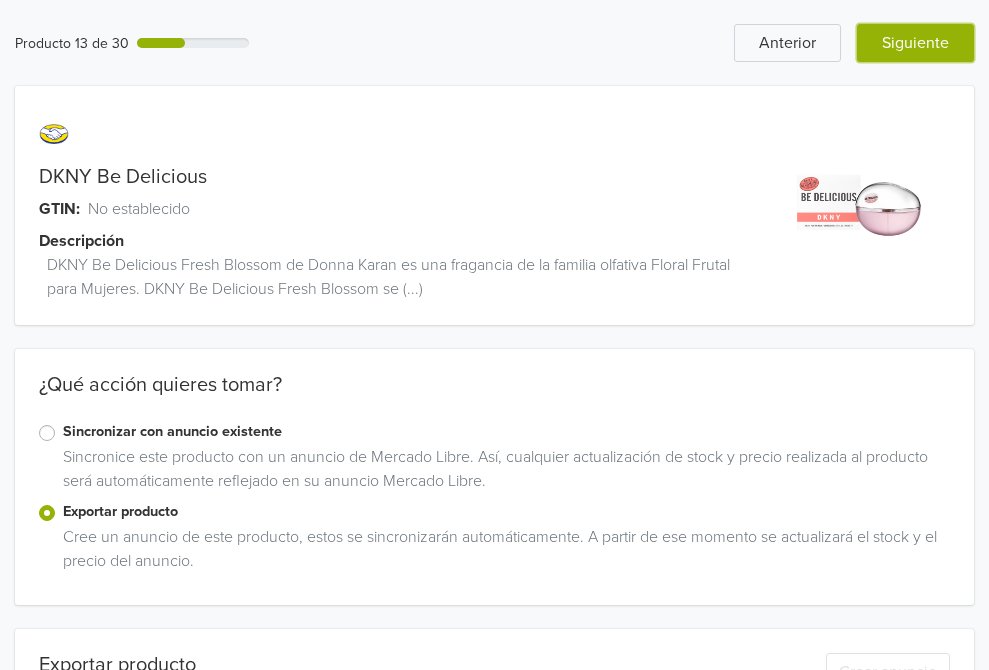 click on "Siguiente" at bounding box center (915, 43) 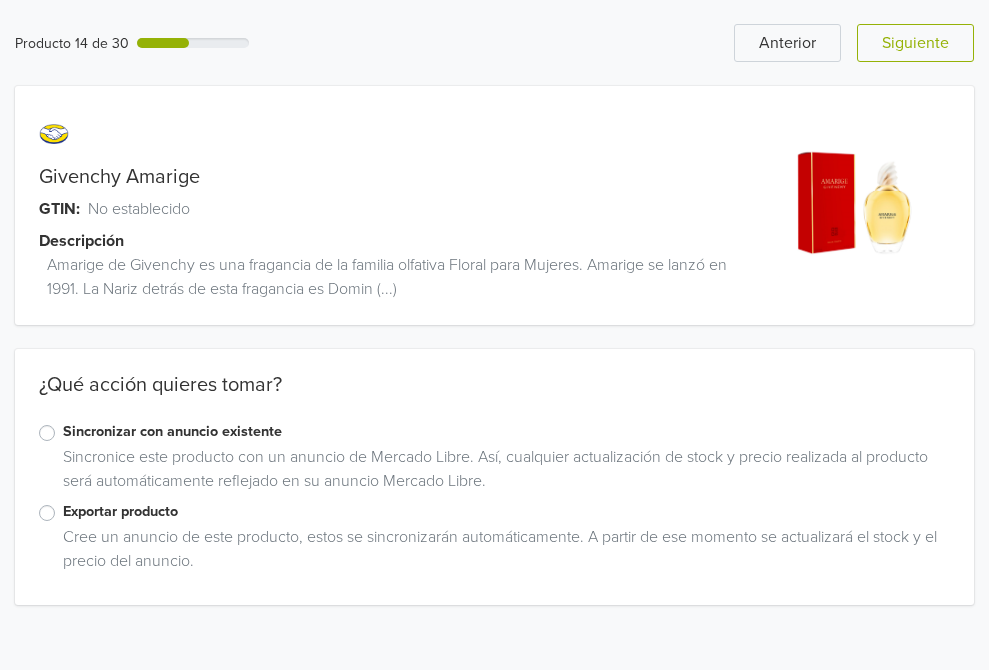 click on "Exportar producto" at bounding box center [506, 512] 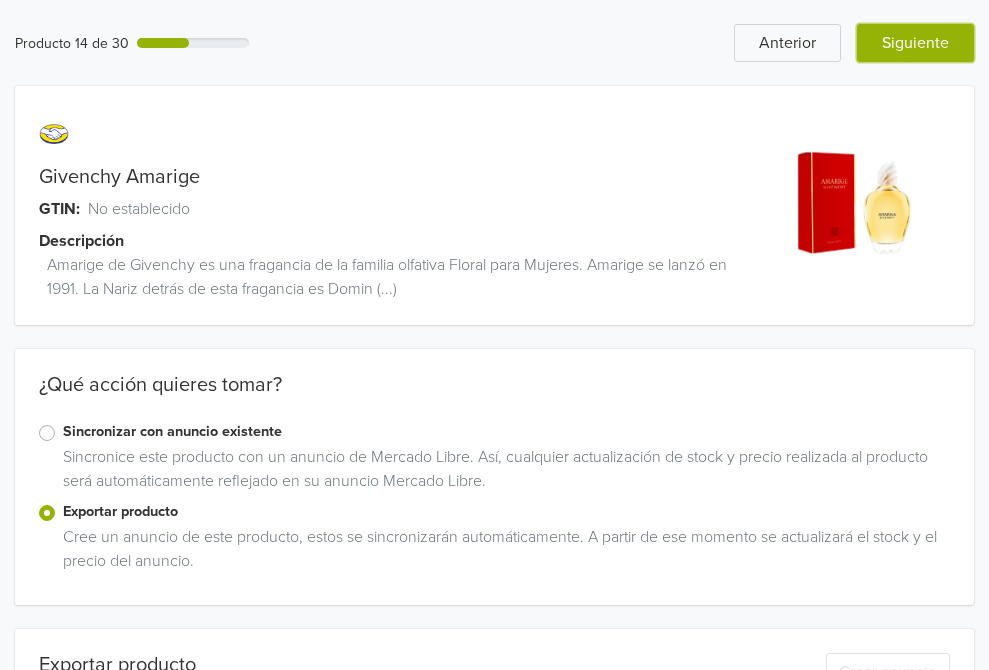 click on "Siguiente" at bounding box center (915, 43) 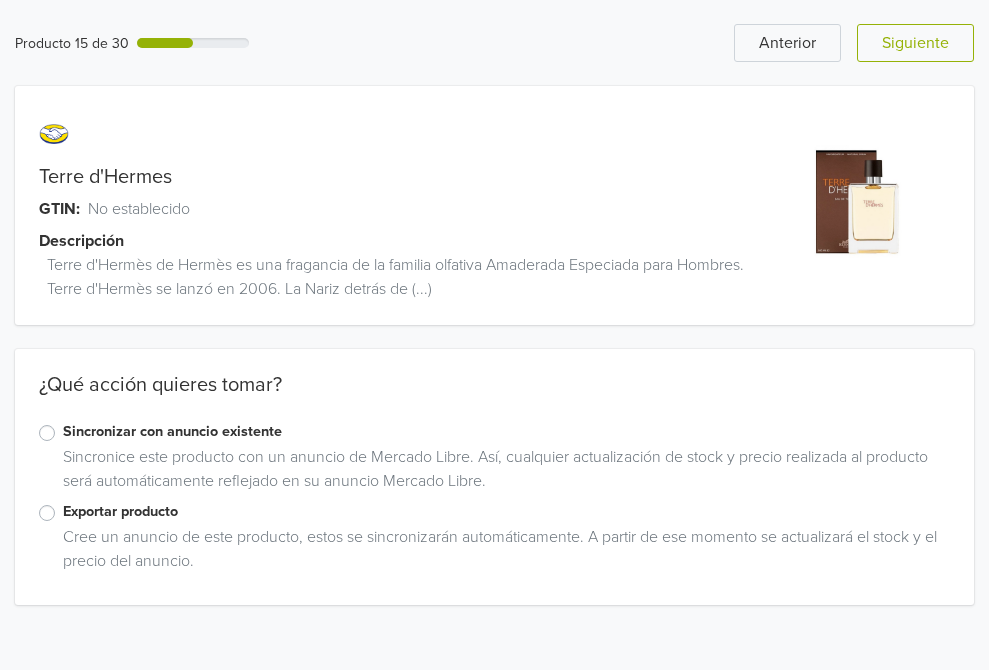 click on "Exportar producto" at bounding box center (506, 512) 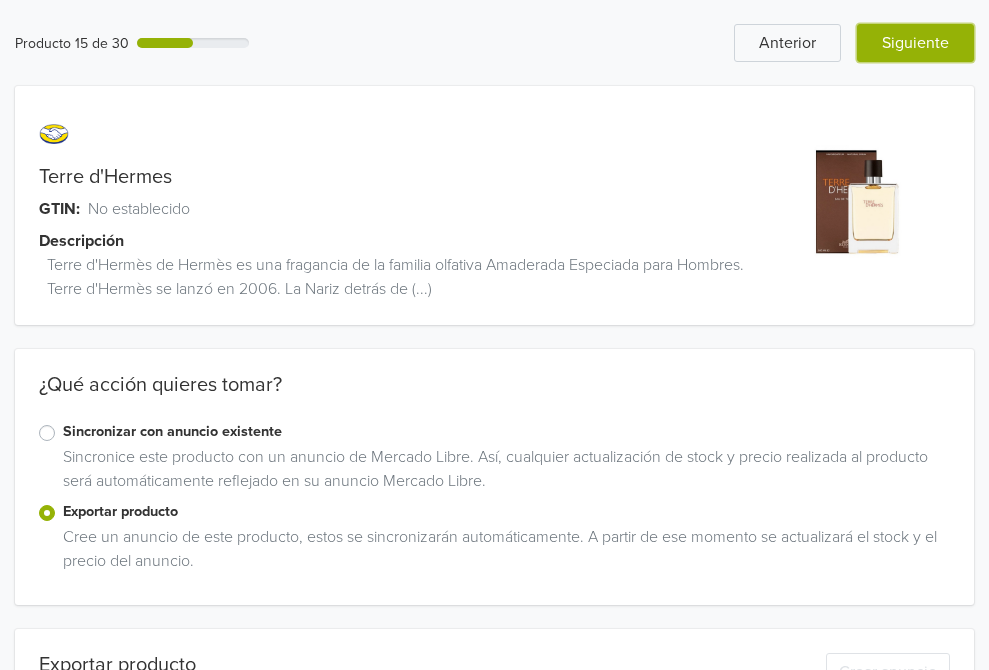 click on "Siguiente" at bounding box center (915, 43) 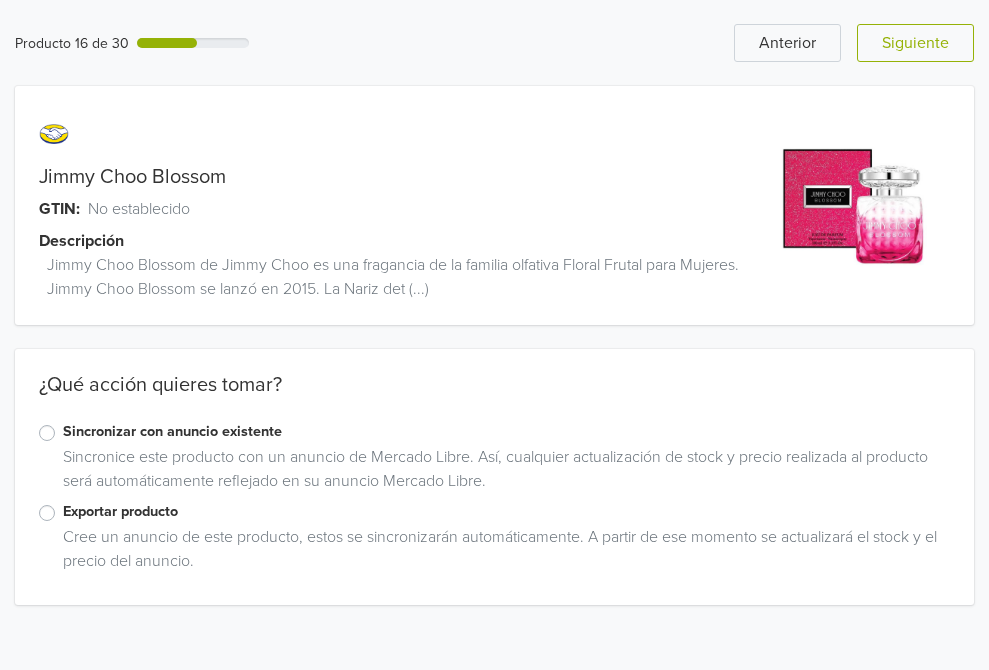 click on "Exportar producto" at bounding box center [506, 512] 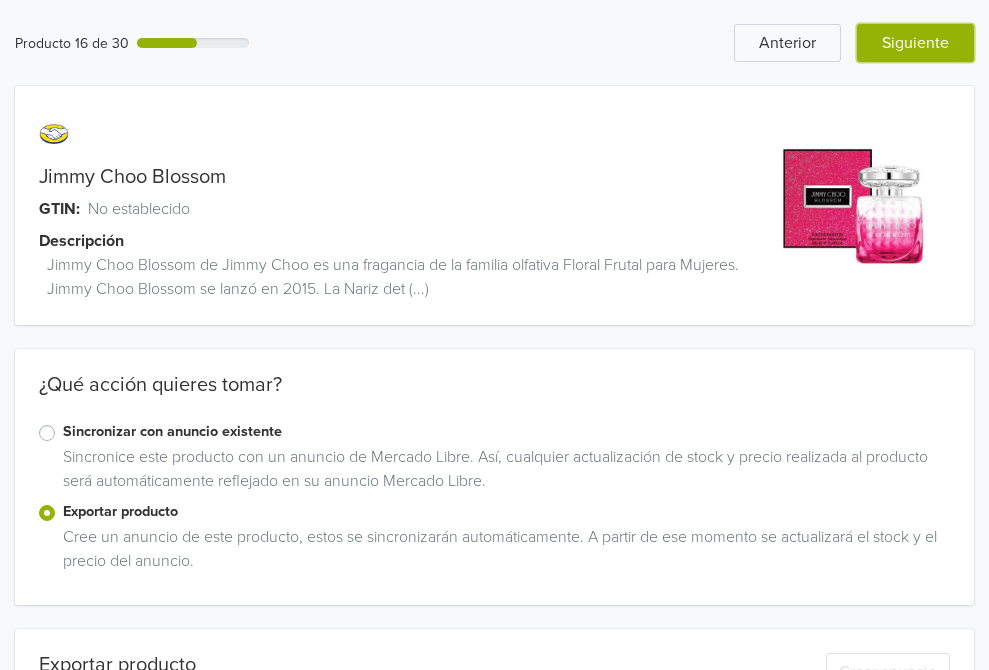 click on "Siguiente" at bounding box center (915, 43) 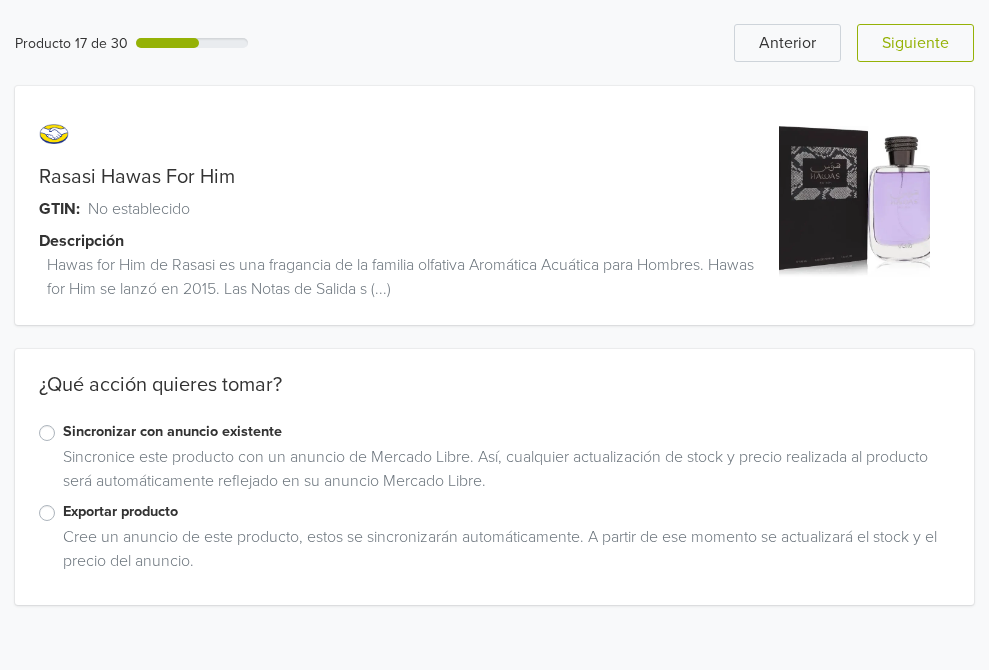 click on "Exportar producto" at bounding box center [494, 513] 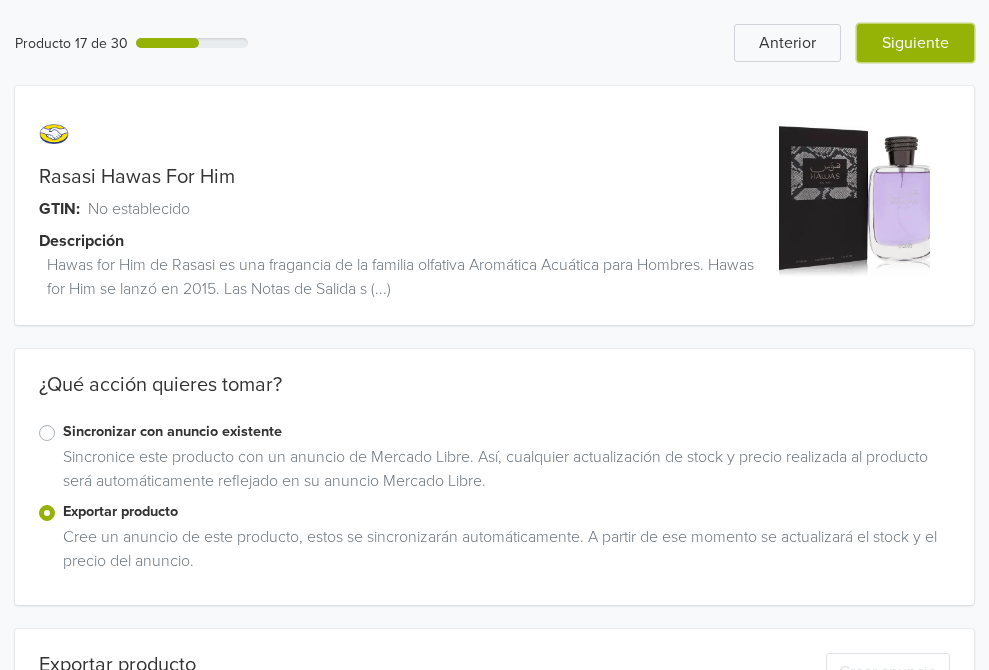 click on "Siguiente" at bounding box center (915, 43) 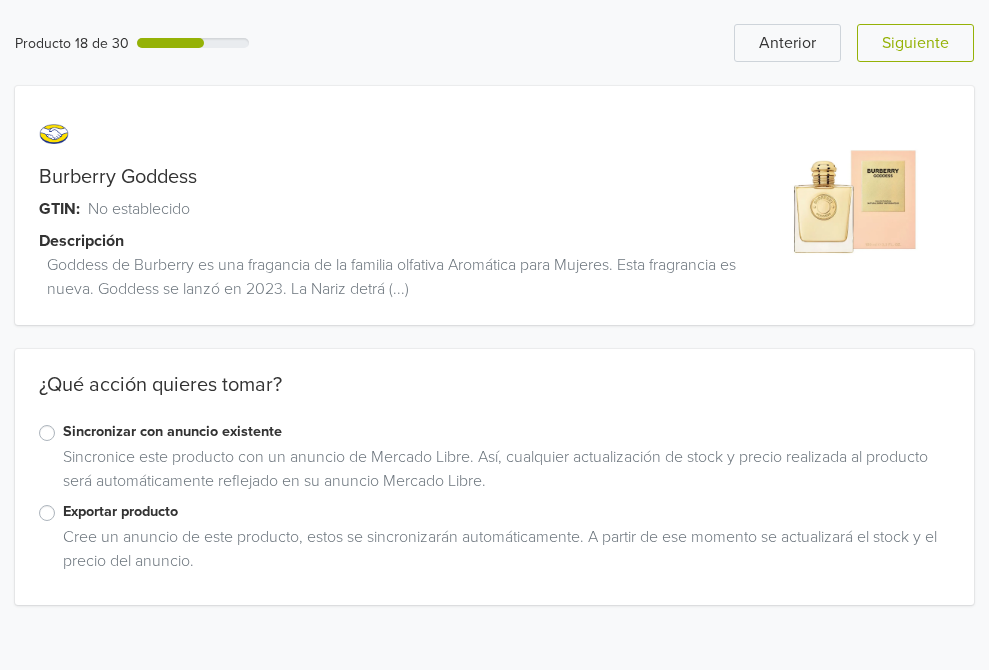 click on "Exportar producto" at bounding box center (506, 512) 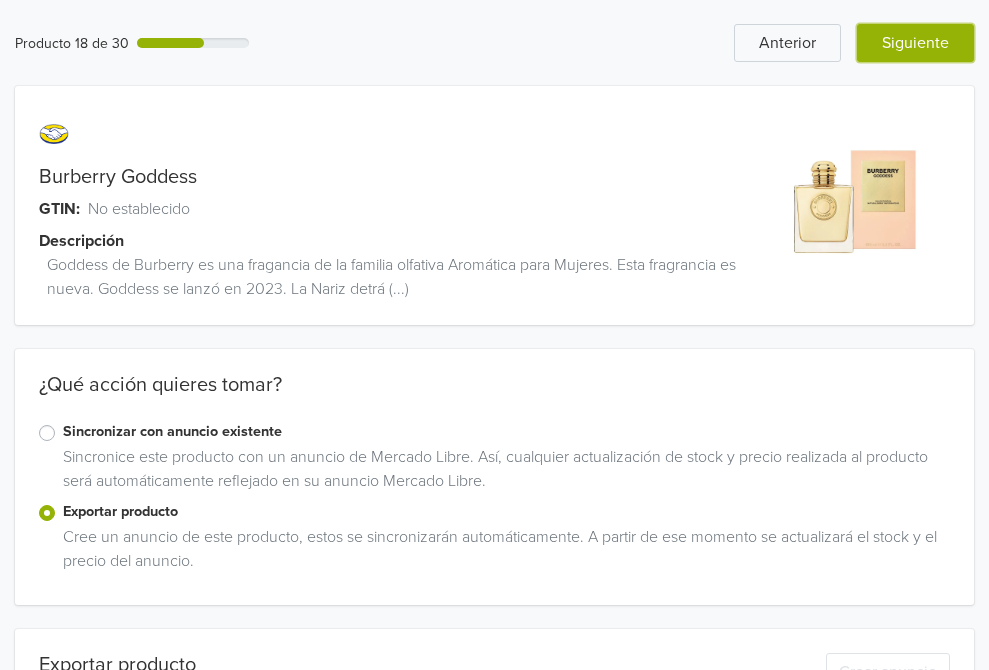 click on "Siguiente" at bounding box center [915, 43] 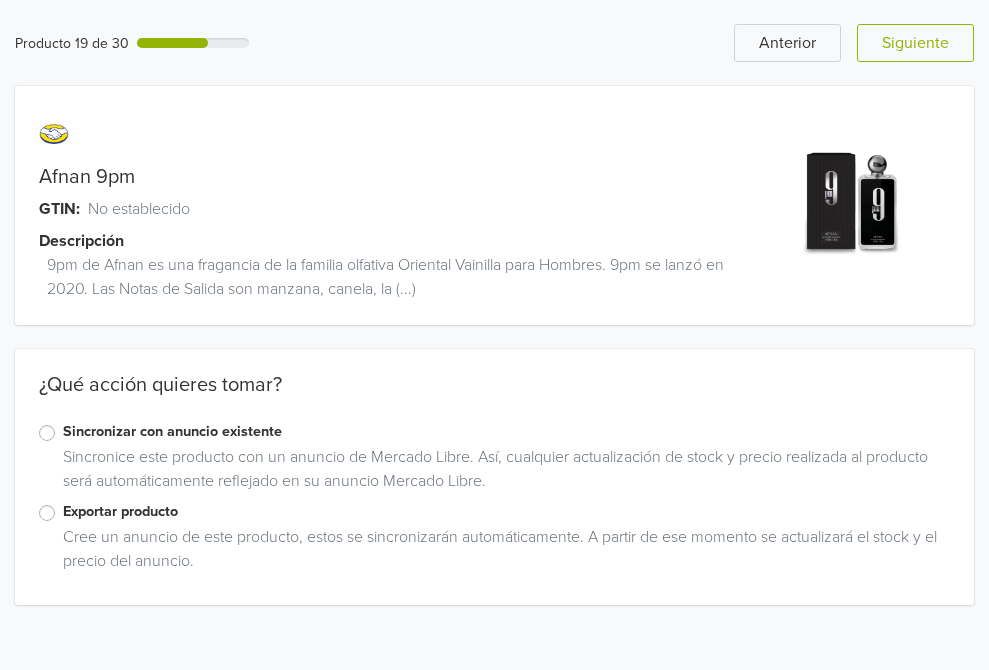 click on "Exportar producto" at bounding box center [506, 512] 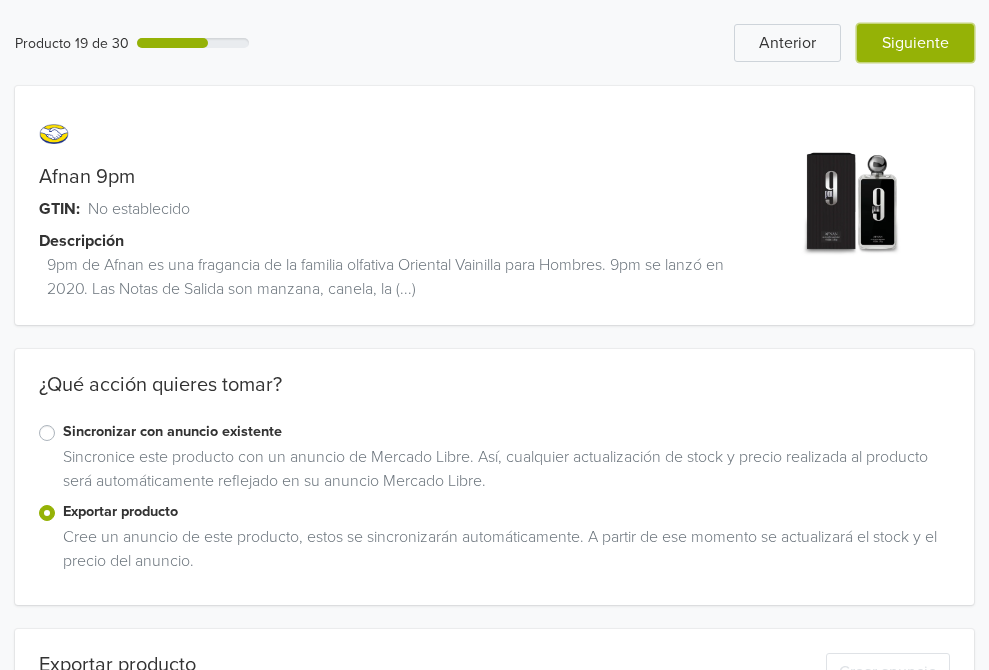 click on "Siguiente" at bounding box center (915, 43) 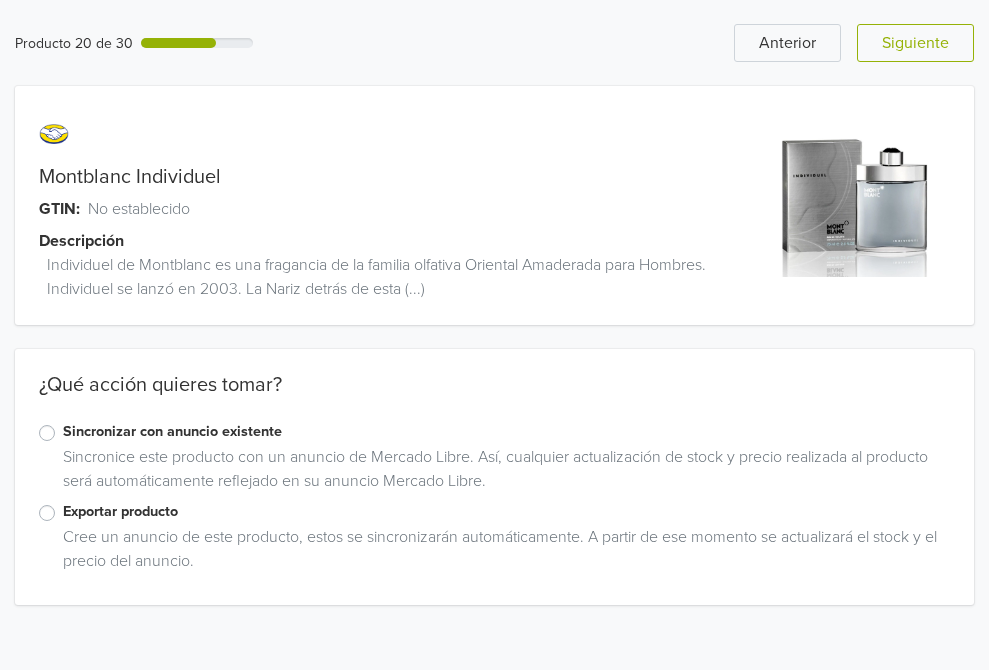 click on "Exportar producto" at bounding box center [506, 512] 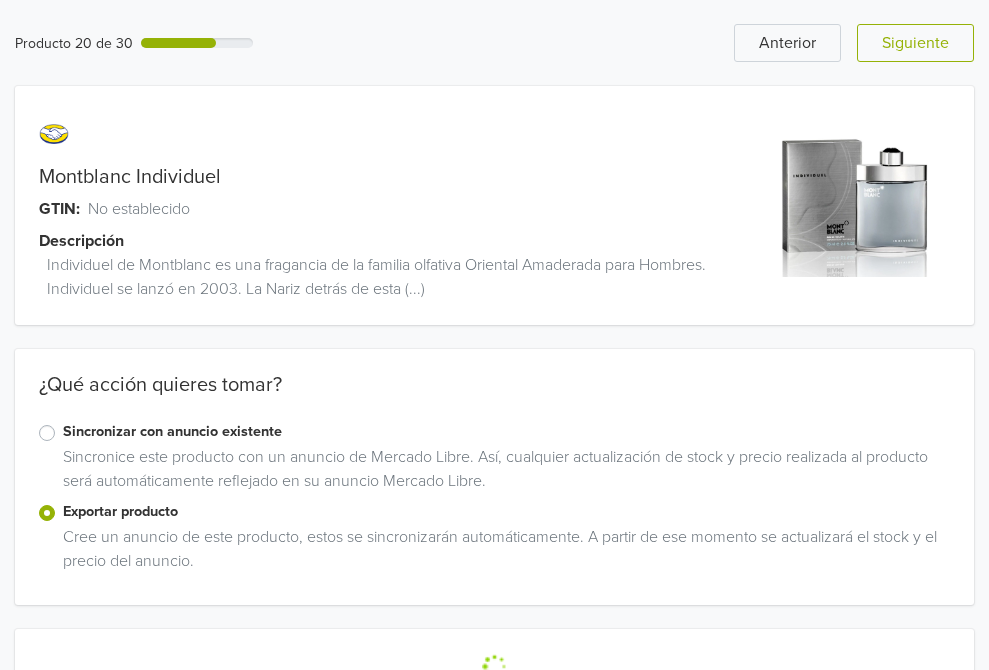 click on "Producto 20 de 30 Anterior Siguiente Montblanc Individuel   GTIN: No establecido   Descripción   Individuel de Montblanc es una fragancia de la familia olfativa Oriental Amaderada para Hombres. Individuel se lanzó en 2003. La Nariz detrás de esta  (...) ¿Qué acción quieres tomar? Sincronizar con anuncio existente Sincronice este producto con un anuncio de Mercado Libre. Así, cualquier actualización de stock y precio realizada al producto será automáticamente reflejado en su anuncio Mercado Libre. Exportar producto Cree un anuncio de este producto, estos se sincronizarán automáticamente. A partir de ese momento se actualizará el stock y el precio del anuncio." at bounding box center [494, 363] 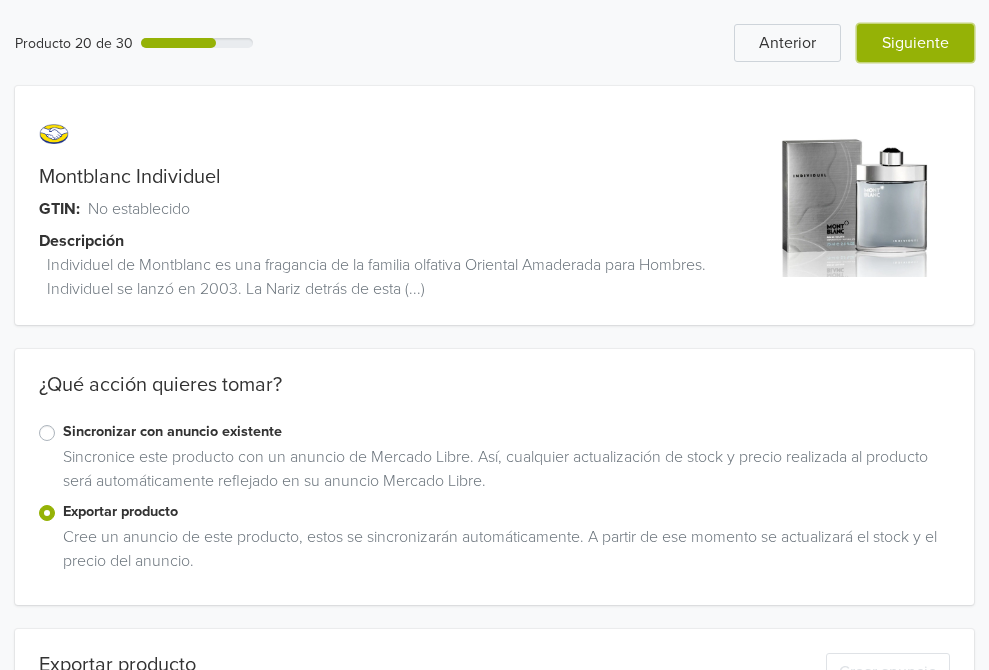 click on "Siguiente" at bounding box center [915, 43] 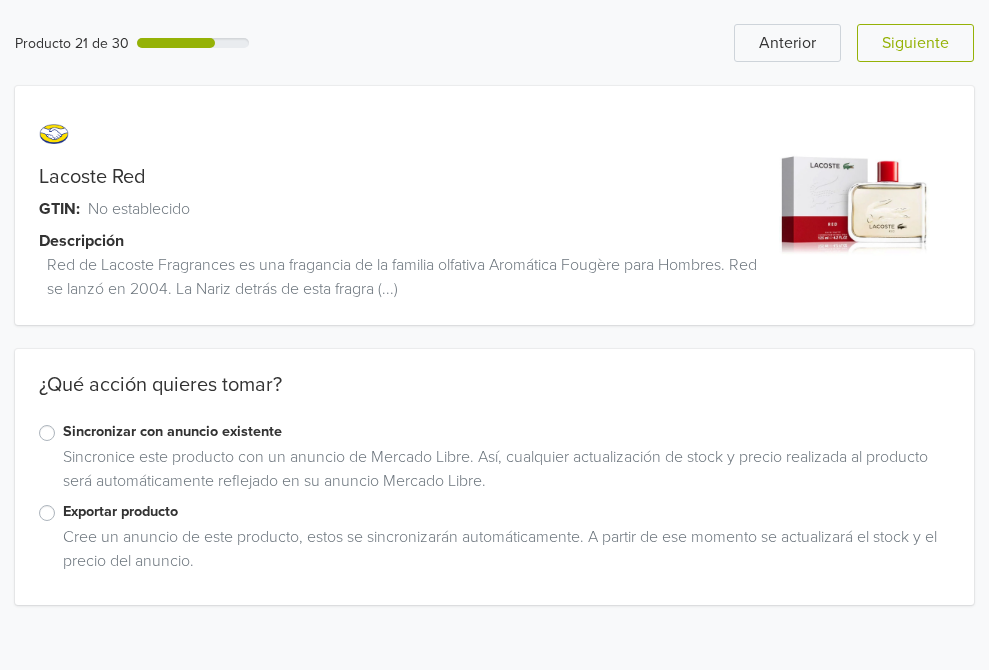 click on "Exportar producto" at bounding box center [494, 513] 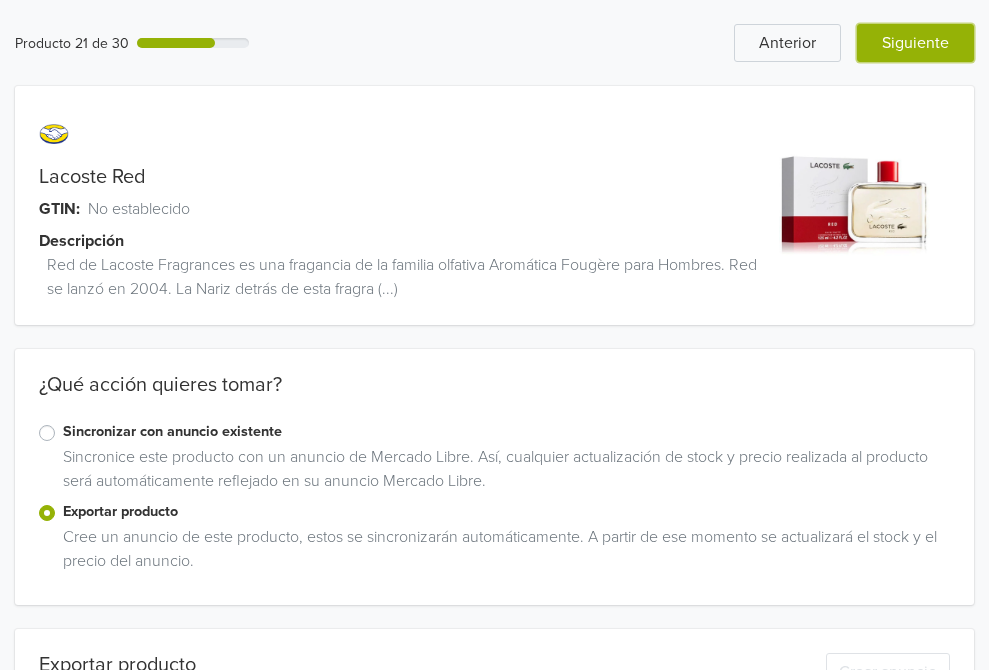 click on "Siguiente" at bounding box center [915, 43] 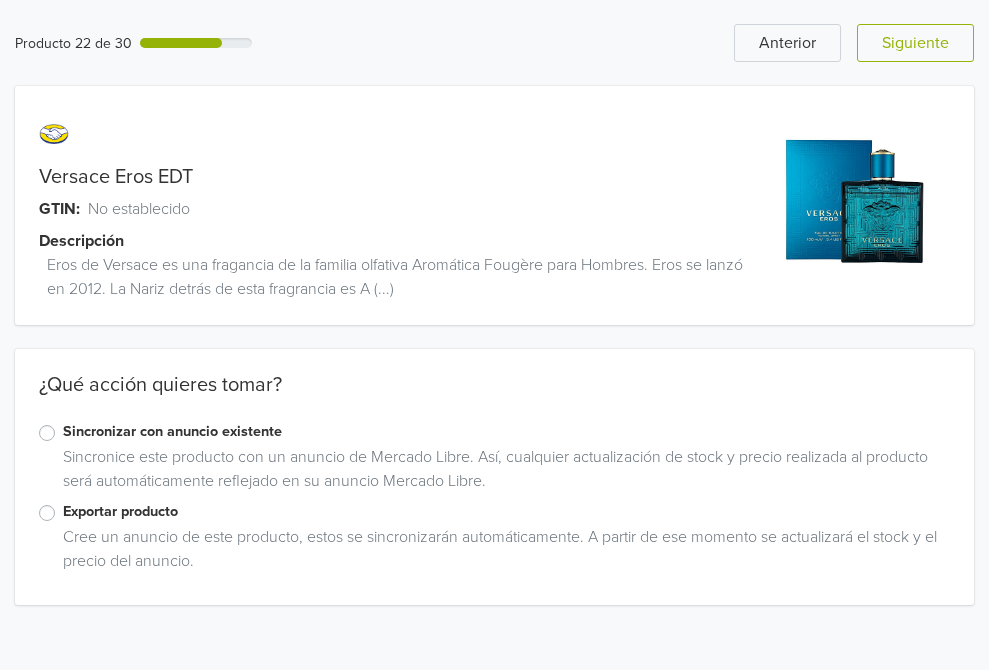 click on "Sincronice este producto con un anuncio de Mercado Libre. Así, cualquier actualización de stock y precio realizada al producto será automáticamente reflejado en su anuncio Mercado Libre." at bounding box center (502, 473) 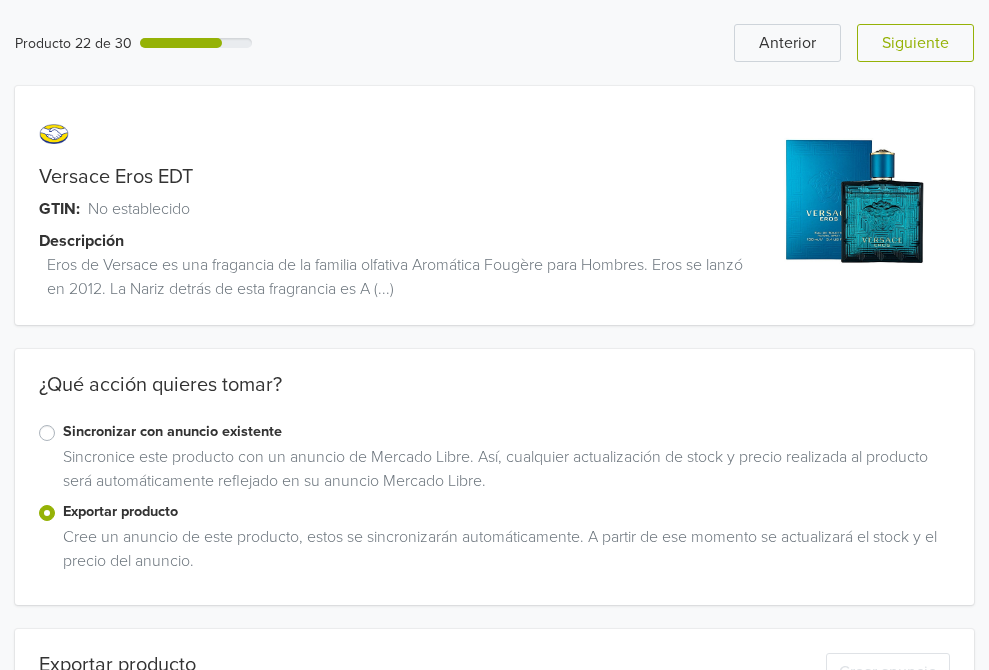 click on "Producto 22 de 30 Anterior Siguiente Versace Eros EDT    GTIN: No establecido   Descripción   Eros de Versace es una fragancia de la familia olfativa Aromática Fougère para Hombres. Eros se lanzó en 2012. La Nariz detrás de esta fragrancia es A (...) ¿Qué acción quieres tomar? Sincronizar con anuncio existente Sincronice este producto con un anuncio de Mercado Libre. Así, cualquier actualización de stock y precio realizada al producto será automáticamente reflejado en su anuncio Mercado Libre. Exportar producto Cree un anuncio de este producto, estos se sincronizarán automáticamente. A partir de ese momento se actualizará el stock y el precio del anuncio. Exportar producto * Las imágenes deben tener 500 píxeles en un lado para poder exportarlas. Crear anuncio Categoría Belleza y Cuidado Personal Perfumes Esta categoría no admite tantas opciones de productos. Crear anuncio" at bounding box center [494, 487] 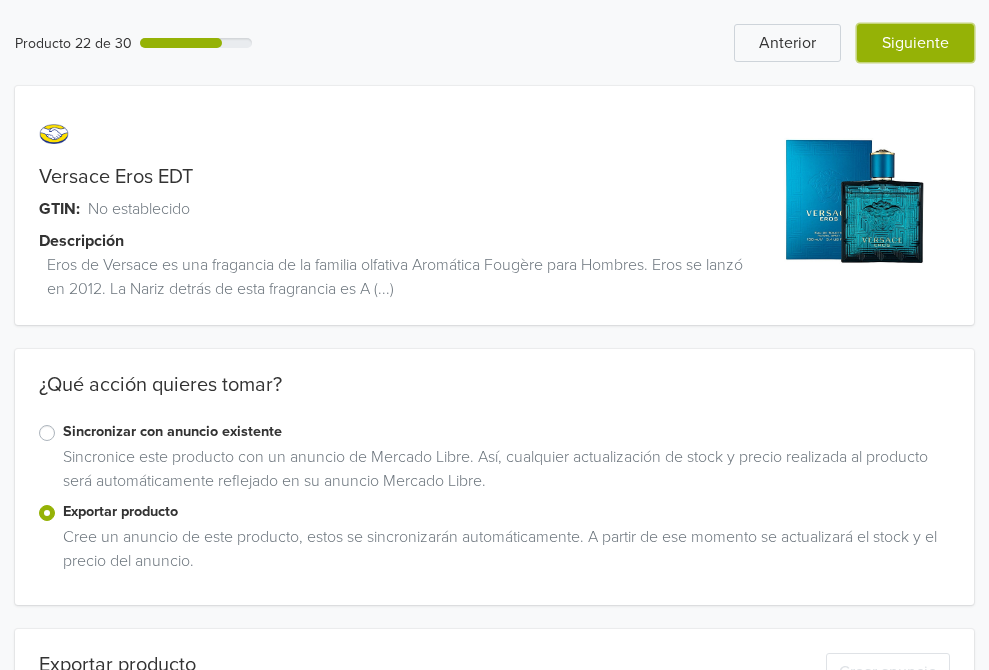 click on "Siguiente" at bounding box center [915, 43] 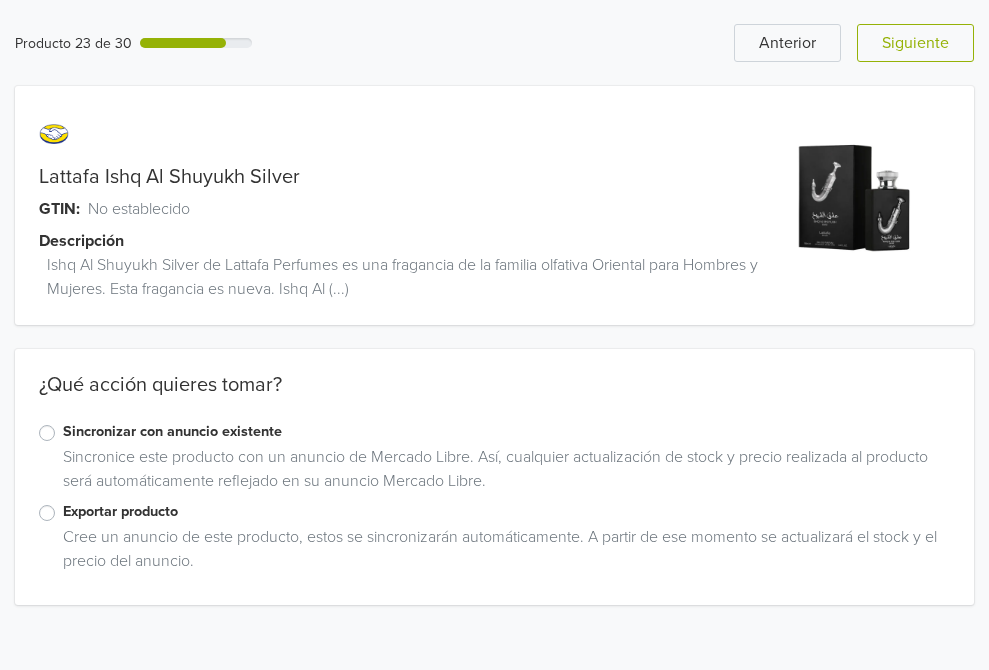 click on "Cree un anuncio de este producto, estos se sincronizarán automáticamente. A partir de ese momento se actualizará el stock y el precio del anuncio." at bounding box center [502, 553] 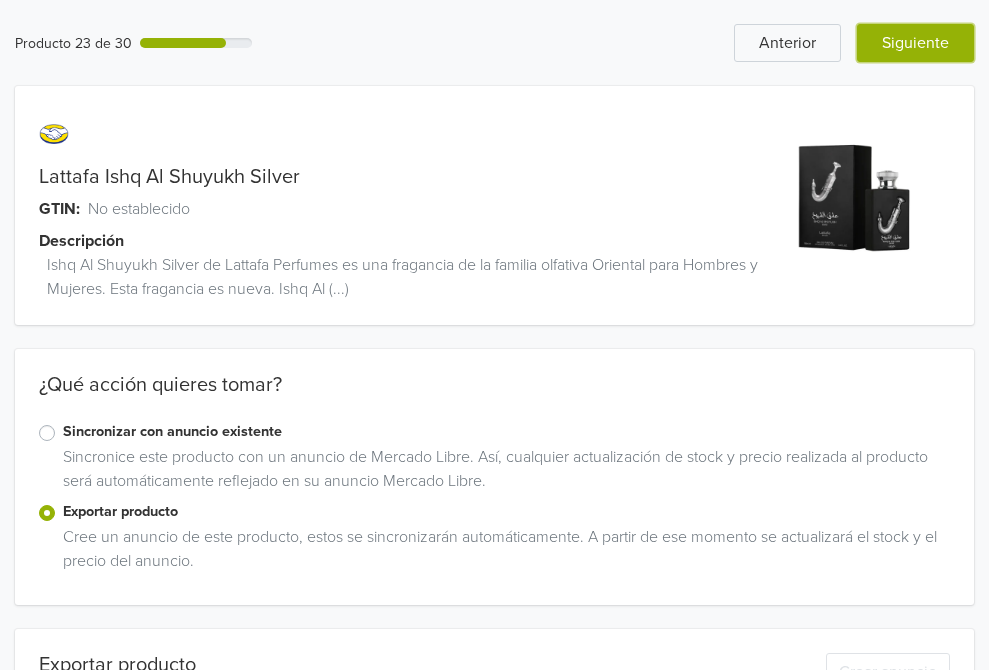 click on "Siguiente" at bounding box center [915, 43] 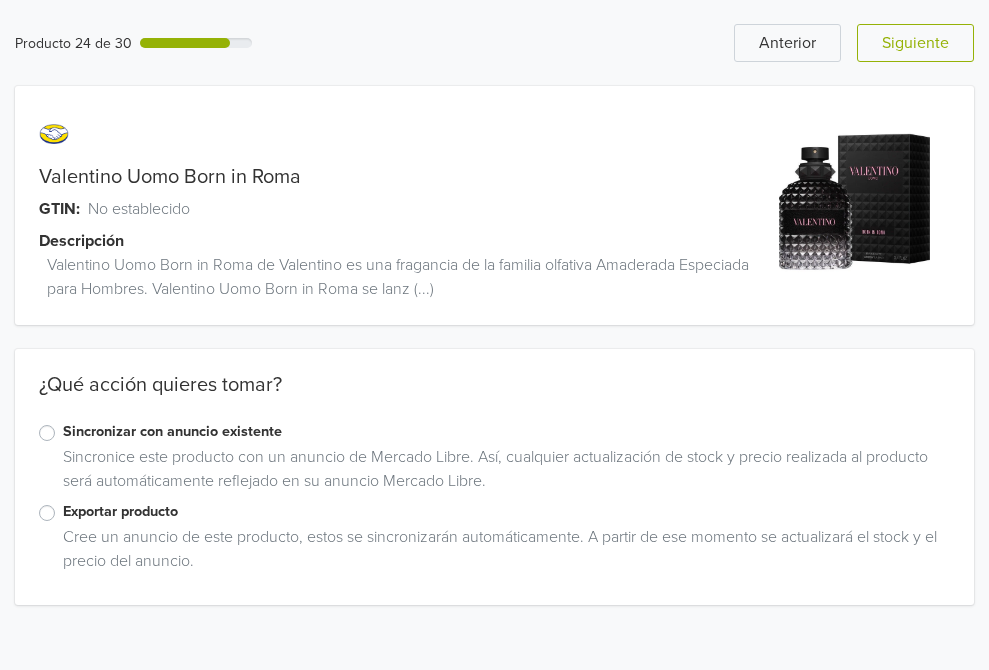 click on "Exportar producto" at bounding box center (506, 512) 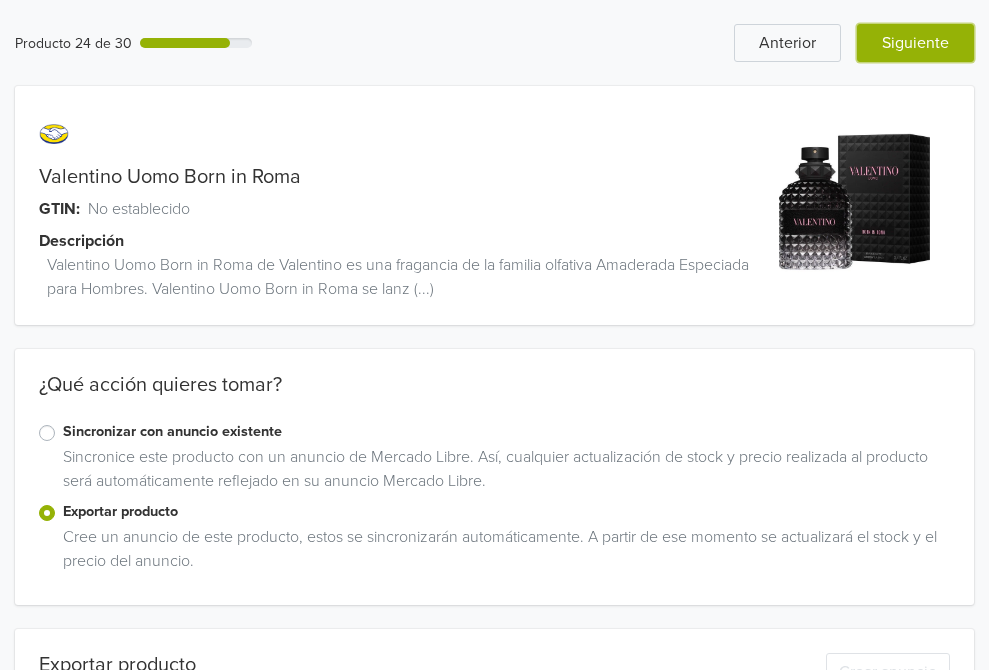 click on "Siguiente" at bounding box center (915, 43) 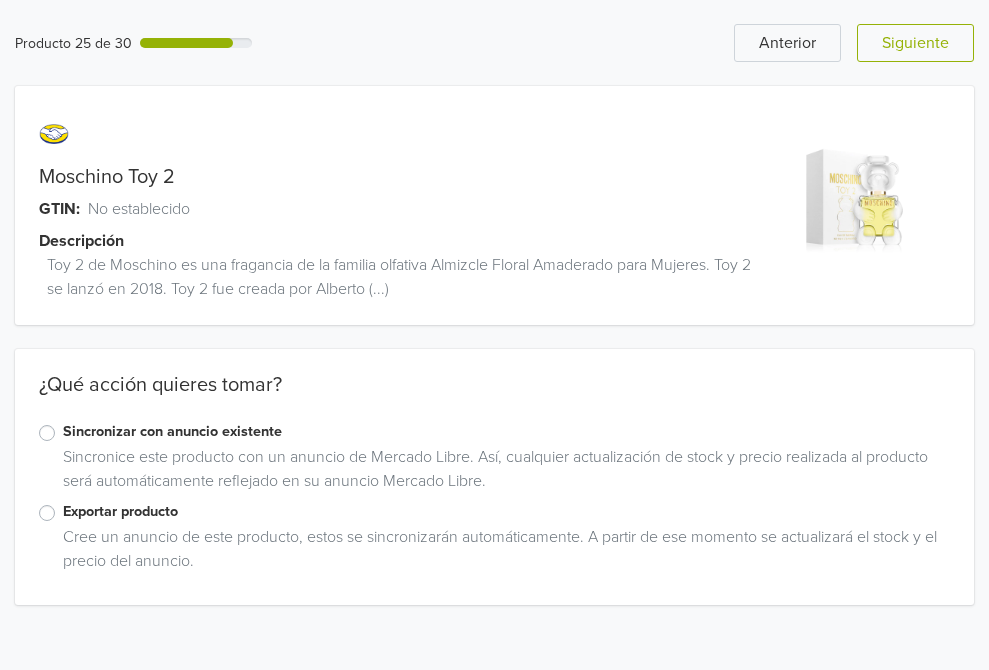 click on "Exportar producto" at bounding box center (506, 512) 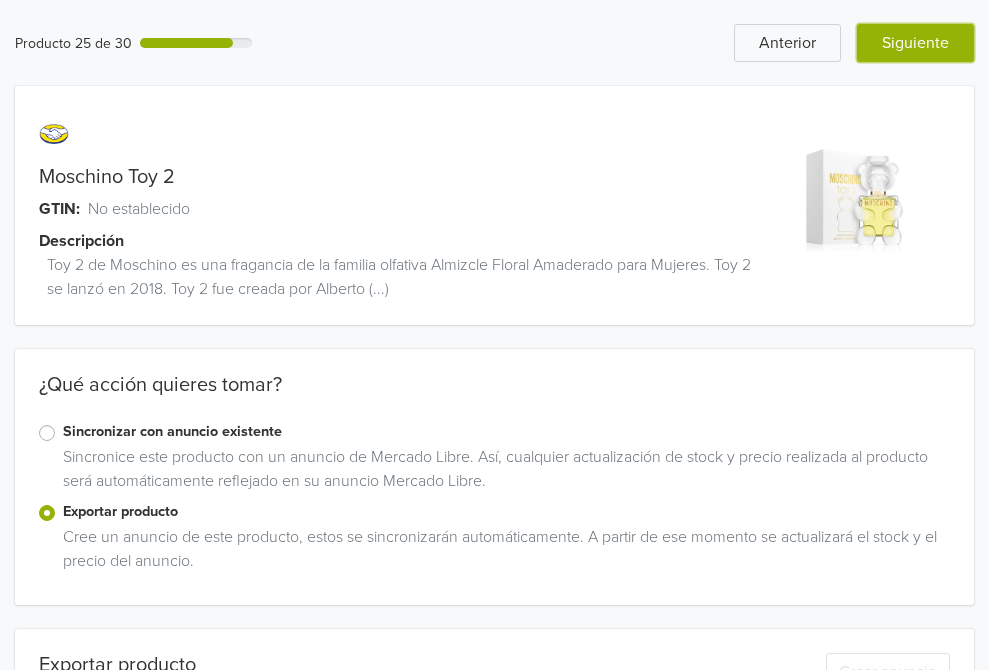 click on "Siguiente" at bounding box center (915, 43) 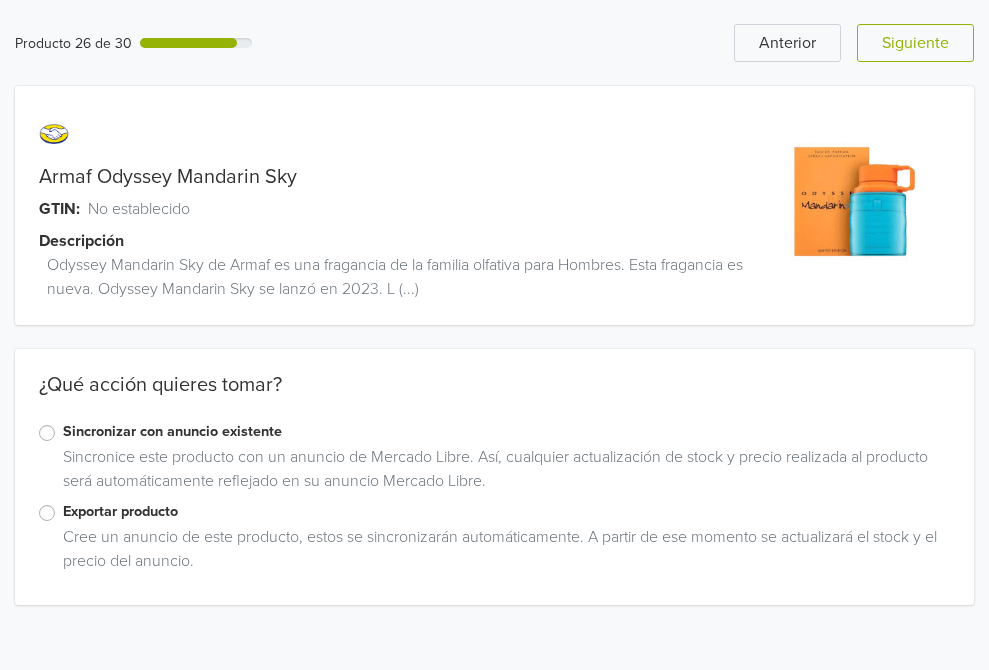 click on "Exportar producto" at bounding box center (506, 512) 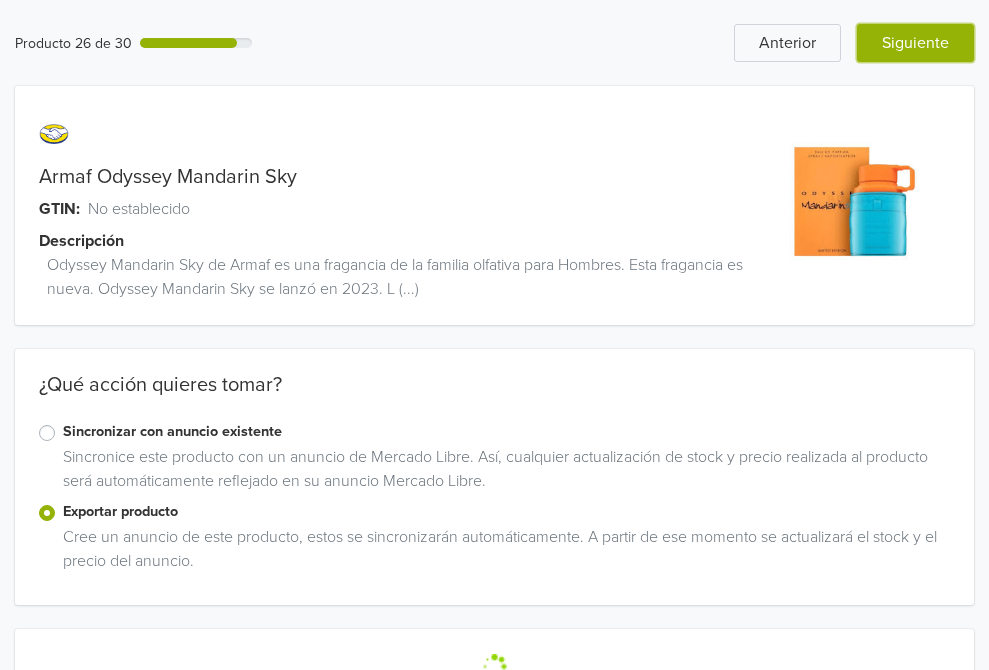 click on "Siguiente" at bounding box center [915, 43] 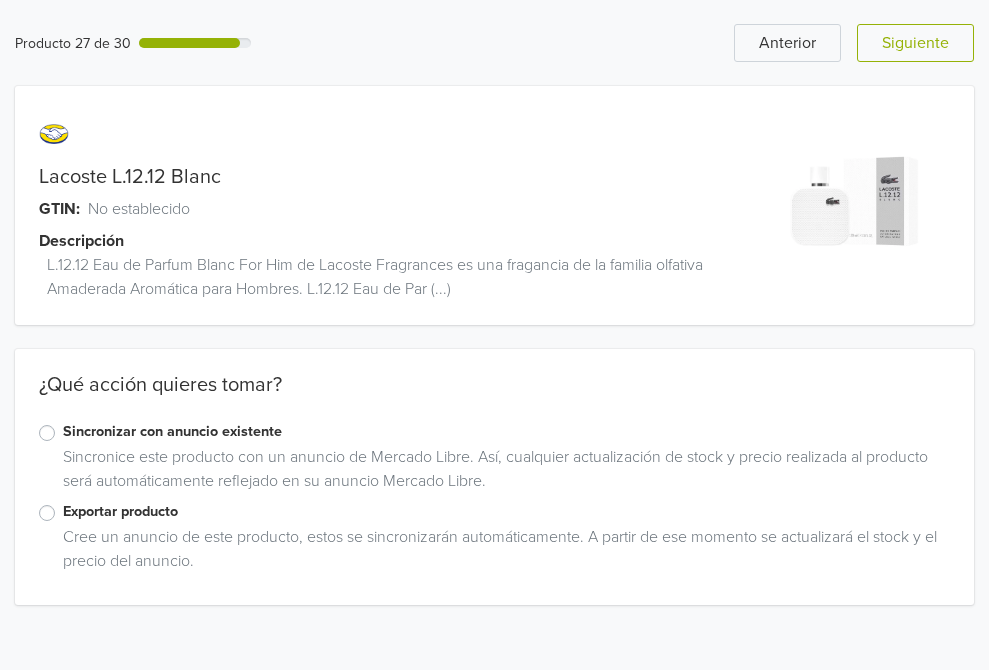 click on "Exportar producto" at bounding box center [506, 512] 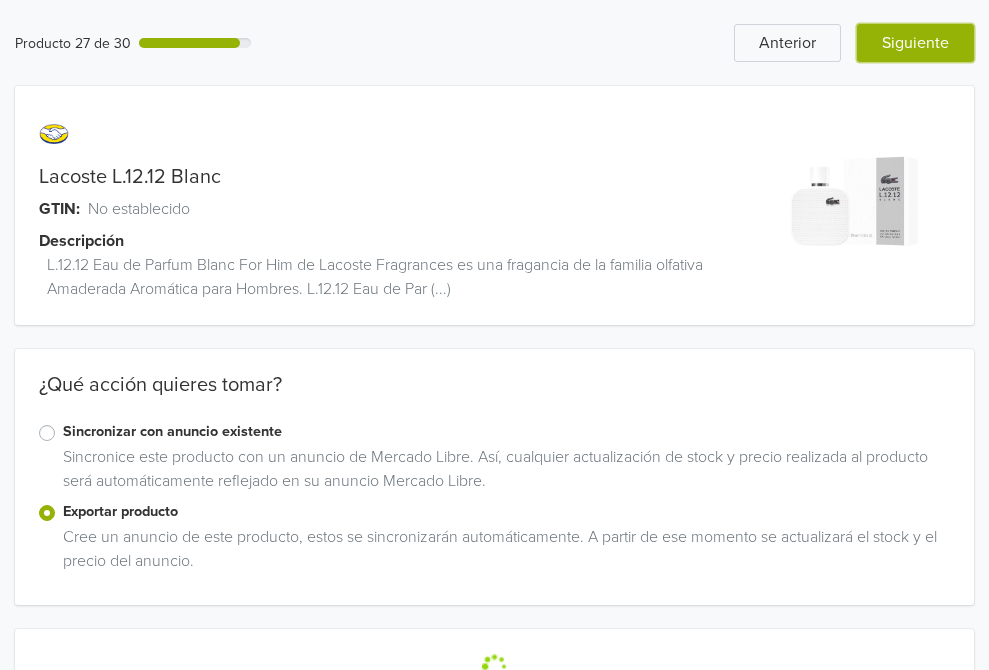click on "Siguiente" at bounding box center [915, 43] 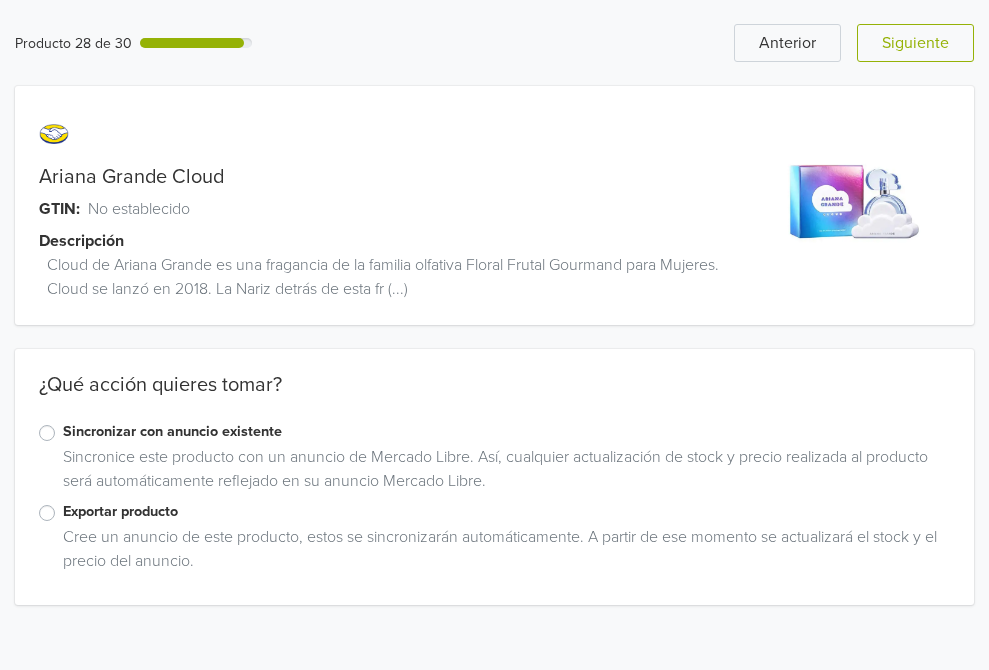 click on "Exportar producto" at bounding box center (506, 512) 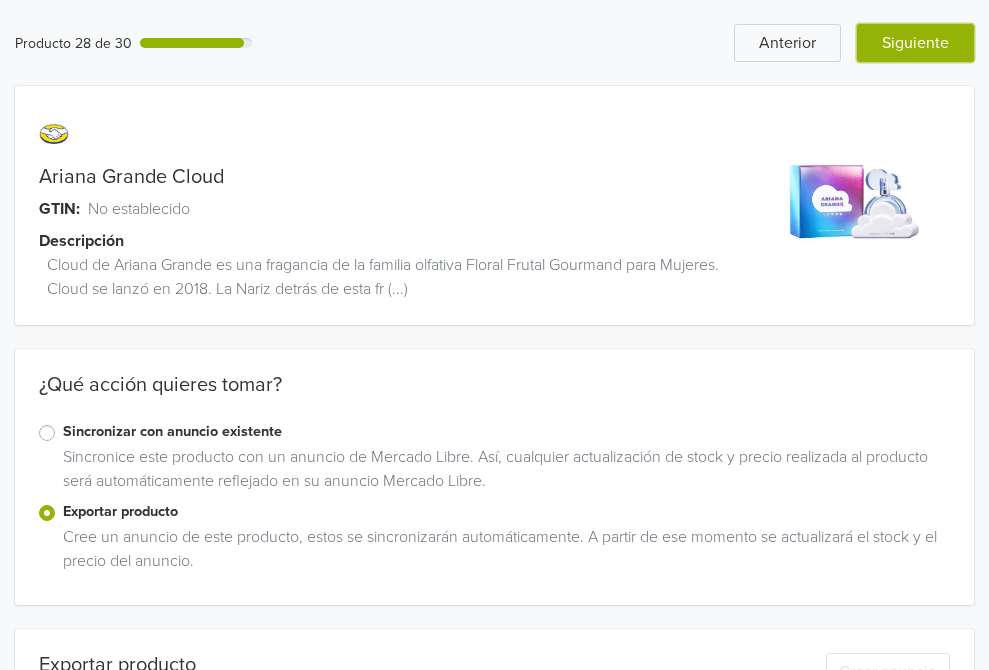click on "Siguiente" at bounding box center (915, 43) 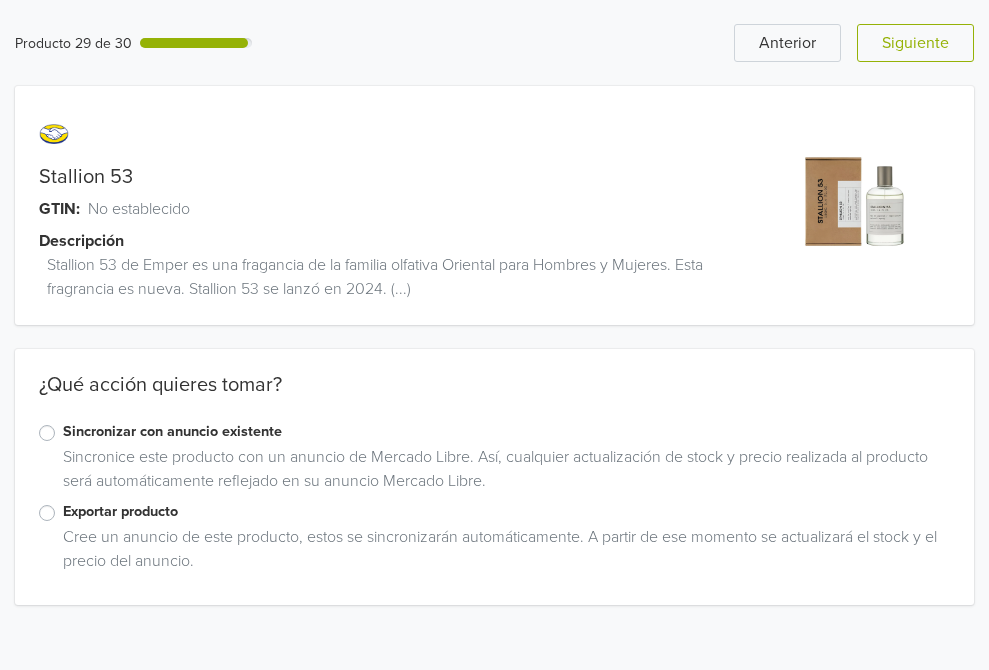 click on "Exportar producto" at bounding box center (506, 512) 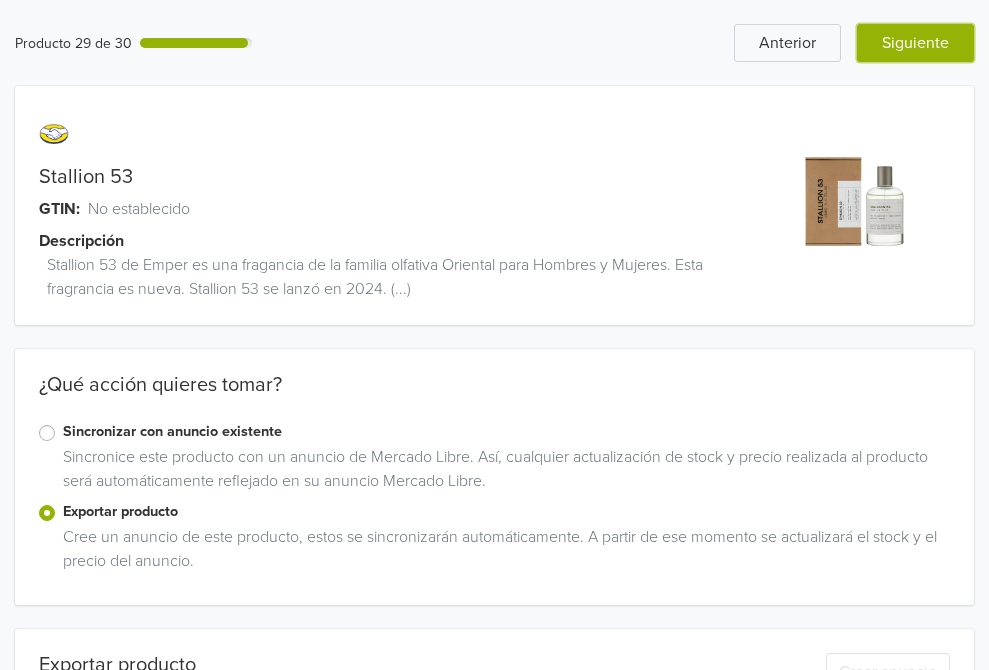 click on "Siguiente" at bounding box center [915, 43] 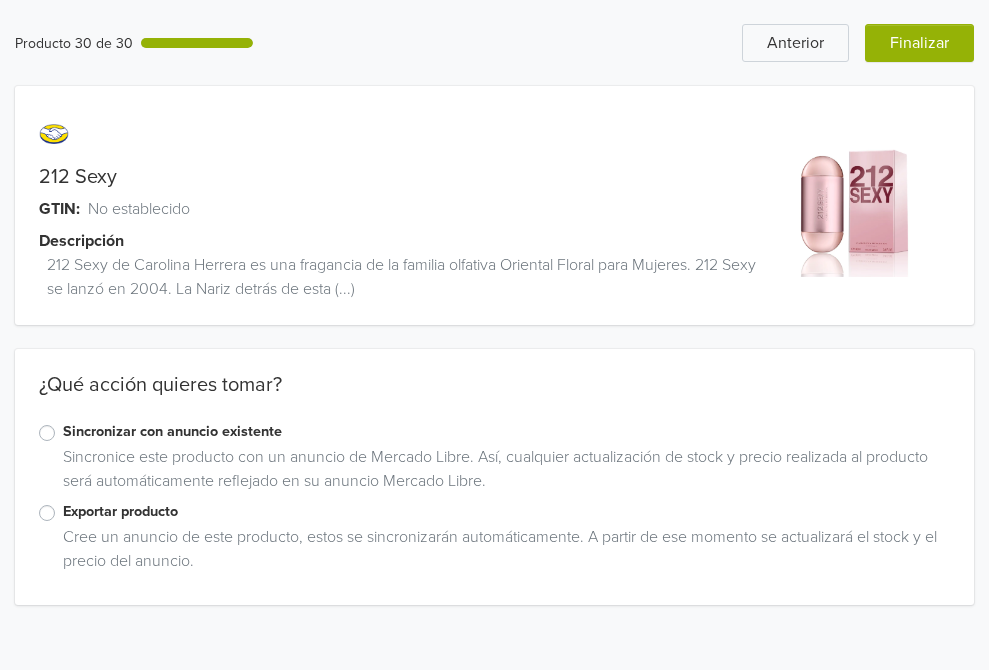 click on "Exportar producto" at bounding box center [506, 512] 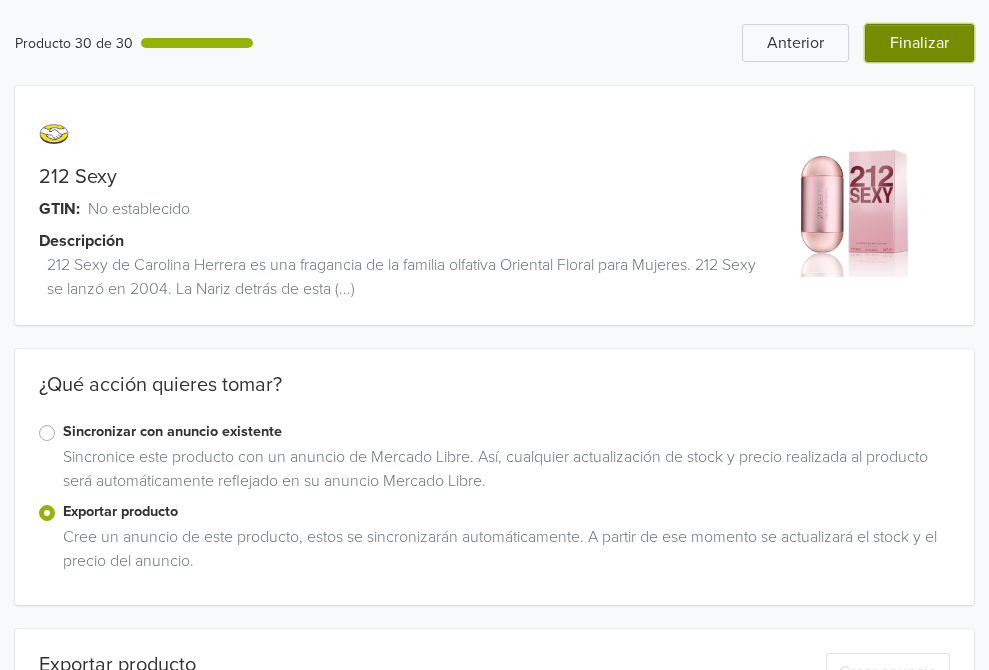 click on "Finalizar" at bounding box center (919, 43) 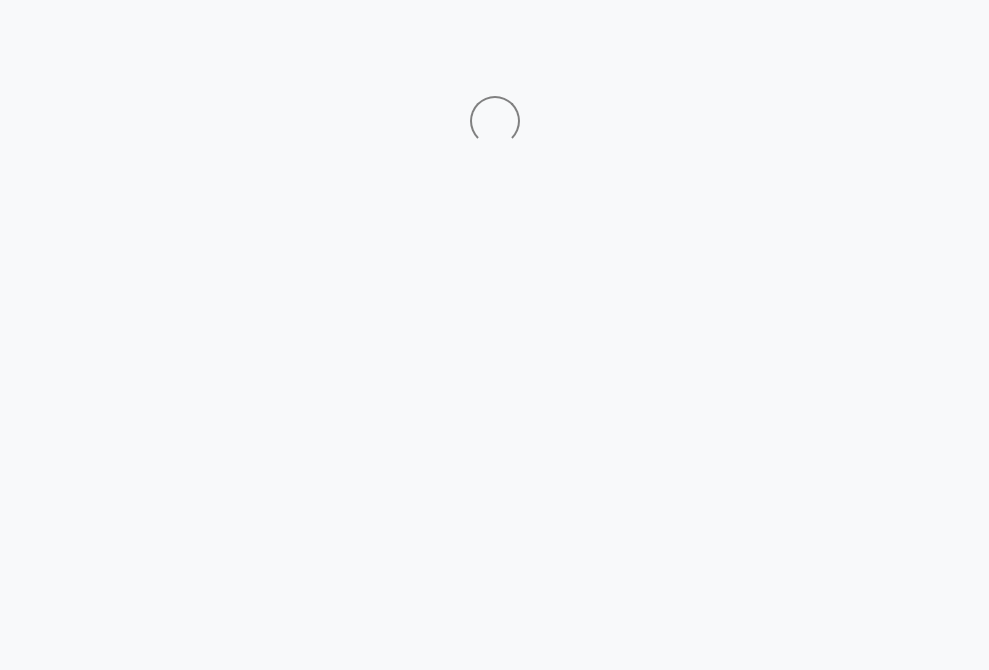 scroll, scrollTop: 0, scrollLeft: 0, axis: both 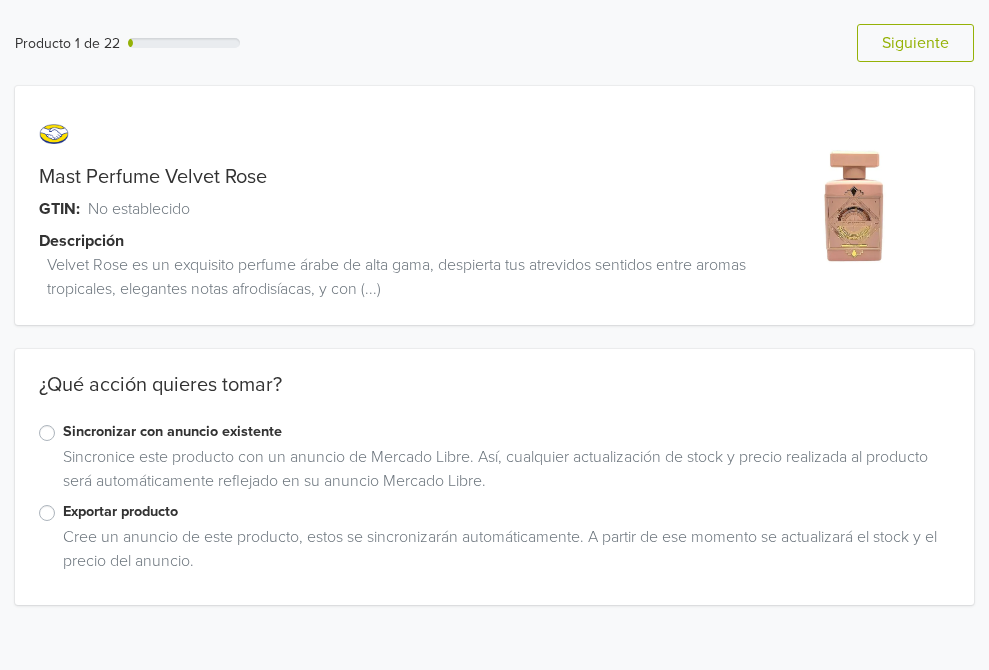 click on "Cree un anuncio de este producto, estos se sincronizarán automáticamente. A partir de ese momento se actualizará el stock y el precio del anuncio." at bounding box center [502, 553] 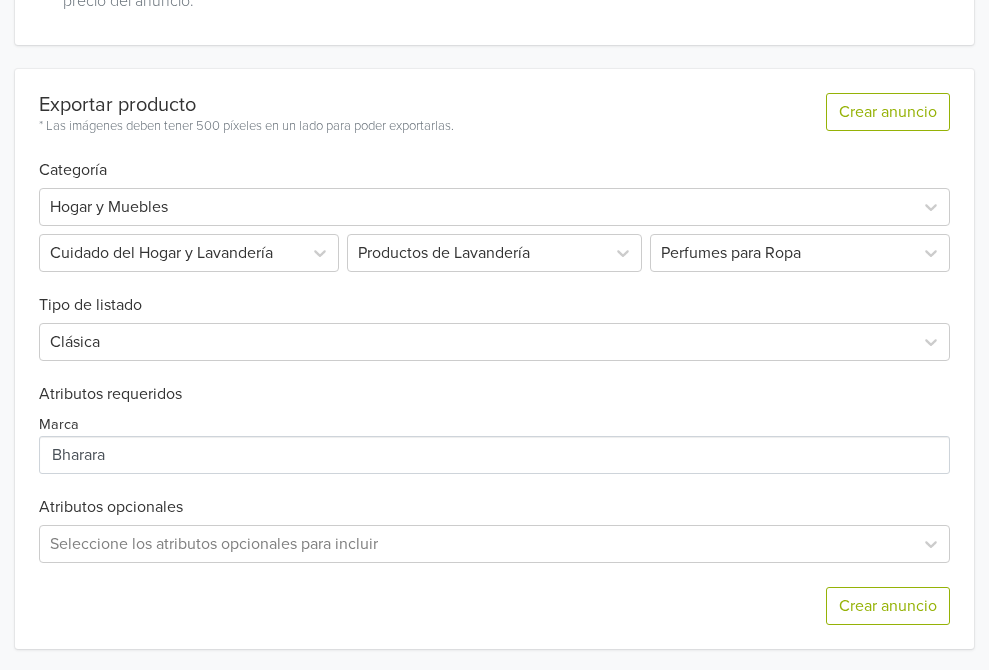 scroll, scrollTop: 561, scrollLeft: 0, axis: vertical 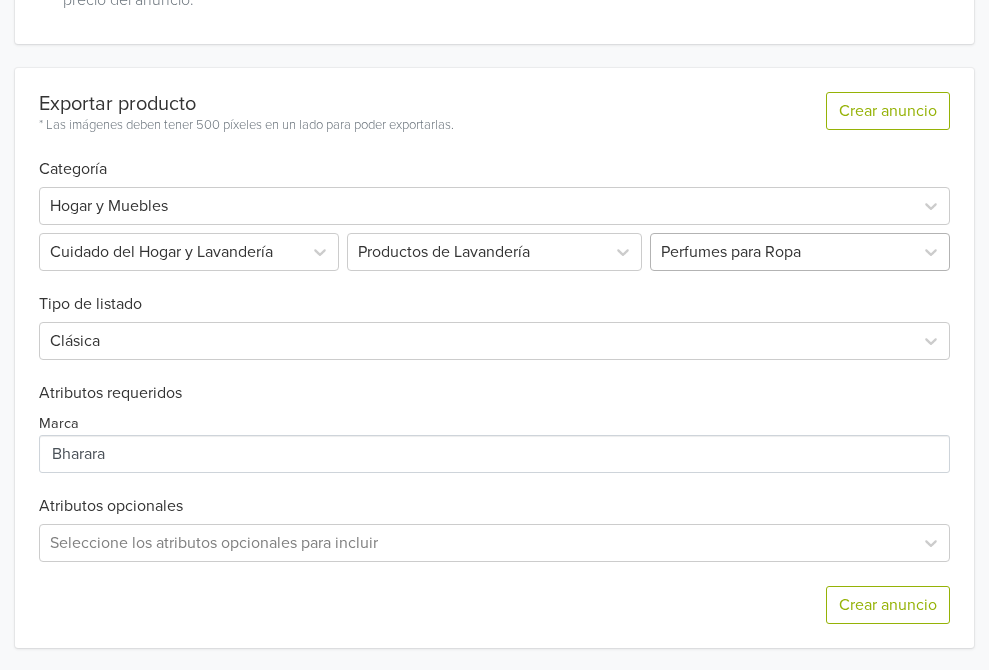 click at bounding box center (782, 252) 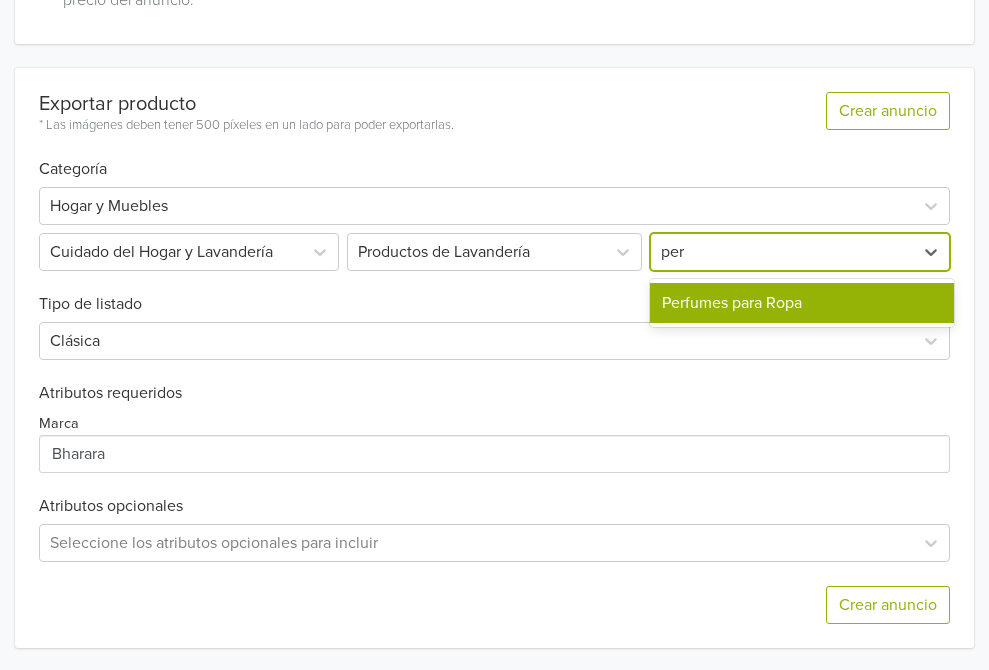 type on "perf" 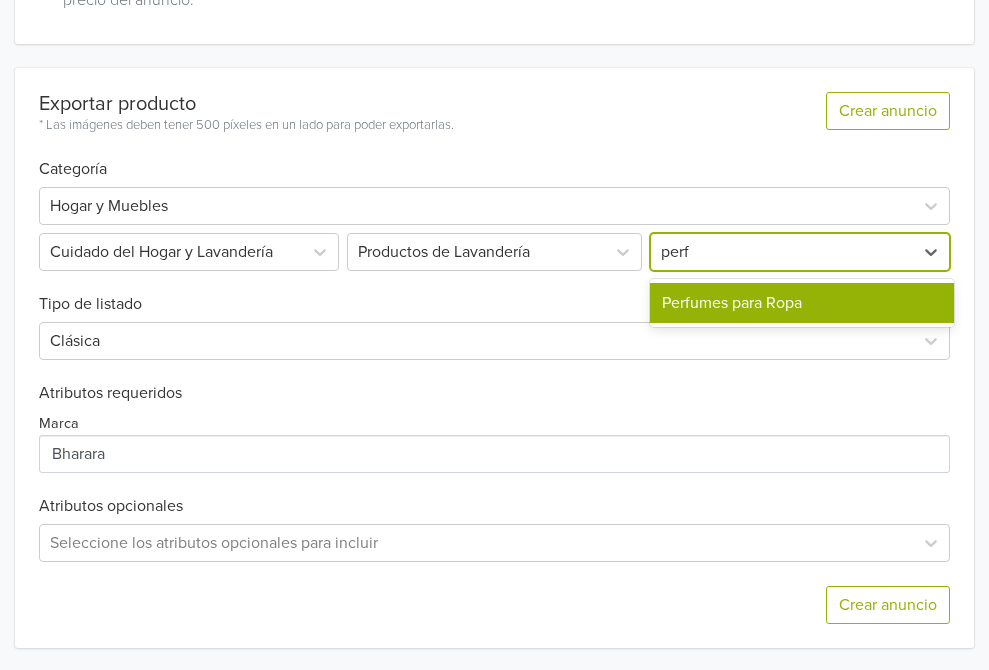 type 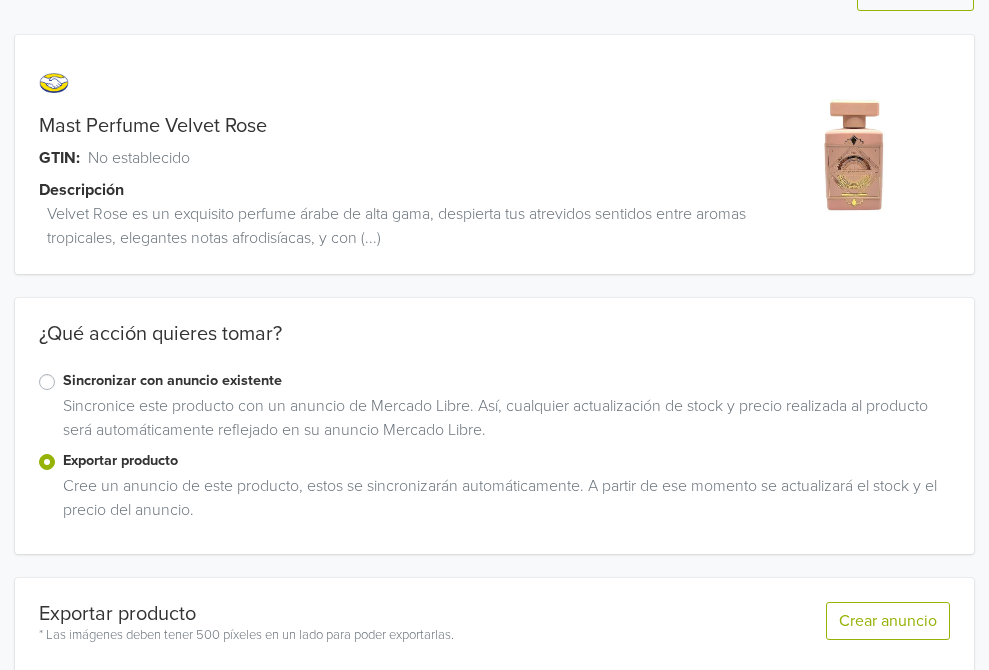 scroll, scrollTop: 0, scrollLeft: 0, axis: both 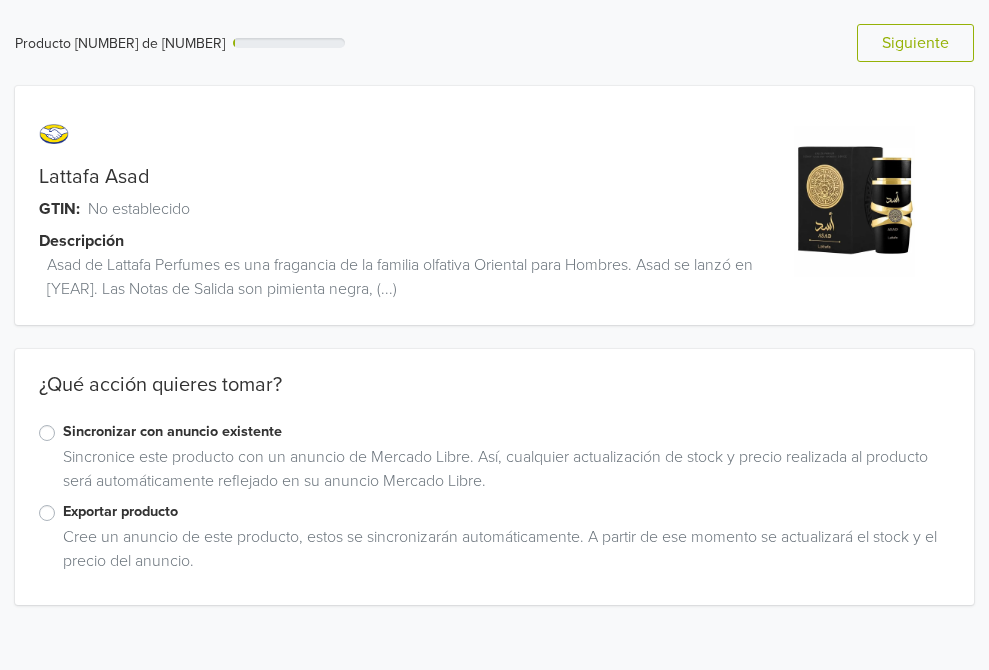 click on "Sincronice este producto con un anuncio de Mercado Libre. Así, cualquier actualización de stock y precio realizada al producto será automáticamente reflejado en su anuncio Mercado Libre." at bounding box center (502, 473) 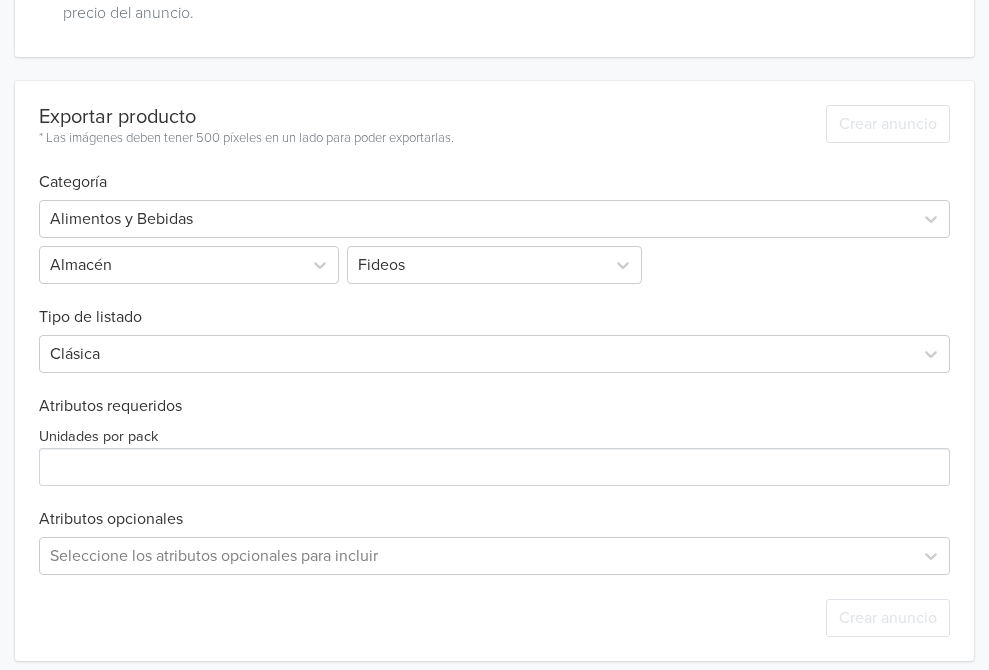 scroll, scrollTop: 561, scrollLeft: 0, axis: vertical 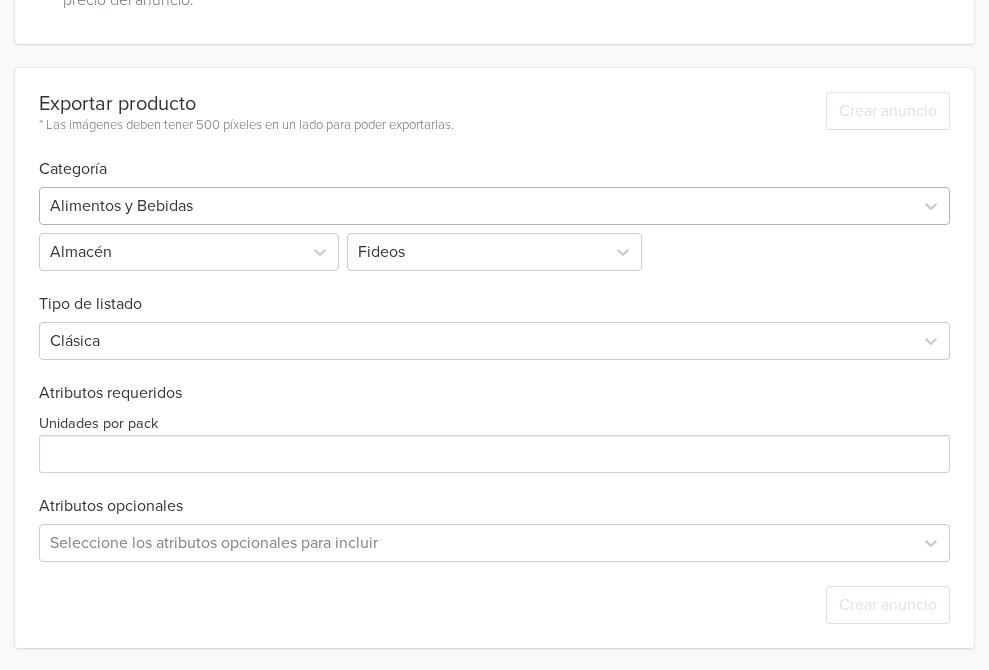 click at bounding box center [476, 206] 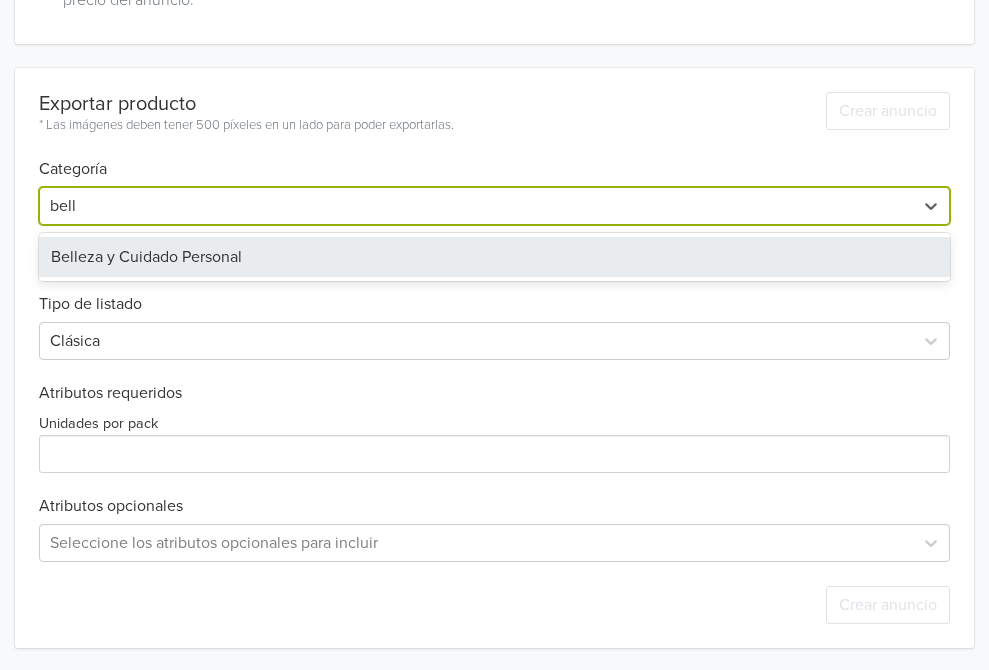 type on "belle" 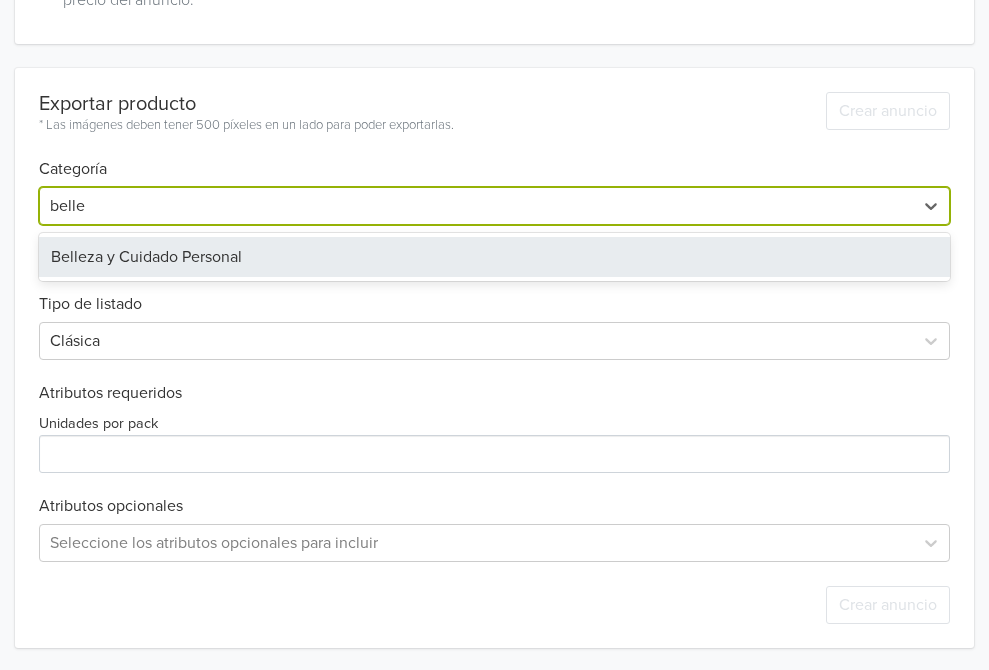 click on "Belleza y Cuidado Personal" at bounding box center (494, 257) 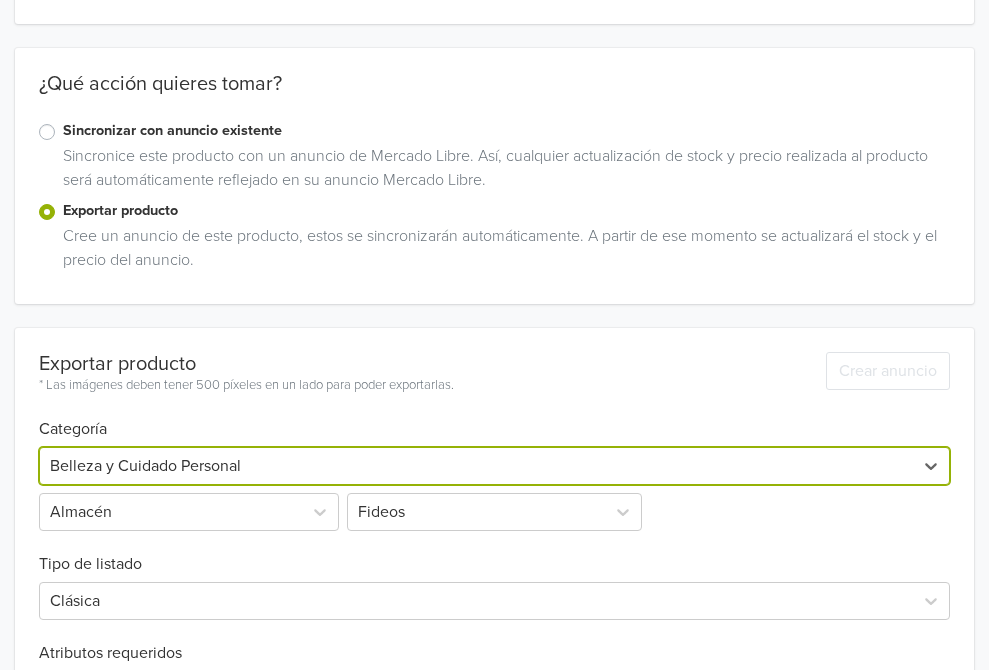 click on "Cree un anuncio de este producto, estos se sincronizarán automáticamente. A partir de ese momento se actualizará el stock y el precio del anuncio." at bounding box center [502, 252] 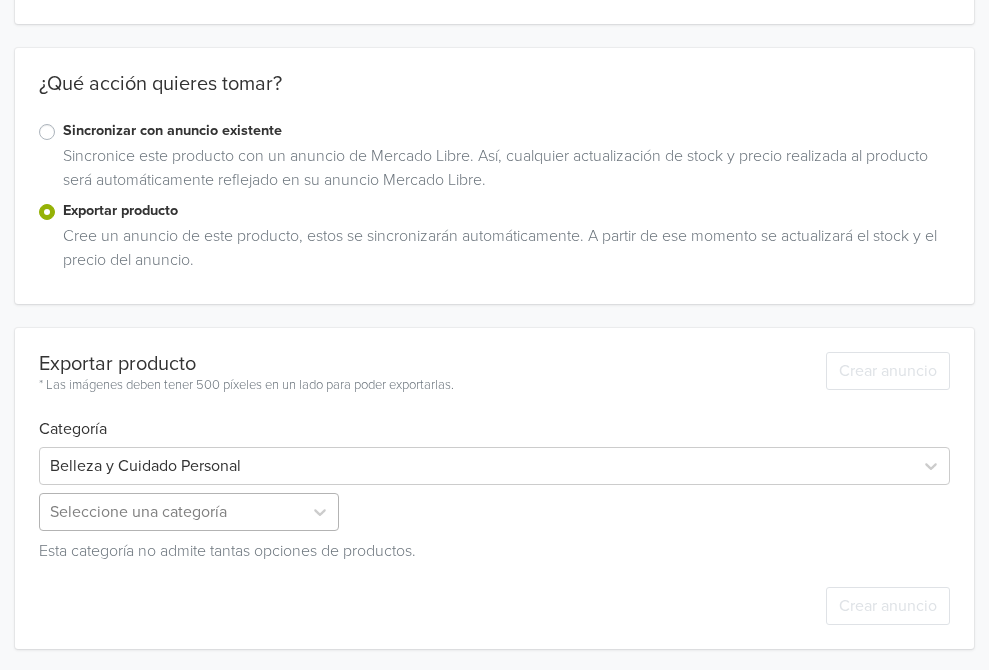 scroll, scrollTop: 468, scrollLeft: 0, axis: vertical 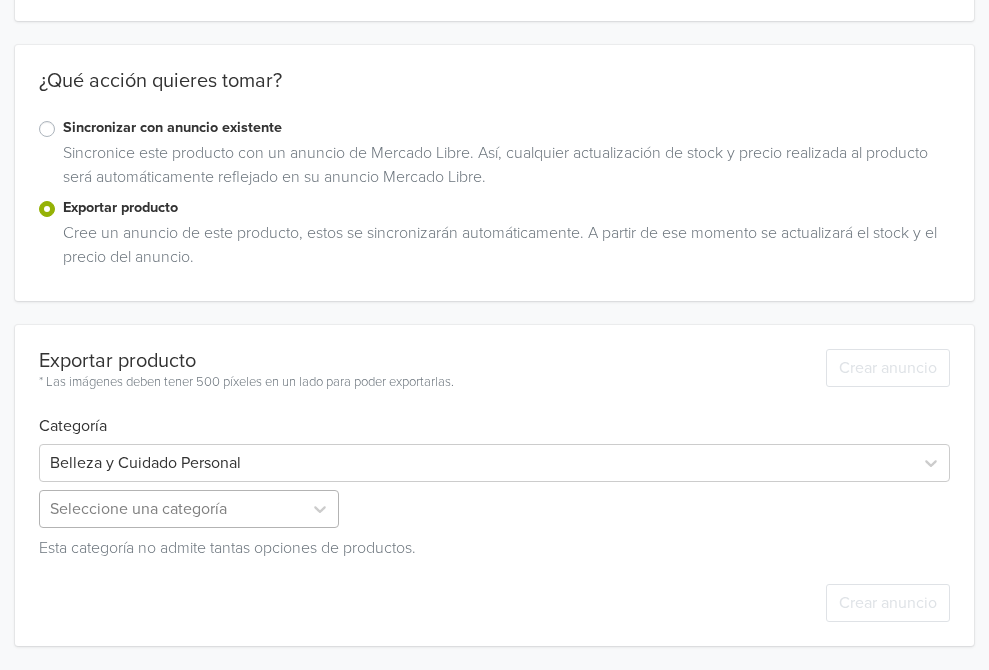 click on "Seleccione una categoría" at bounding box center [191, 509] 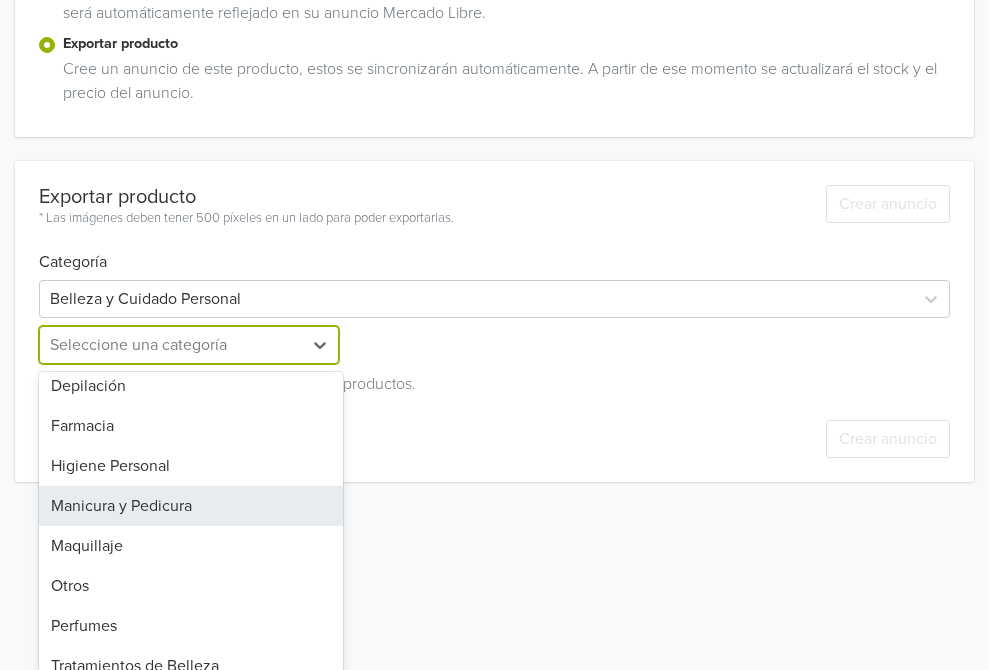 scroll, scrollTop: 228, scrollLeft: 0, axis: vertical 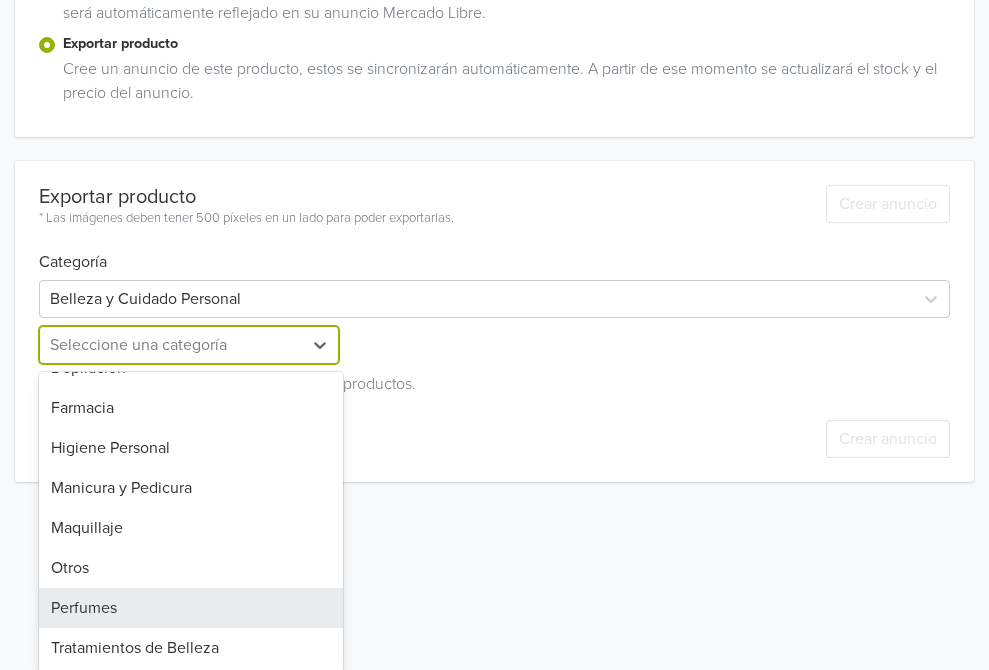 click on "Perfumes" at bounding box center (191, 608) 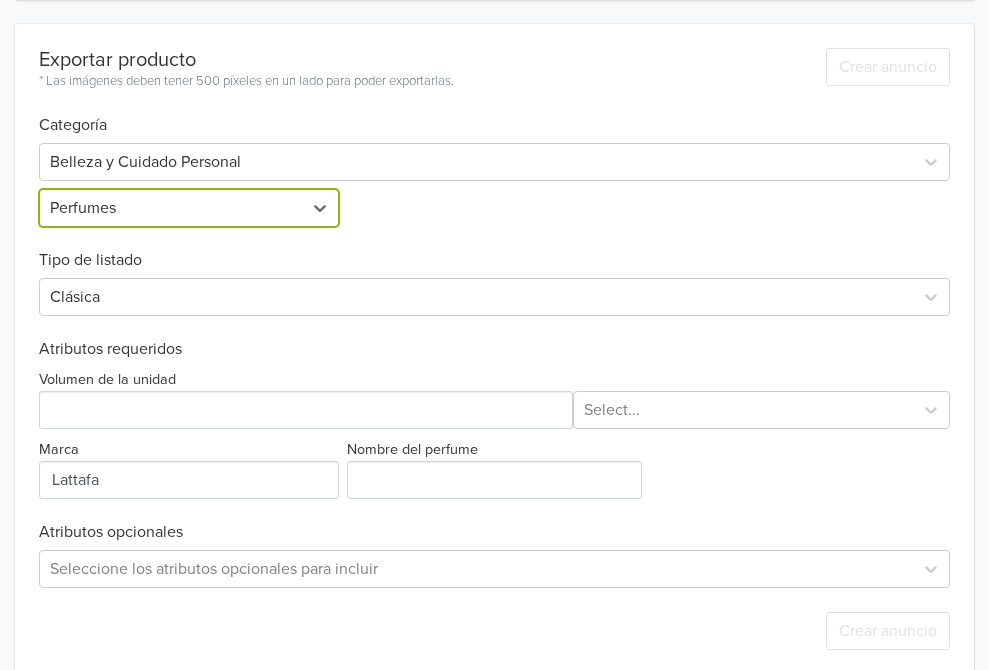 scroll, scrollTop: 631, scrollLeft: 0, axis: vertical 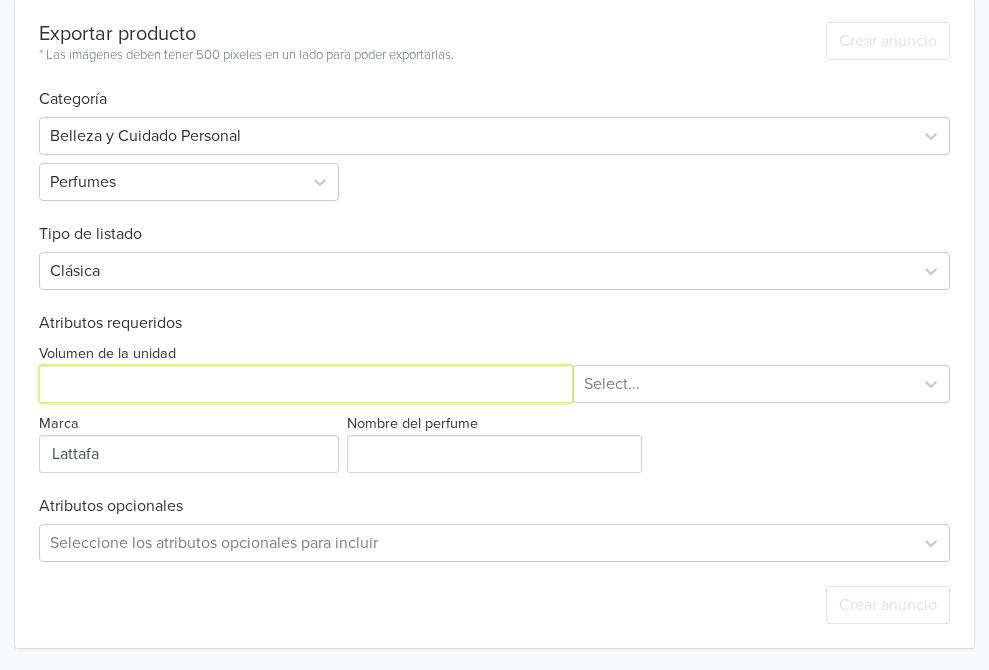 click on "Volumen de la unidad" at bounding box center (306, 384) 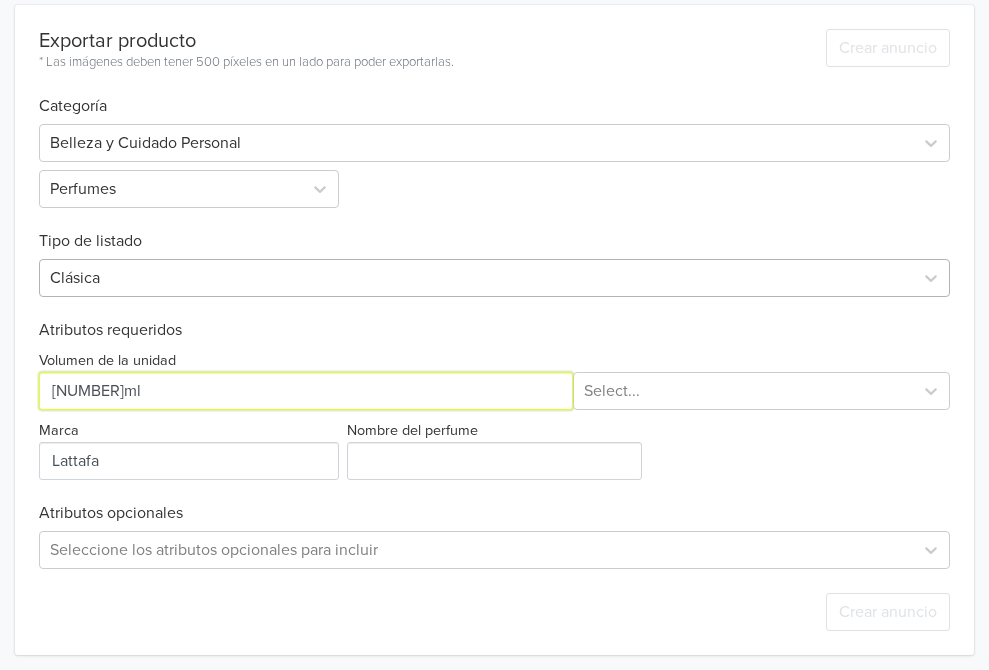 scroll, scrollTop: 631, scrollLeft: 0, axis: vertical 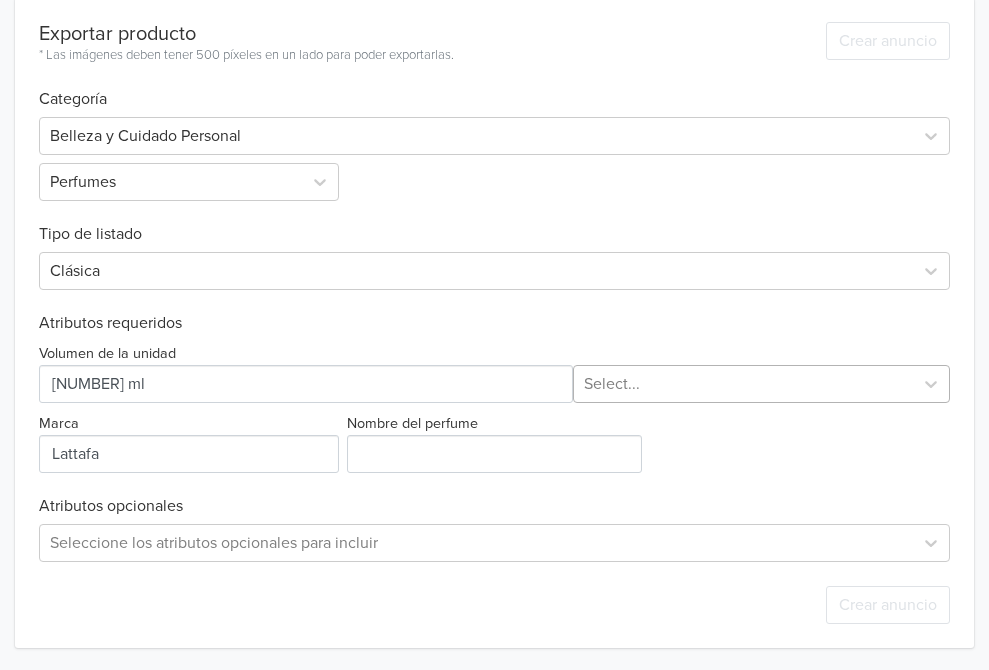 click at bounding box center (743, 384) 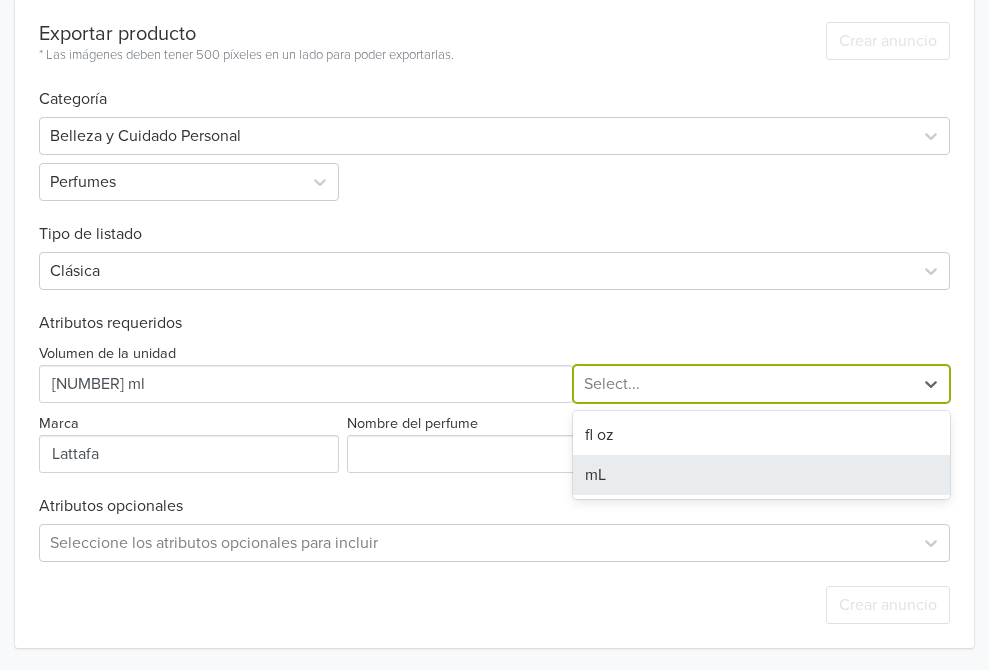 click on "mL" at bounding box center (761, 475) 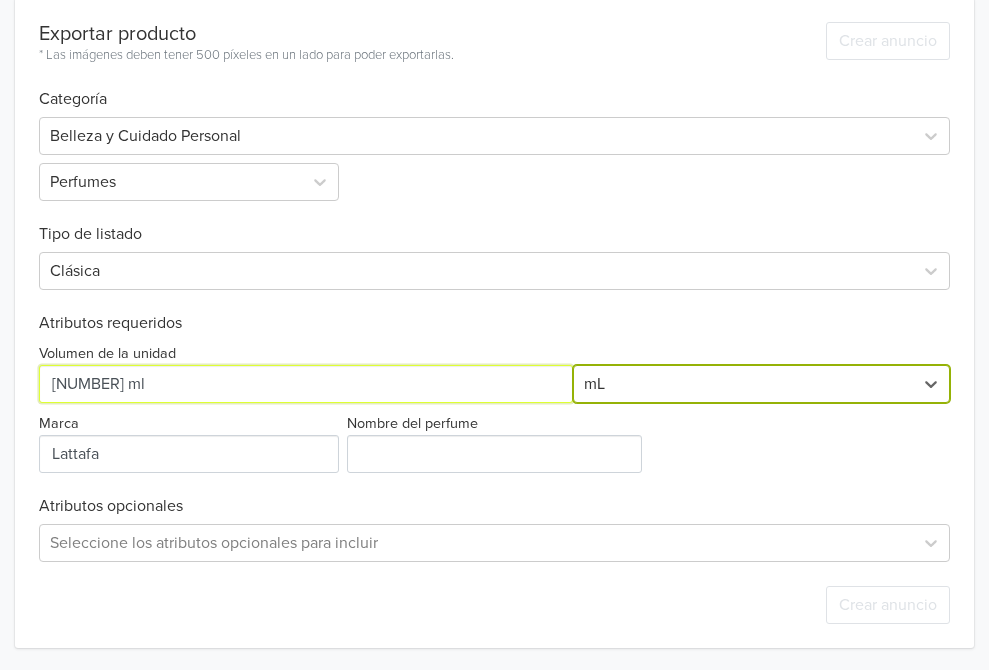 click on "Volumen de la unidad" at bounding box center [306, 384] 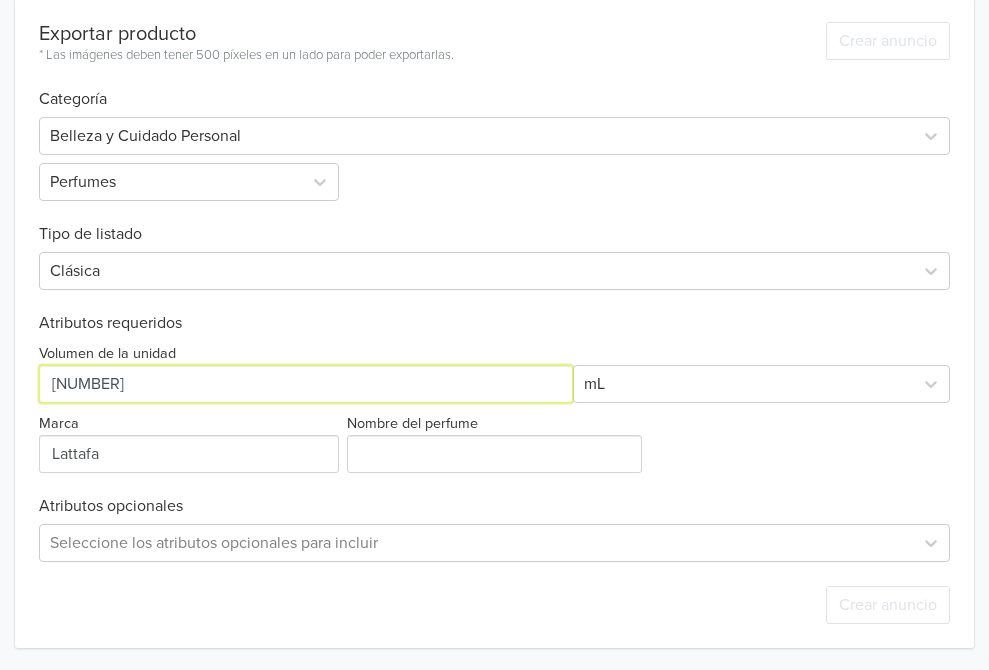 type on "100" 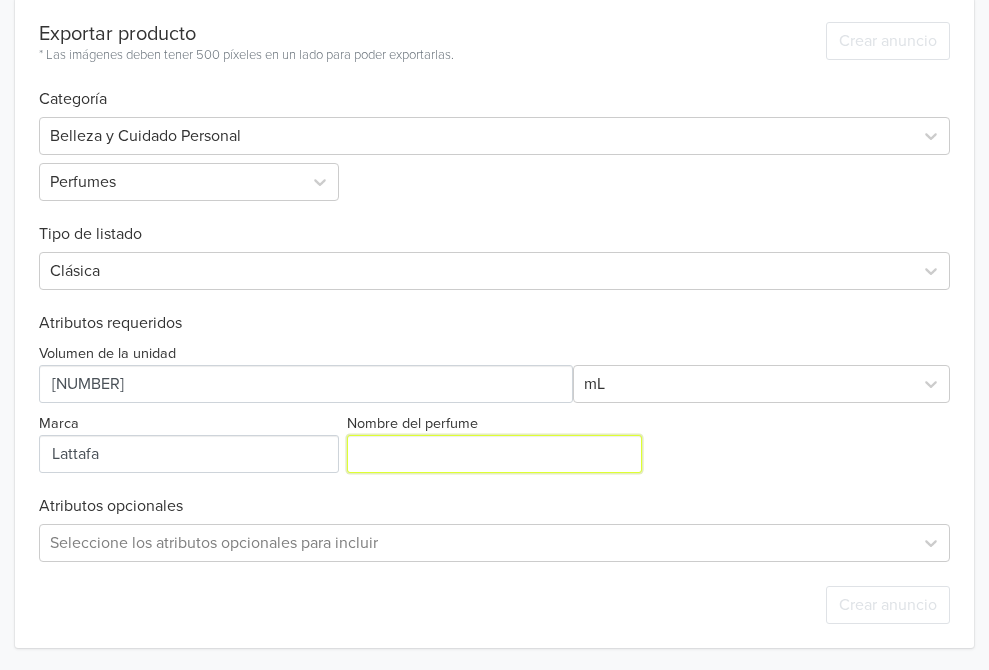 click on "Nombre del perfume" at bounding box center (495, 454) 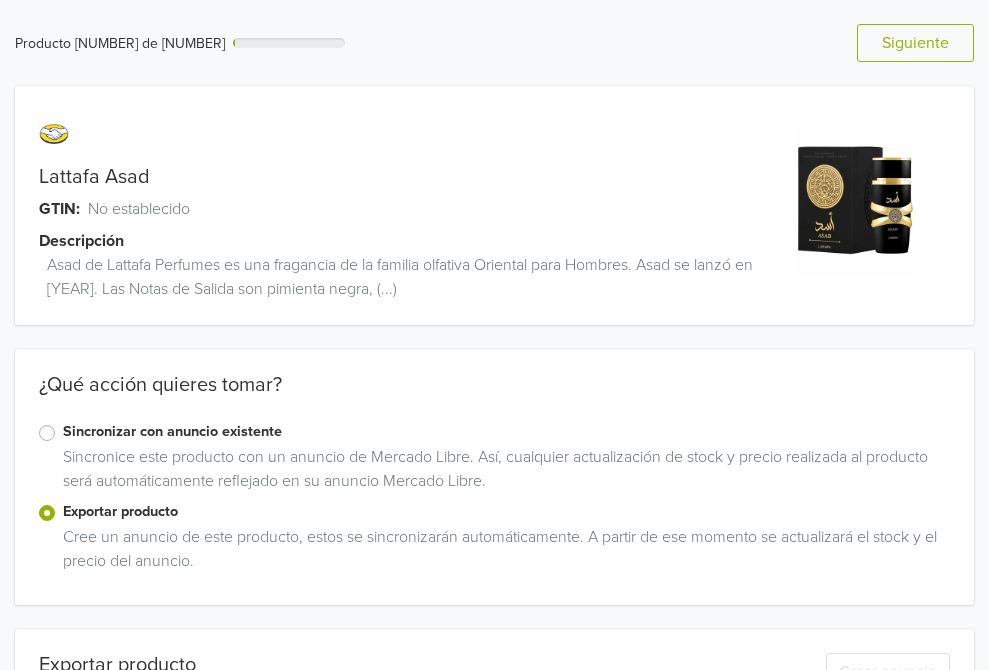 click on "Lattafa Asad" at bounding box center (94, 177) 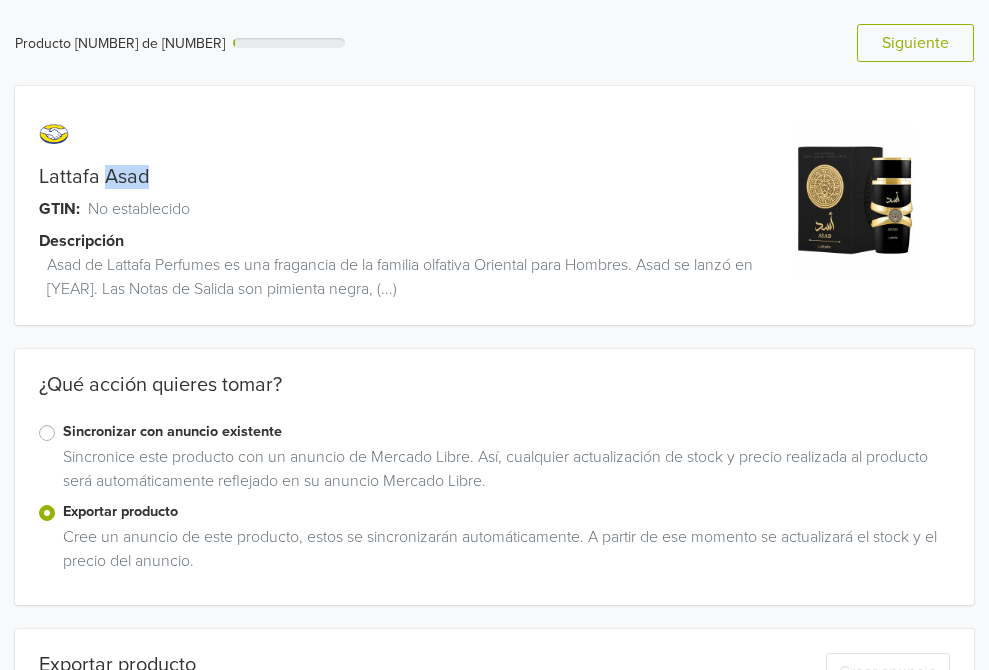 click on "Lattafa Asad" at bounding box center (94, 177) 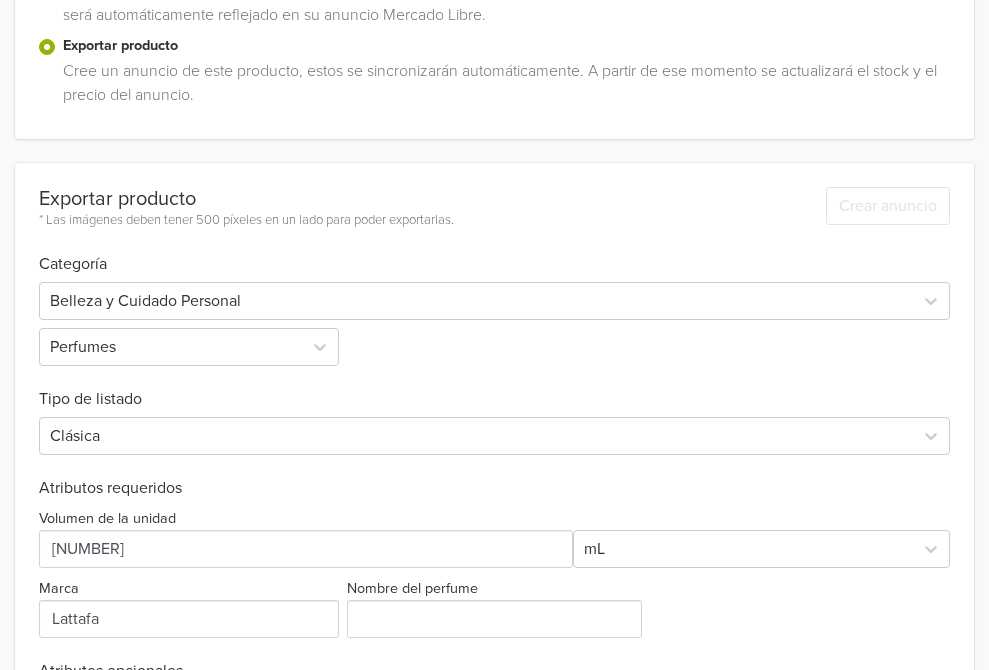scroll, scrollTop: 631, scrollLeft: 0, axis: vertical 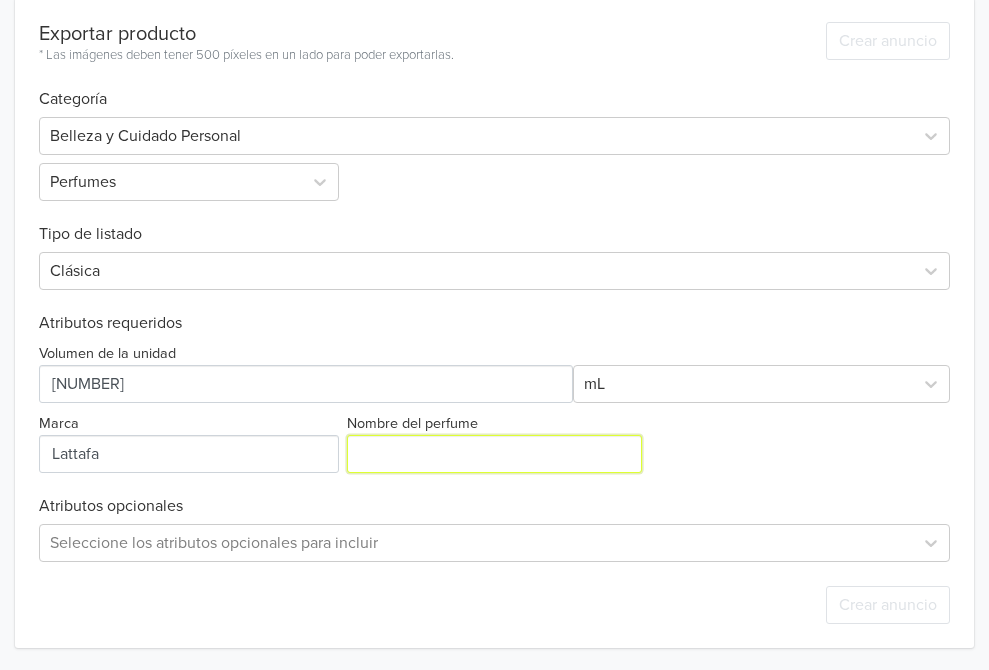 click on "Nombre del perfume" at bounding box center [495, 454] 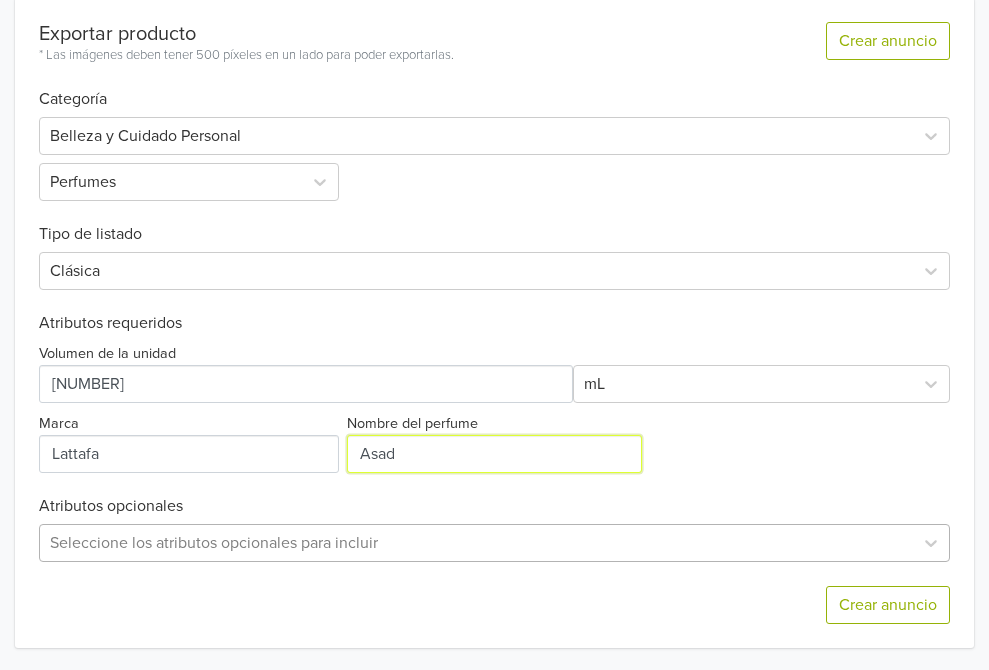 type on "Asad" 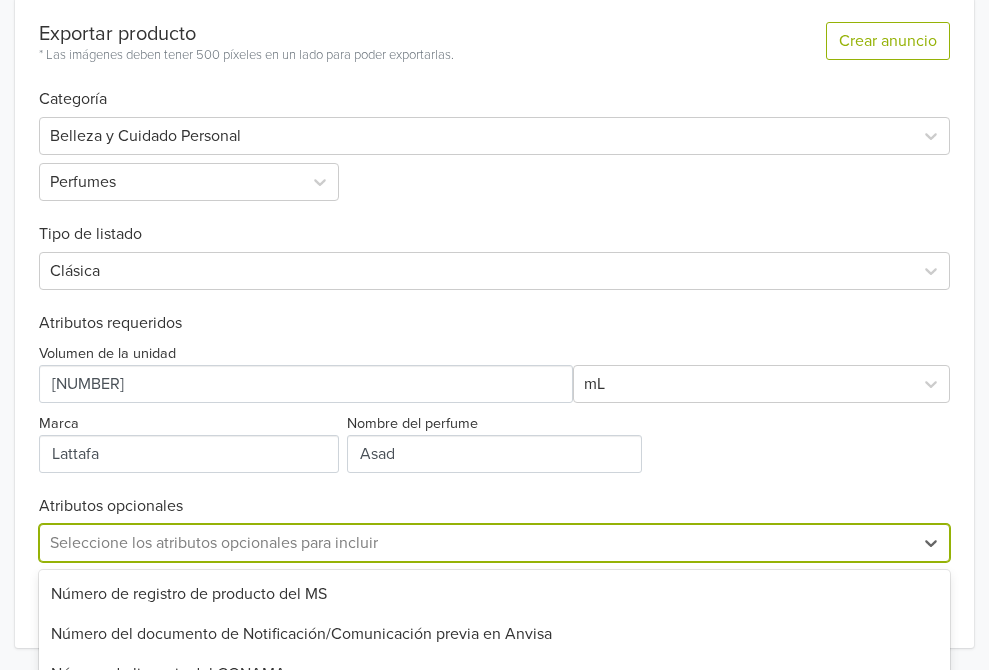 scroll, scrollTop: 830, scrollLeft: 0, axis: vertical 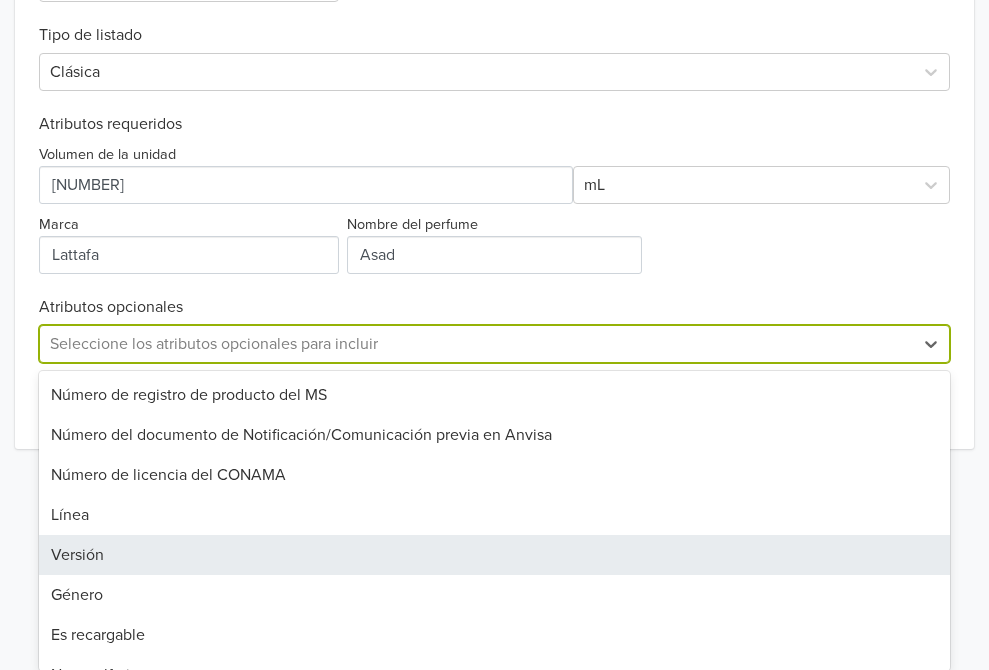click on "Versión, 5 of 36. 36 results available. Use Up and Down to choose options, press Enter to select the currently focused option, press Escape to exit the menu, press Tab to select the option and exit the menu. Seleccione los atributos opcionales para incluir Número de registro de producto del MS Número del documento de Notificación/Comunicación previa en Anvisa Número de licencia del CONAMA Línea Versión Género Es recargable Notas olfativas País de origen Año de lanzamiento Es libre de crueldad Es vegano Es libre de alcohol Registro de establecimiento MPN Modelo Es kit Fuente del producto Número de legajo resolución 155/98 Registro de producto Tipo de perfume Formato de aplicación Familia olfativa Duración aproximada Es set Incluye estuche Número de autorización sanitaria DIGEMID Número de registro/NSO del producto  Número de R.S/NSO del producto Número de inscripción de producto I.S.P Número de aviso de funcionamiento Ancho del paquete del seller Largo del paquete del seller" at bounding box center [494, 344] 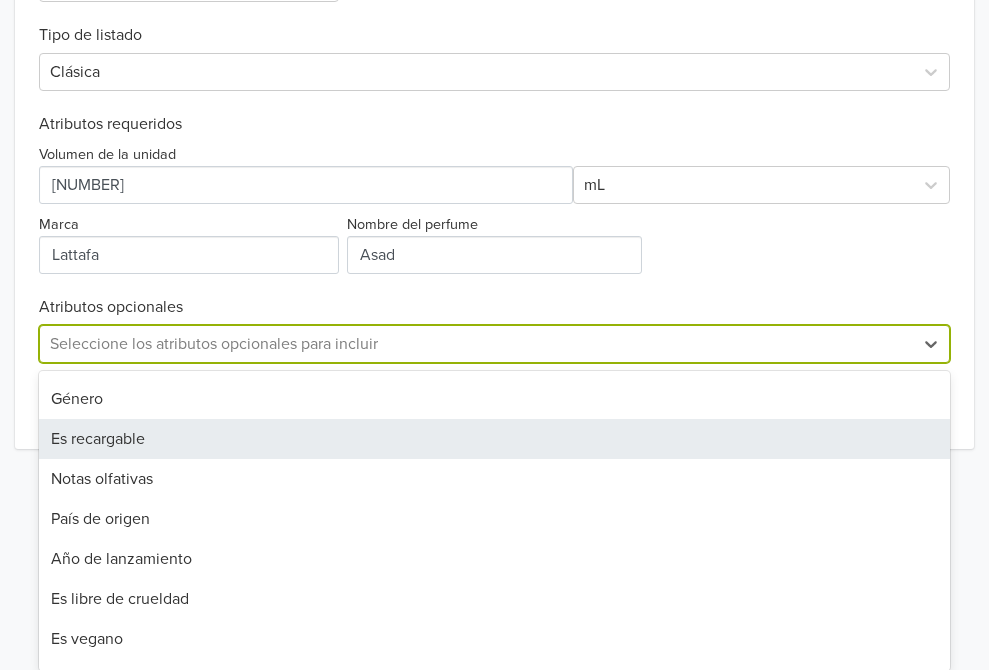 scroll, scrollTop: 200, scrollLeft: 0, axis: vertical 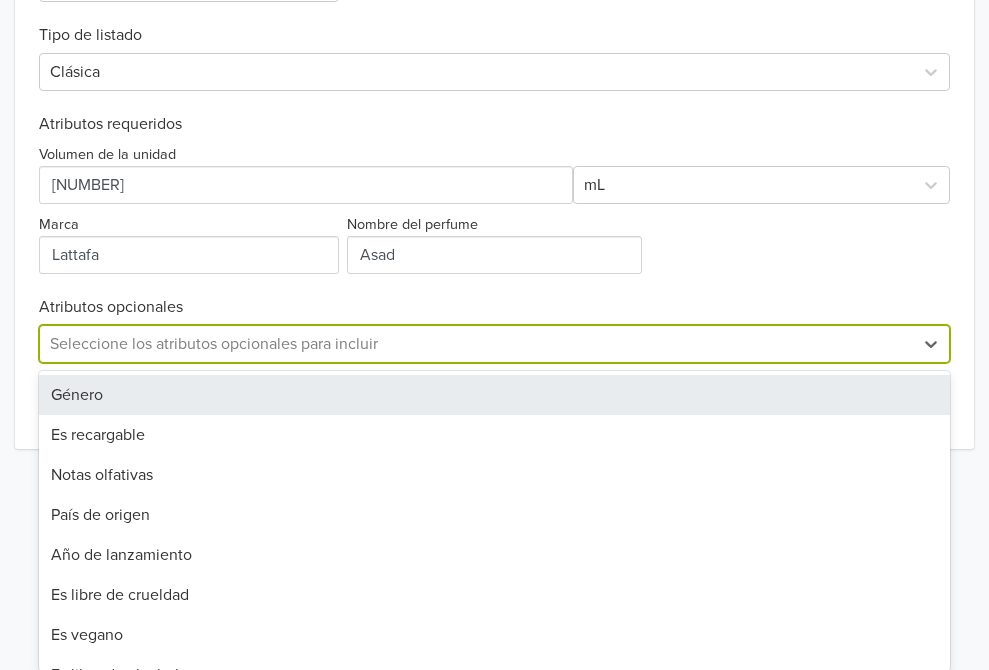click on "Género" at bounding box center [494, 395] 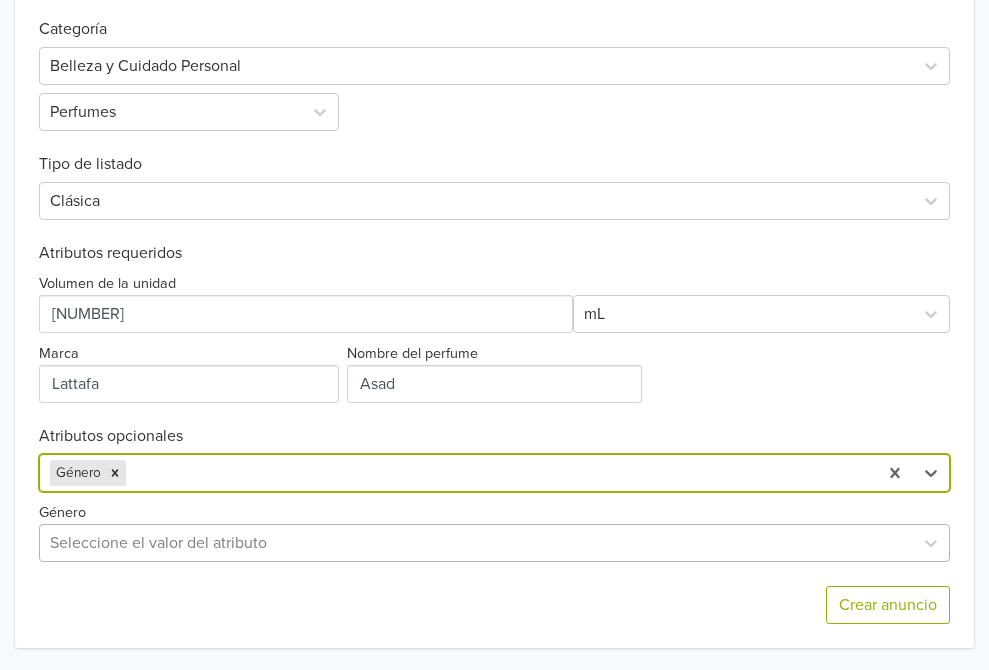 click on "Seleccione el valor del atributo" at bounding box center (494, 543) 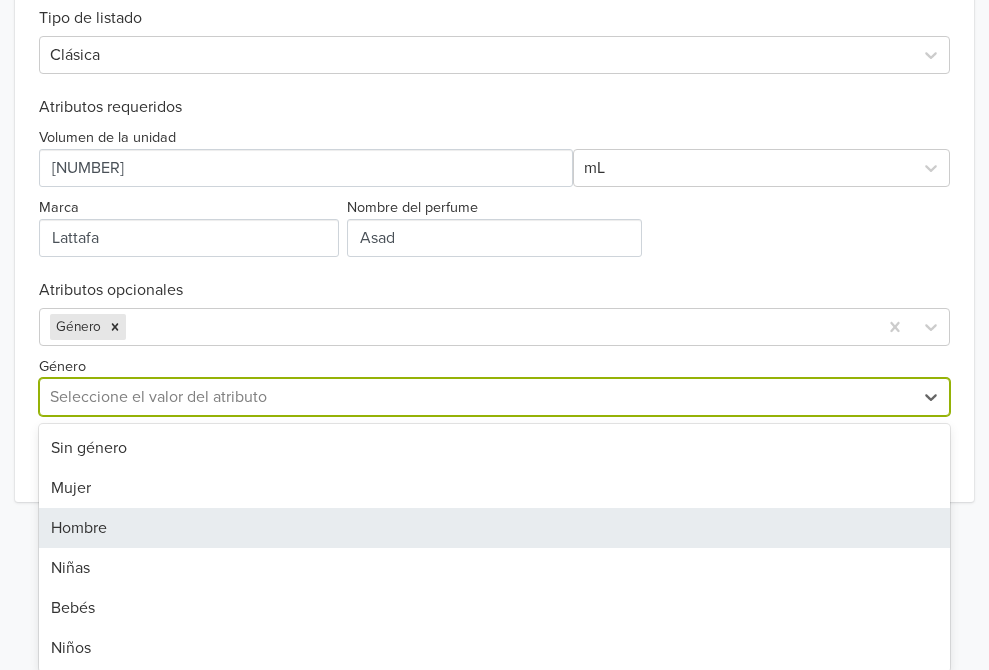 click on "Hombre" at bounding box center [494, 528] 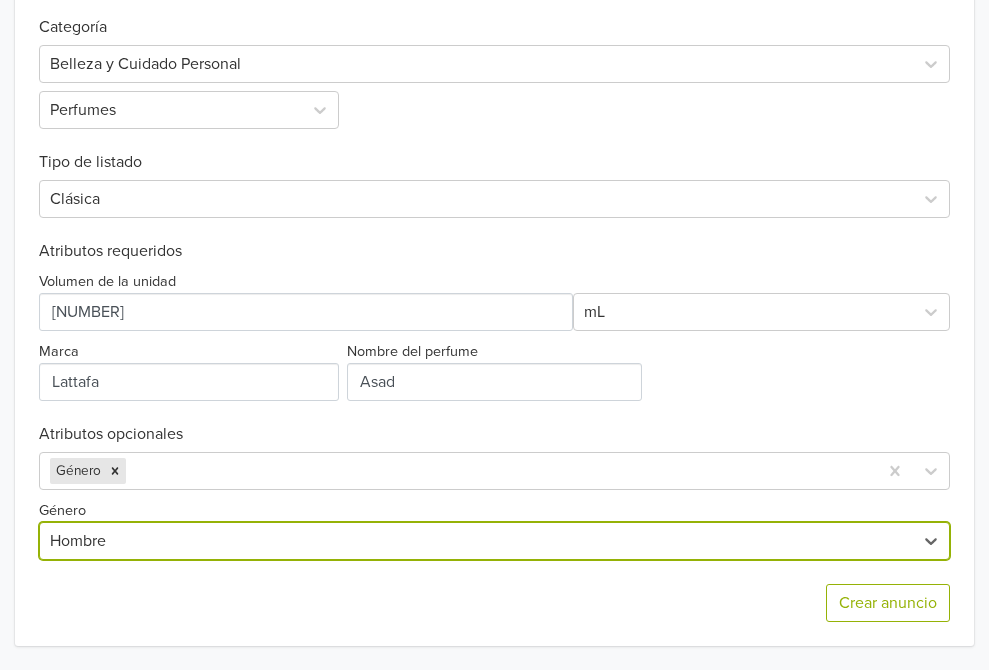 scroll, scrollTop: 701, scrollLeft: 0, axis: vertical 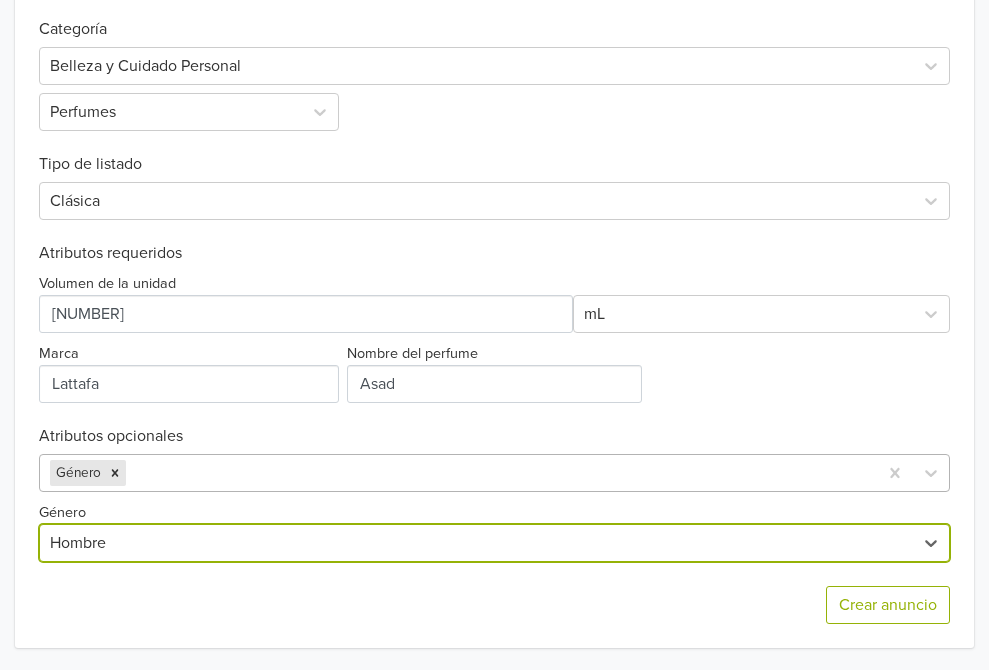 click at bounding box center [498, 473] 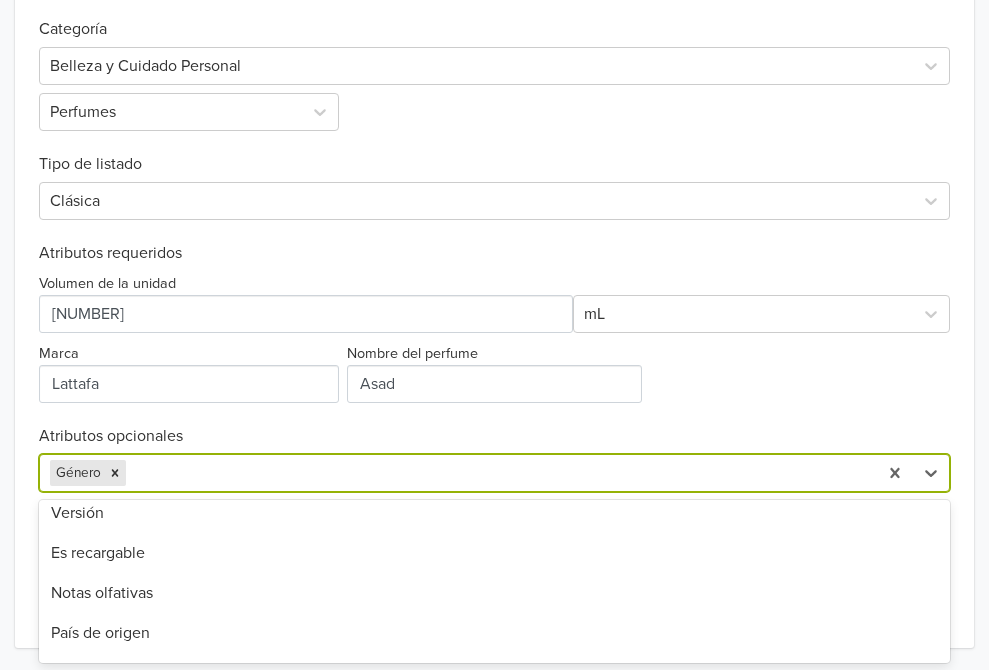 scroll, scrollTop: 191, scrollLeft: 0, axis: vertical 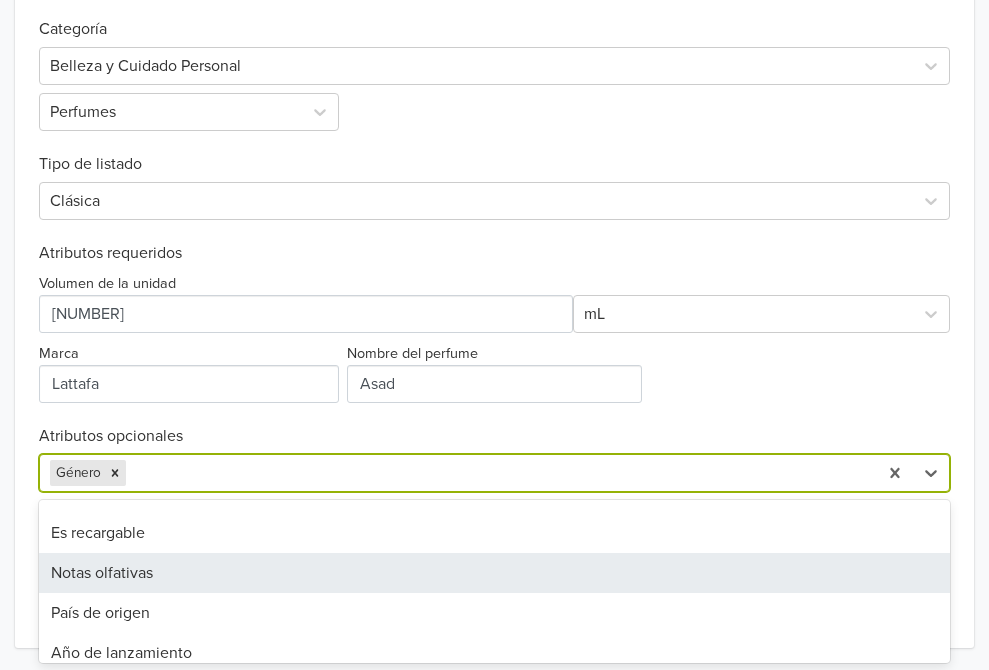 click on "Producto 1 de 52 Anterior Siguiente Lattafa Asad   GTIN: No establecido   Descripción   Asad de Lattafa Perfumes es una fragancia de la familia olfativa Oriental para Hombres. Asad se lanzó en 2021. Las Notas de Salida son pimienta negra, (...) ¿Qué acción quieres tomar? Sincronizar con anuncio existente Sincronice este producto con un anuncio de Mercado Libre. Así, cualquier actualización de stock y precio realizada al producto será automáticamente reflejado en su anuncio Mercado Libre. Exportar producto Cree un anuncio de este producto, estos se sincronizarán automáticamente. A partir de ese momento se actualizará el stock y el precio del anuncio. Exportar producto * Las imágenes deben tener 500 píxeles en un lado para poder exportarlas. Crear anuncio Categoría Belleza y Cuidado Personal Perfumes Tipo de listado Clásica Atributos requeridos Volumen de la unidad mL Marca Nombre del perfume Atributos opcionales Notas olfativas, 7 of 35. 35 results available. Género Línea Versión Es vegano" at bounding box center [494, -15] 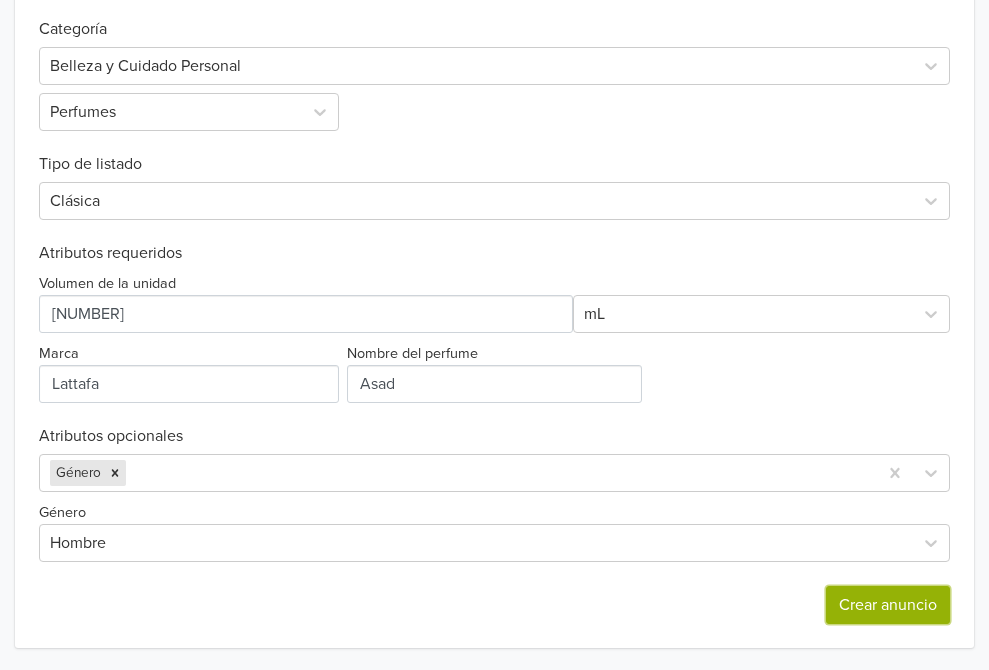 click on "Crear anuncio" at bounding box center (888, 605) 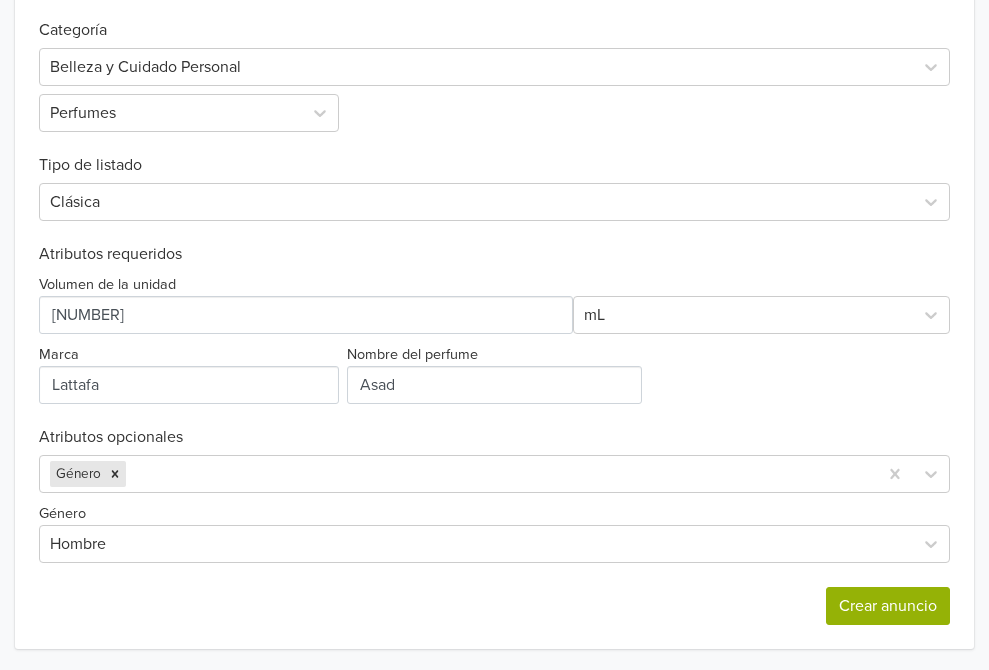 scroll, scrollTop: 0, scrollLeft: 0, axis: both 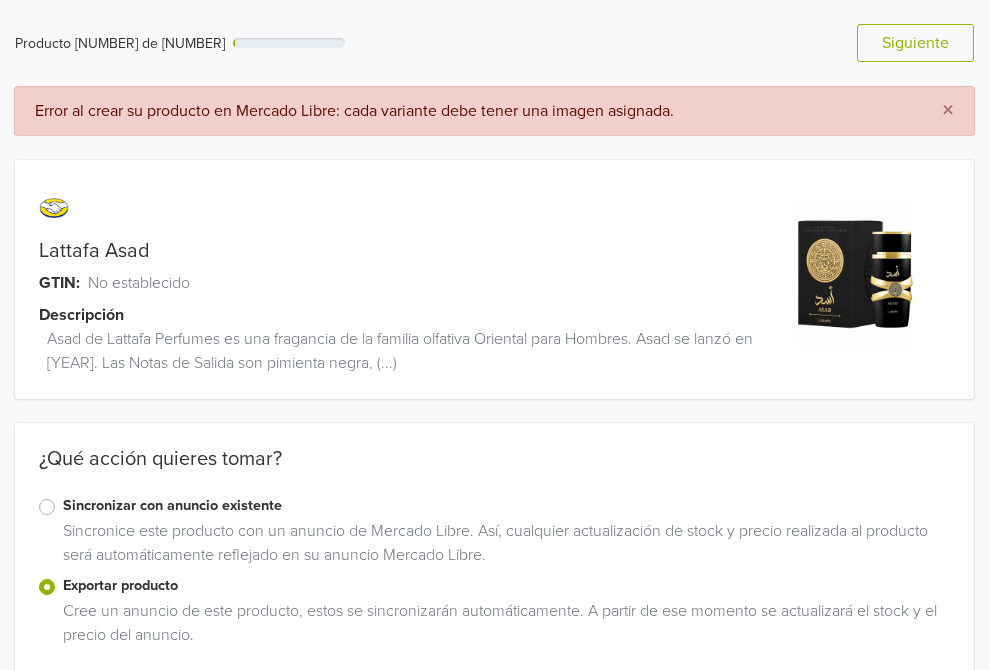 click on "Error al crear su producto en Mercado Libre: cada variante debe tener una imagen asignada." at bounding box center [472, 111] 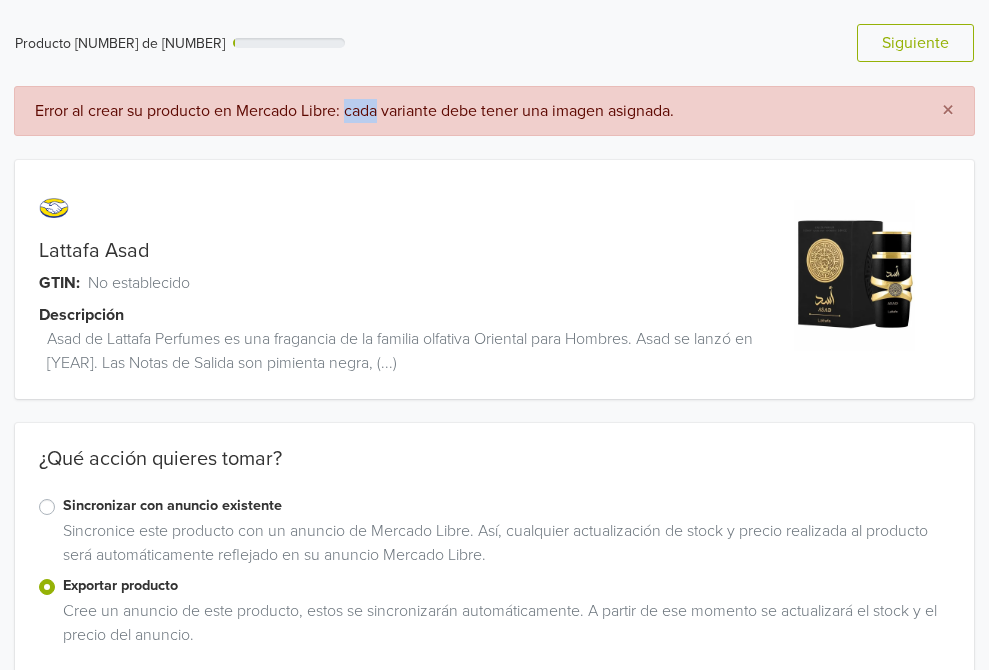 click on "Error al crear su producto en Mercado Libre: cada variante debe tener una imagen asignada." at bounding box center [472, 111] 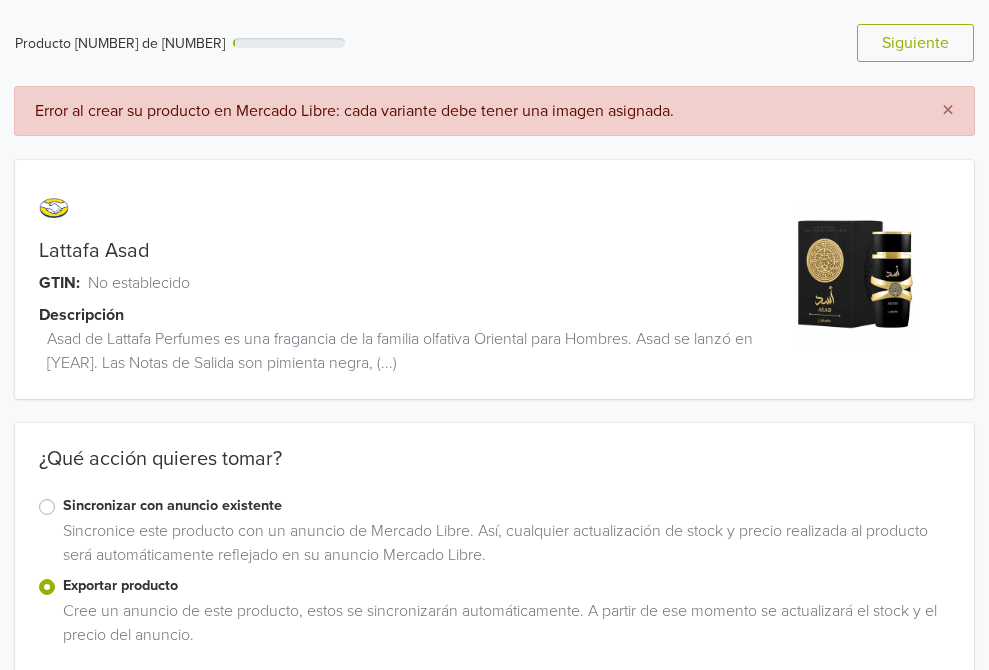 click on "Error al crear su producto en Mercado Libre: cada variante debe tener una imagen asignada." at bounding box center (472, 111) 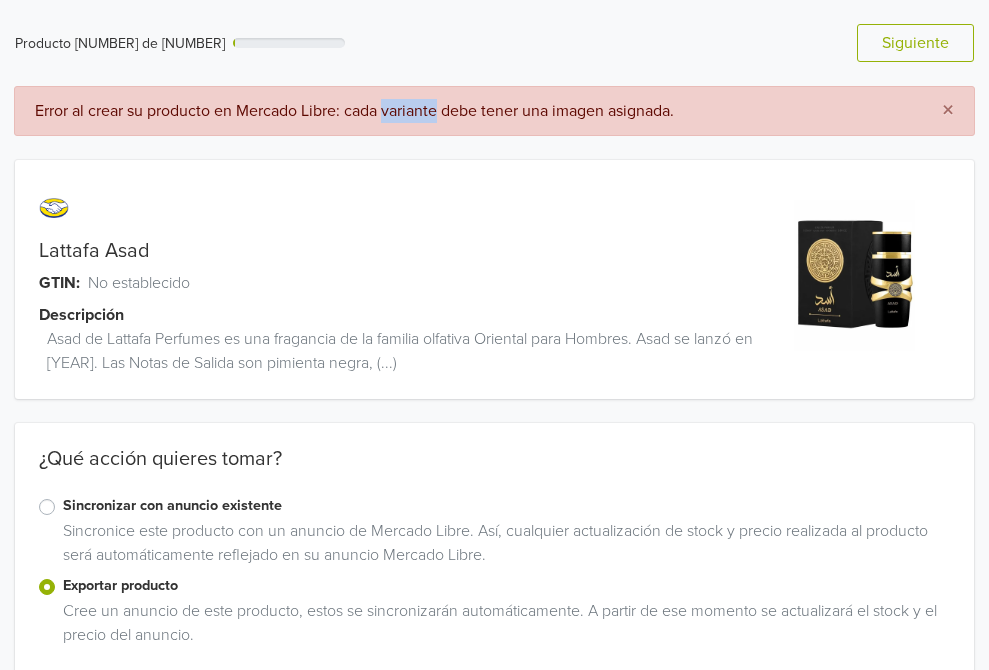 click on "Error al crear su producto en Mercado Libre: cada variante debe tener una imagen asignada." at bounding box center [472, 111] 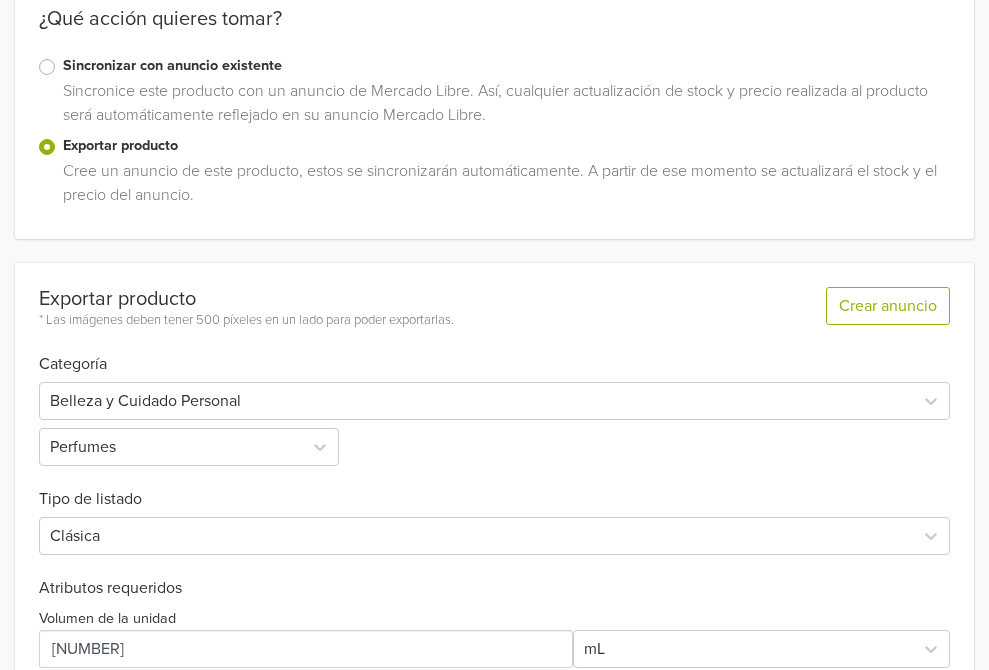 scroll, scrollTop: 774, scrollLeft: 0, axis: vertical 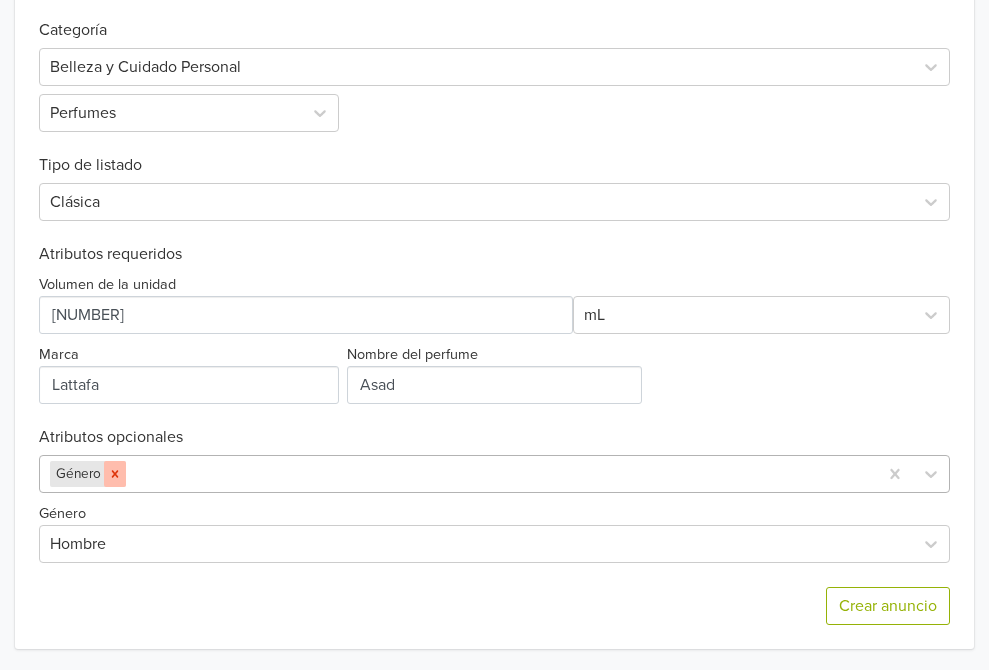 click 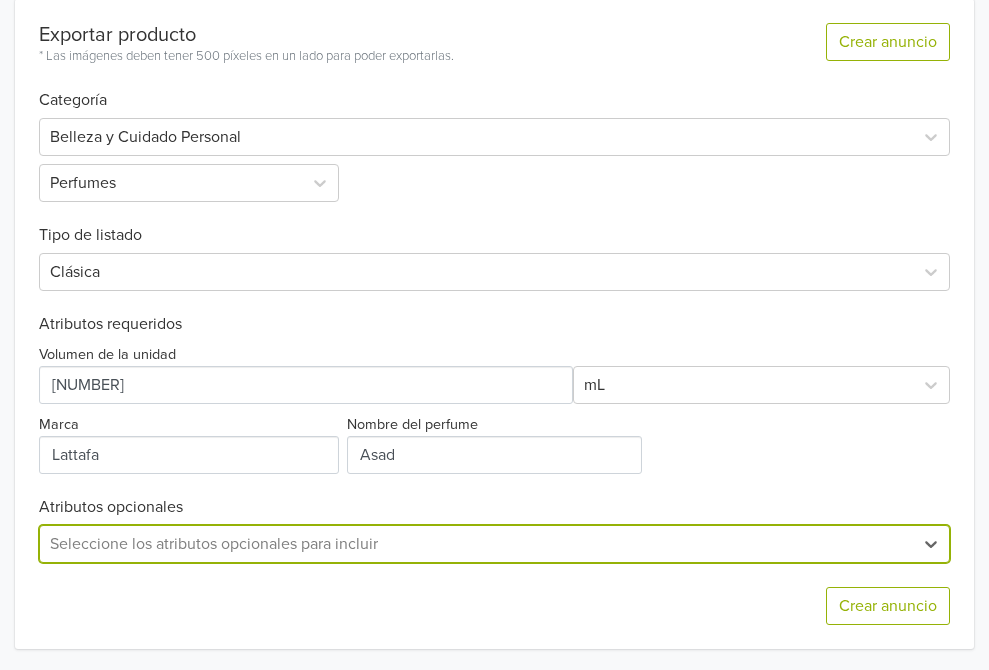 click on "Atributos opcionales" at bounding box center (494, 507) 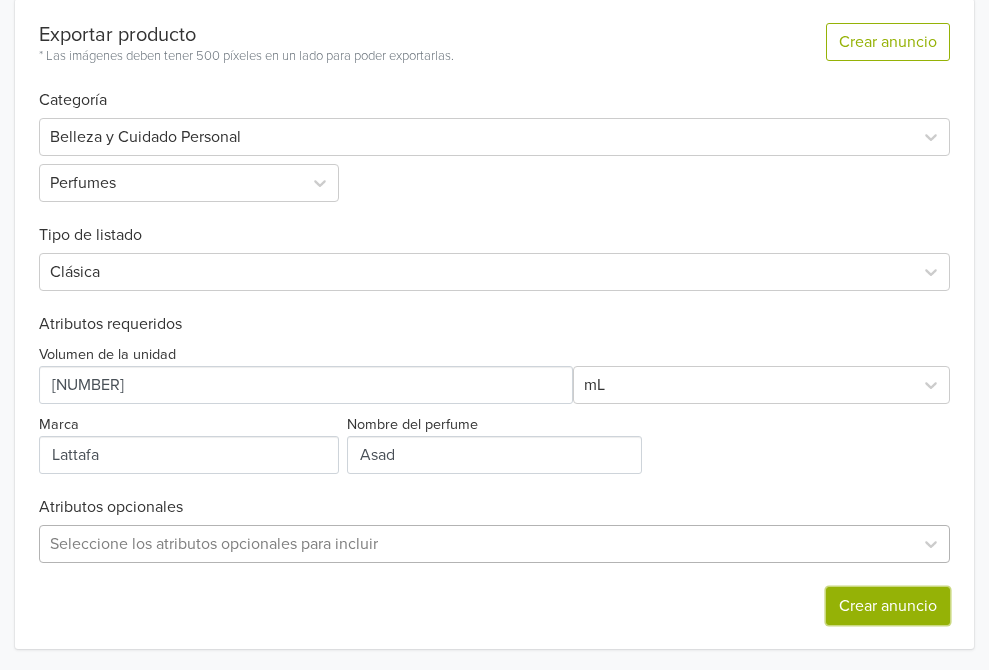 click on "Crear anuncio" at bounding box center [888, 606] 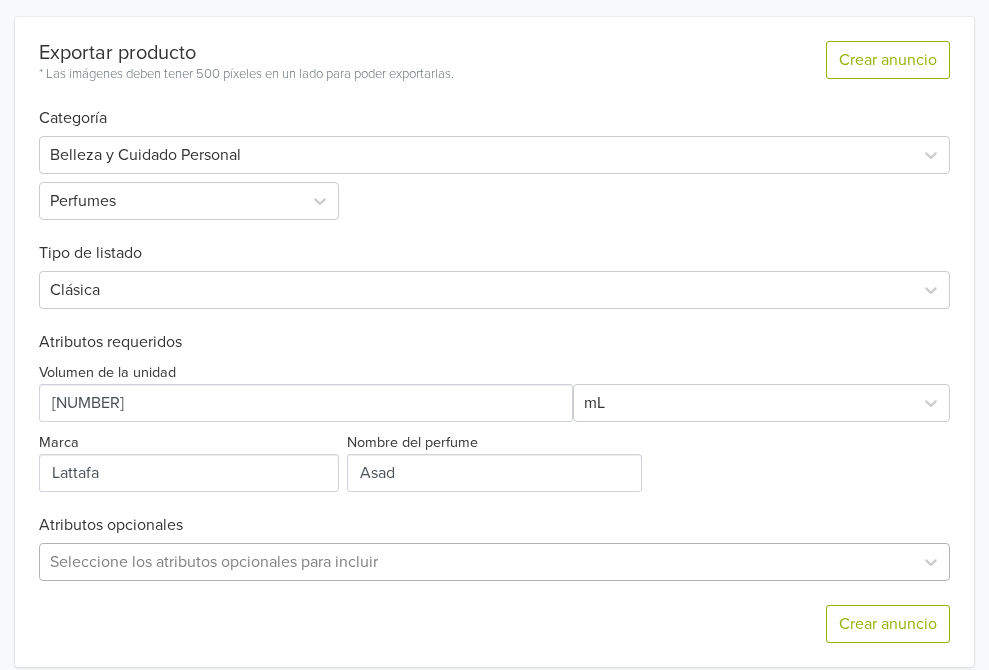 scroll, scrollTop: 704, scrollLeft: 0, axis: vertical 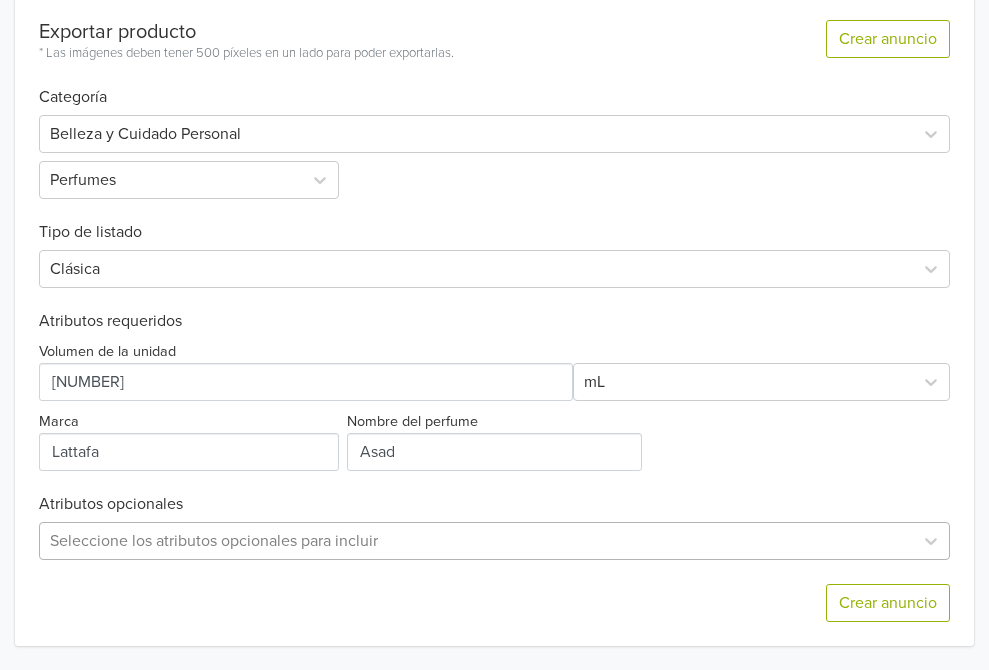 click on "Seleccione los atributos opcionales para incluir" at bounding box center [494, 541] 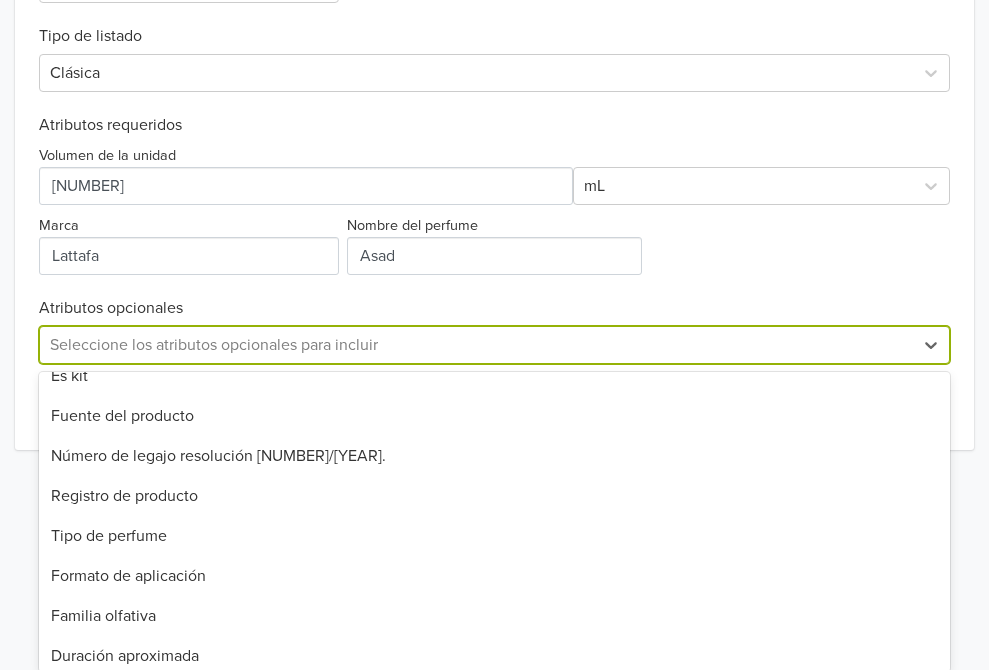 scroll, scrollTop: 657, scrollLeft: 0, axis: vertical 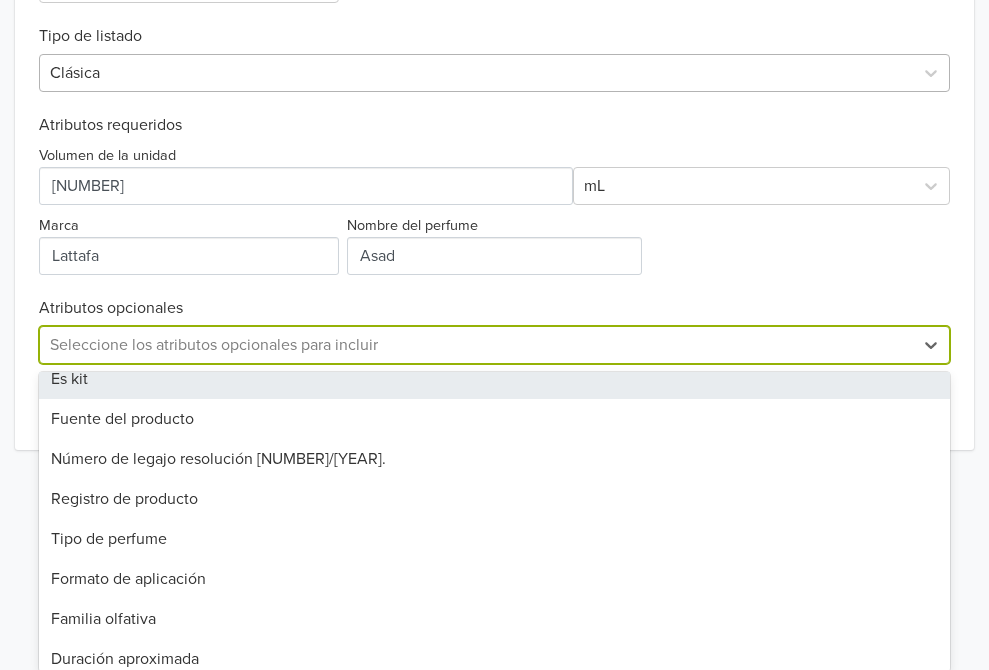 click on "Exportar producto * Las imágenes deben tener 500 píxeles en un lado para poder exportarlas. Crear anuncio Categoría Belleza y Cuidado Personal Perfumes Tipo de listado Clásica Atributos requeridos Volumen de la unidad mL Marca Nombre del perfume Atributos opcionales Es kit, 17 of 36. 36 results available. Use Up and Down to choose options, press Enter to select the currently focused option, press Escape to exit the menu, press Tab to select the option and exit the menu. Seleccione los atributos opcionales para incluir Número de registro de producto del MS Número del documento de Notificación/Comunicación previa en Anvisa Número de licencia del CONAMA Línea Versión Género Es recargable Notas olfativas País de origen Año de lanzamiento Es libre de crueldad Es vegano Es libre de alcohol Registro de establecimiento MPN Modelo Es kit Fuente del producto Número de legajo resolución 155/98 Registro de producto Tipo de perfume Formato de aplicación Familia olfativa Duración aproximada Es set" at bounding box center (494, 125) 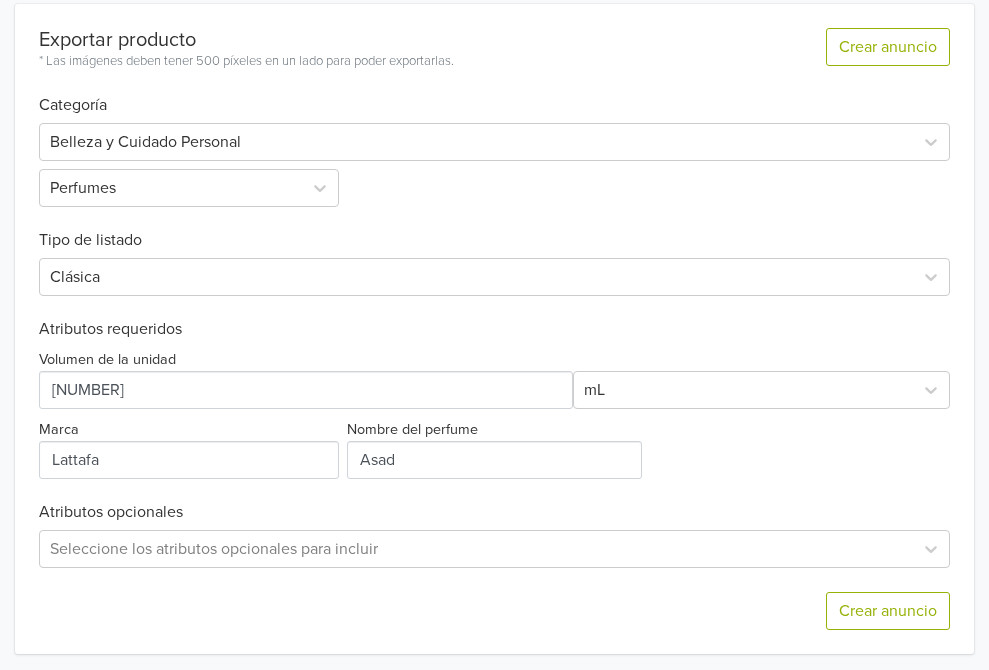 scroll, scrollTop: 704, scrollLeft: 0, axis: vertical 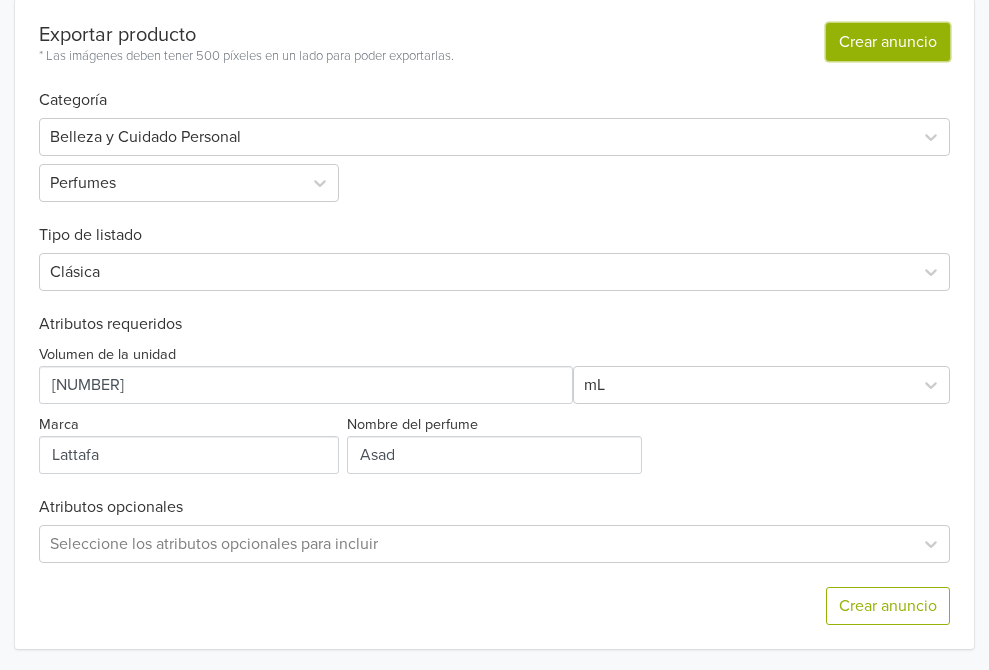 click on "Crear anuncio" at bounding box center [888, 42] 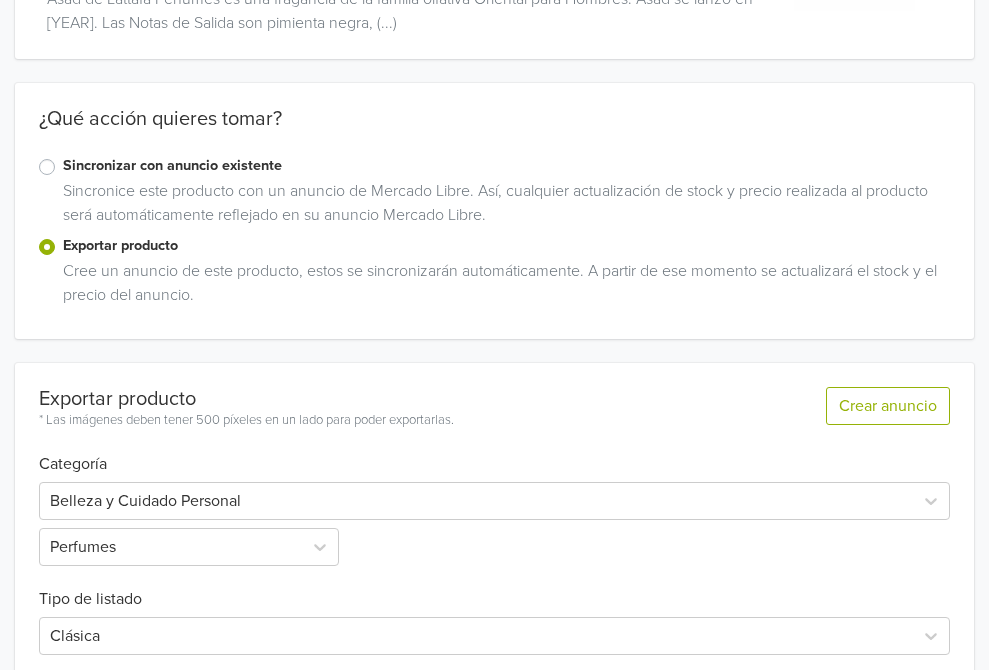 scroll, scrollTop: 0, scrollLeft: 0, axis: both 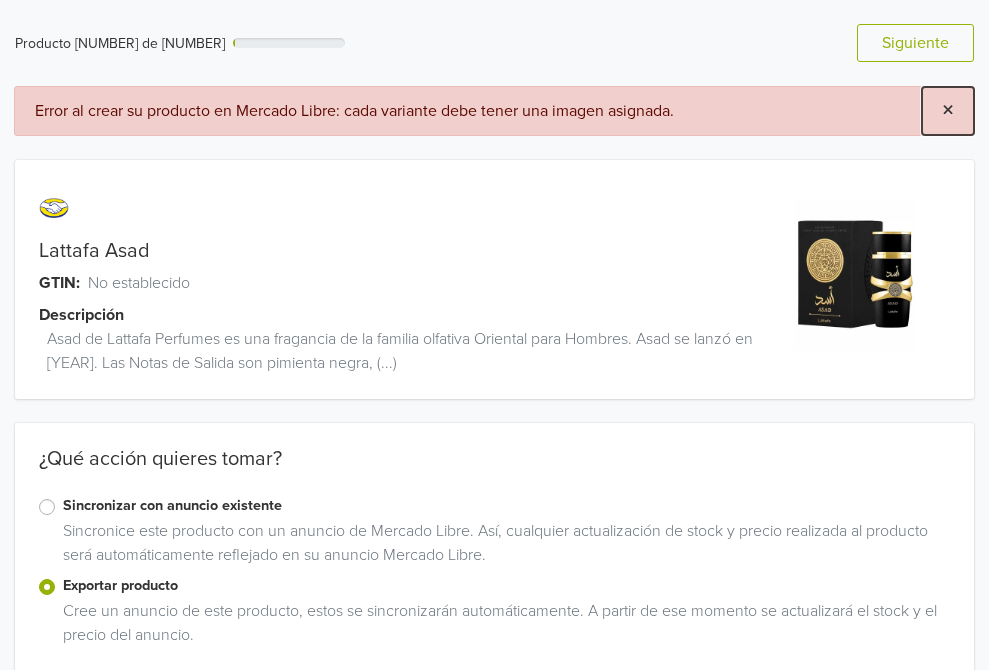 click on "×" at bounding box center [948, 110] 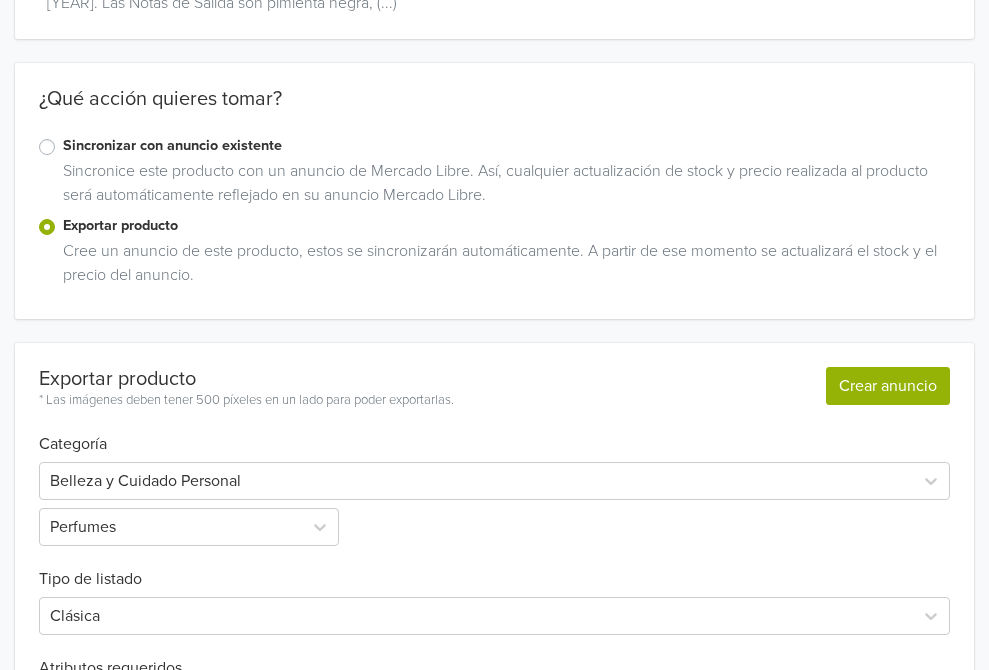 scroll, scrollTop: 297, scrollLeft: 0, axis: vertical 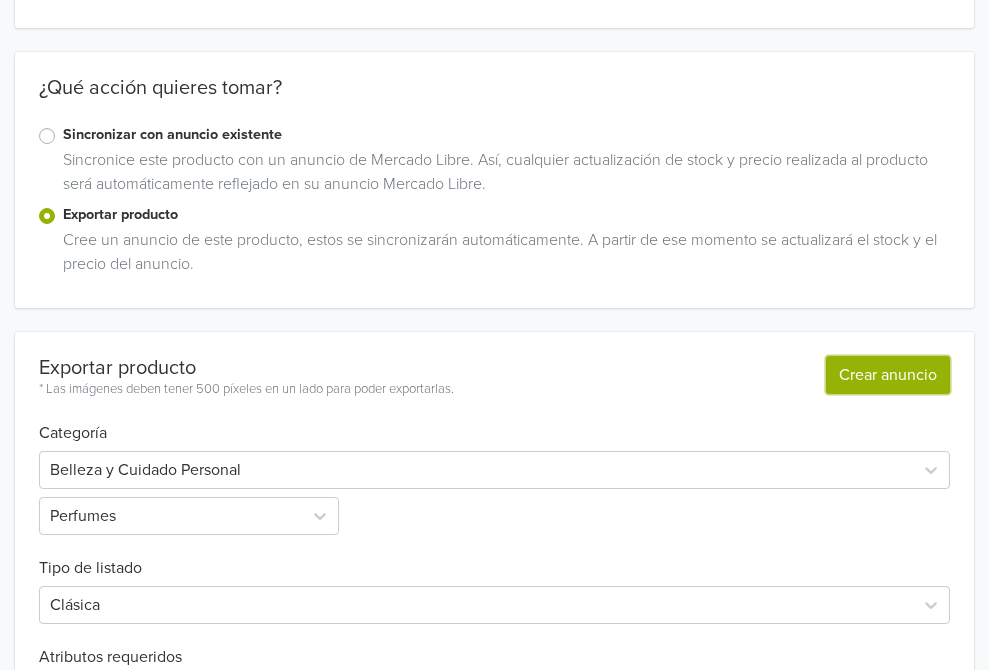 click on "Crear anuncio" at bounding box center [888, 375] 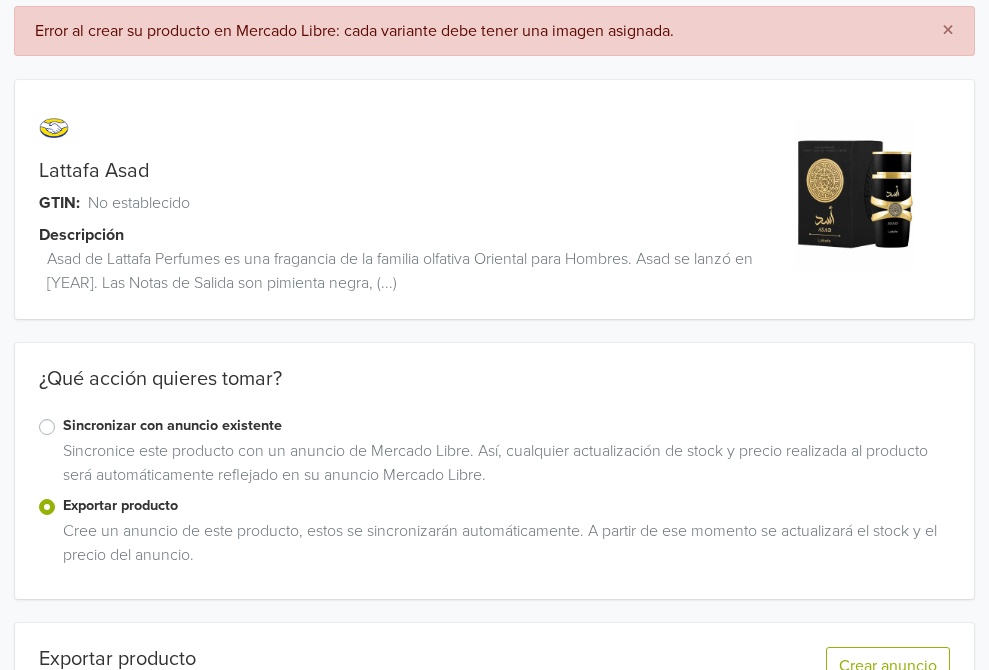 scroll, scrollTop: 0, scrollLeft: 0, axis: both 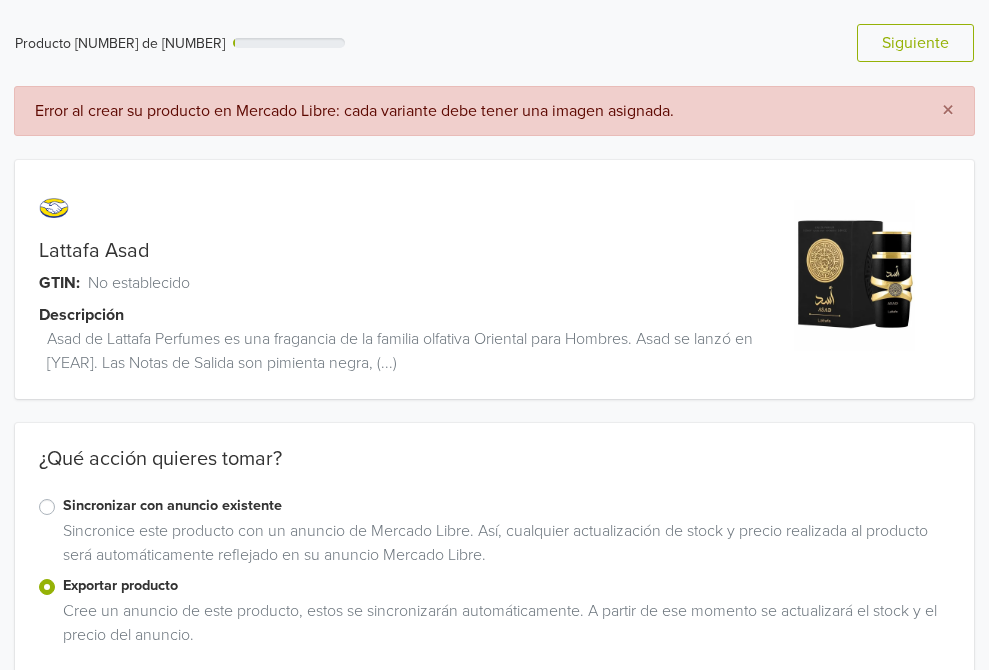 click at bounding box center (854, 275) 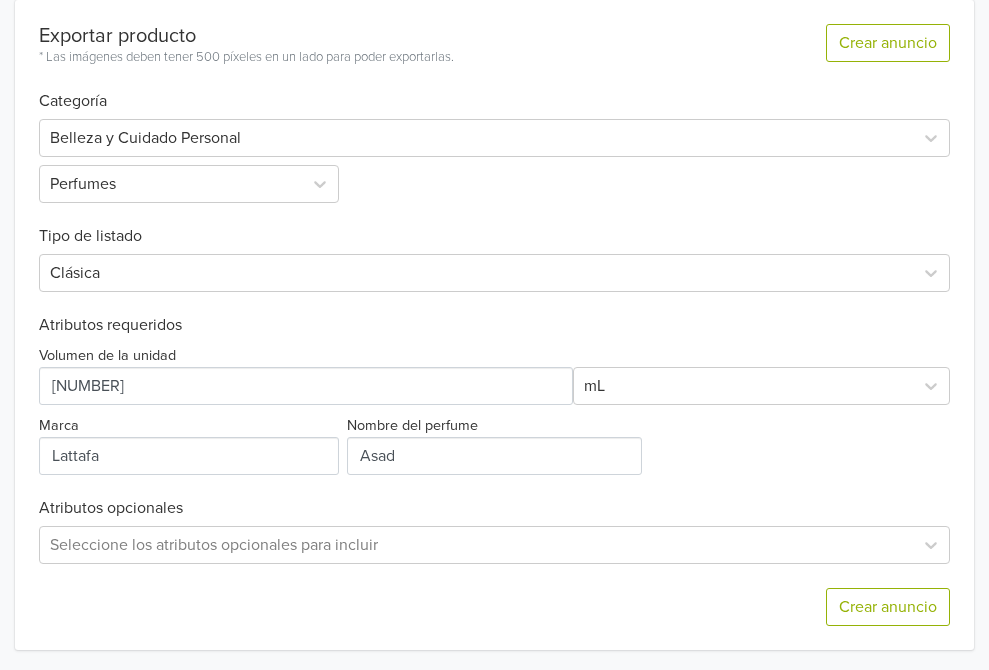 scroll, scrollTop: 704, scrollLeft: 0, axis: vertical 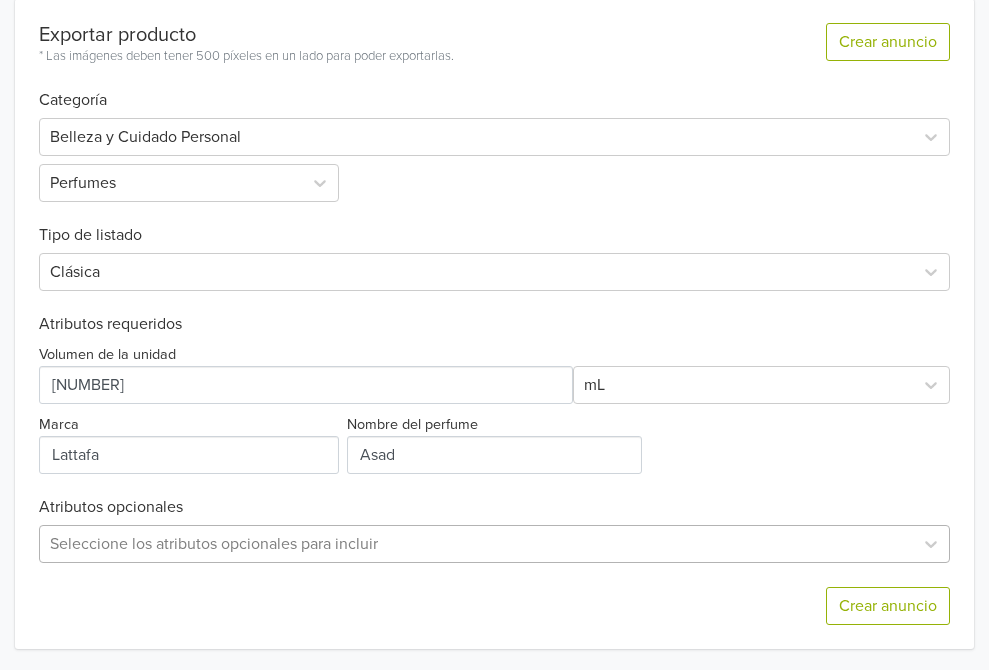 click on "Seleccione los atributos opcionales para incluir" at bounding box center [494, 544] 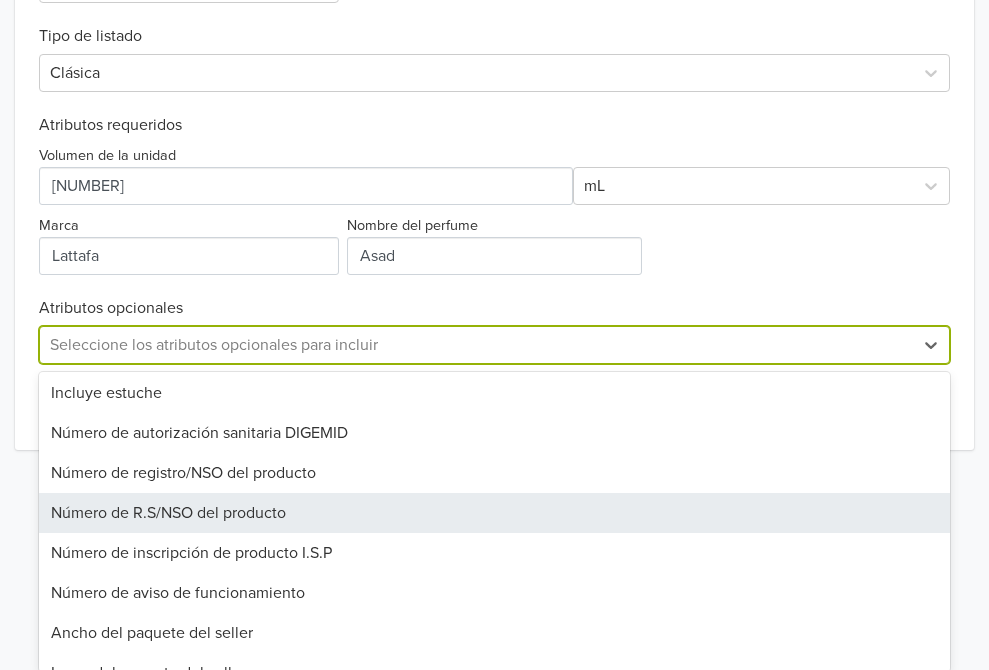 scroll, scrollTop: 1147, scrollLeft: 0, axis: vertical 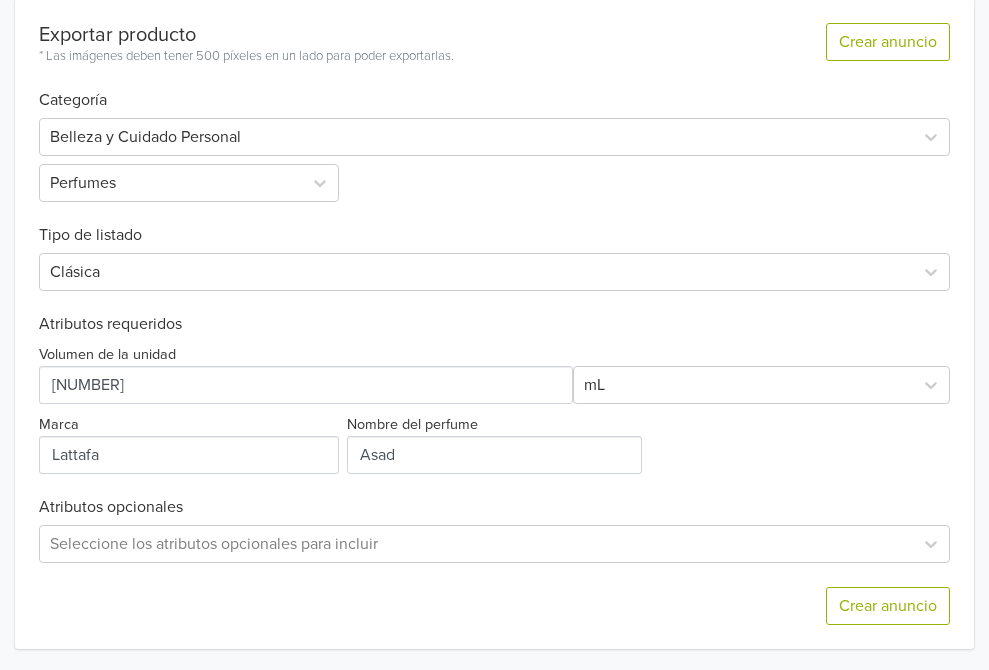 click on "Exportar producto * Las imágenes deben tener 500 píxeles en un lado para poder exportarlas. Crear anuncio Categoría Belleza y Cuidado Personal Perfumes Tipo de listado Clásica Atributos requeridos Volumen de la unidad mL Marca Nombre del perfume Atributos opcionales Seleccione los atributos opcionales para incluir Crear anuncio" at bounding box center (494, 324) 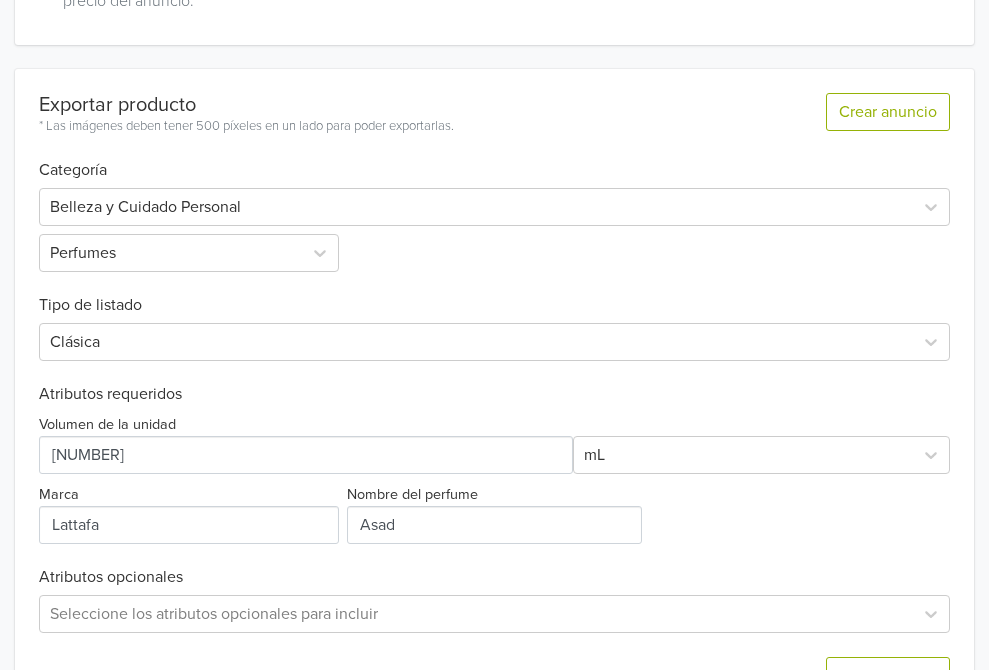 scroll, scrollTop: 671, scrollLeft: 0, axis: vertical 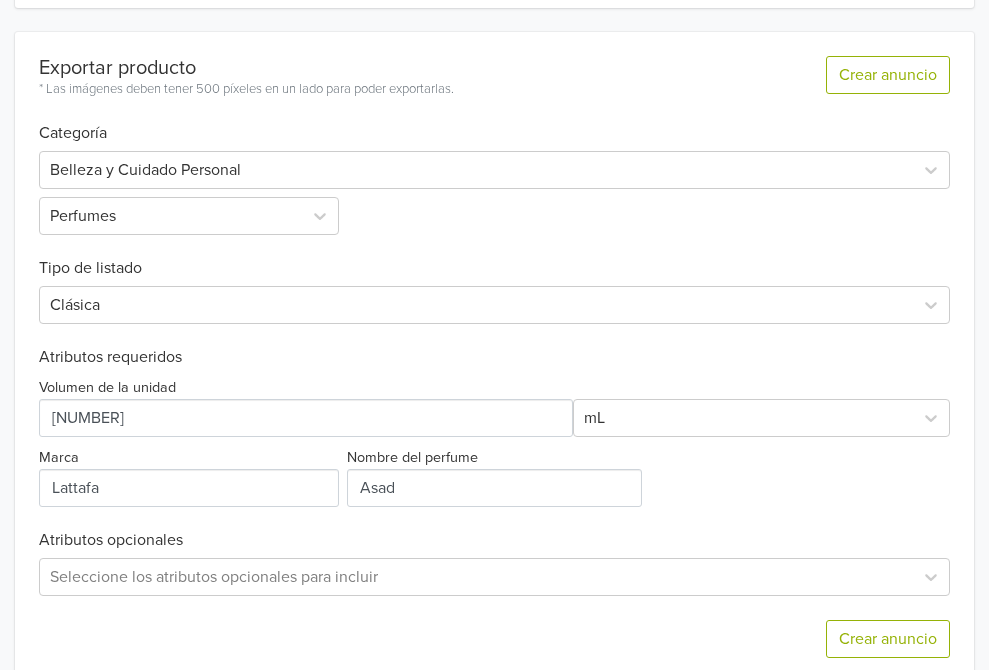click on "Exportar producto * Las imágenes deben tener 500 píxeles en un lado para poder exportarlas. Crear anuncio Categoría Belleza y Cuidado Personal Perfumes Tipo de listado Clásica Atributos requeridos Volumen de la unidad mL Marca Nombre del perfume Atributos opcionales Seleccione los atributos opcionales para incluir Crear anuncio" at bounding box center (494, 357) 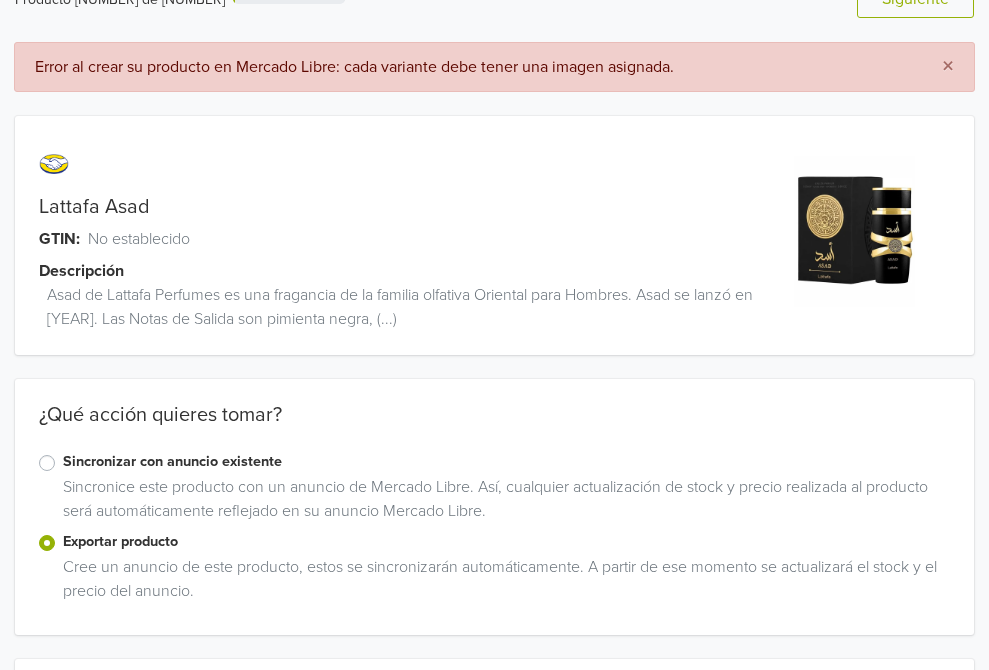 scroll, scrollTop: 0, scrollLeft: 0, axis: both 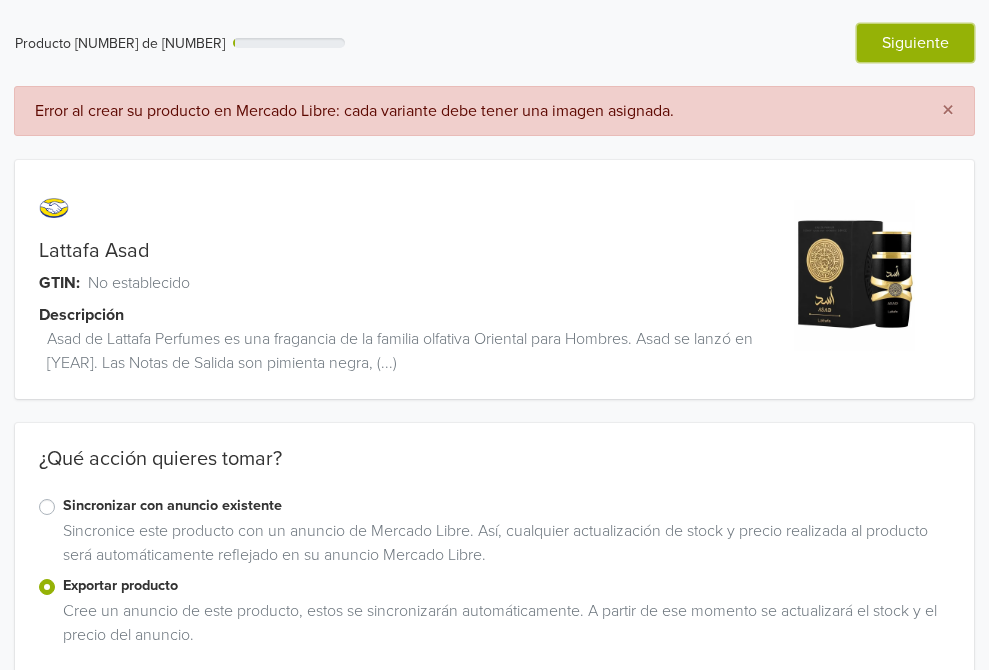 click on "Siguiente" at bounding box center (915, 43) 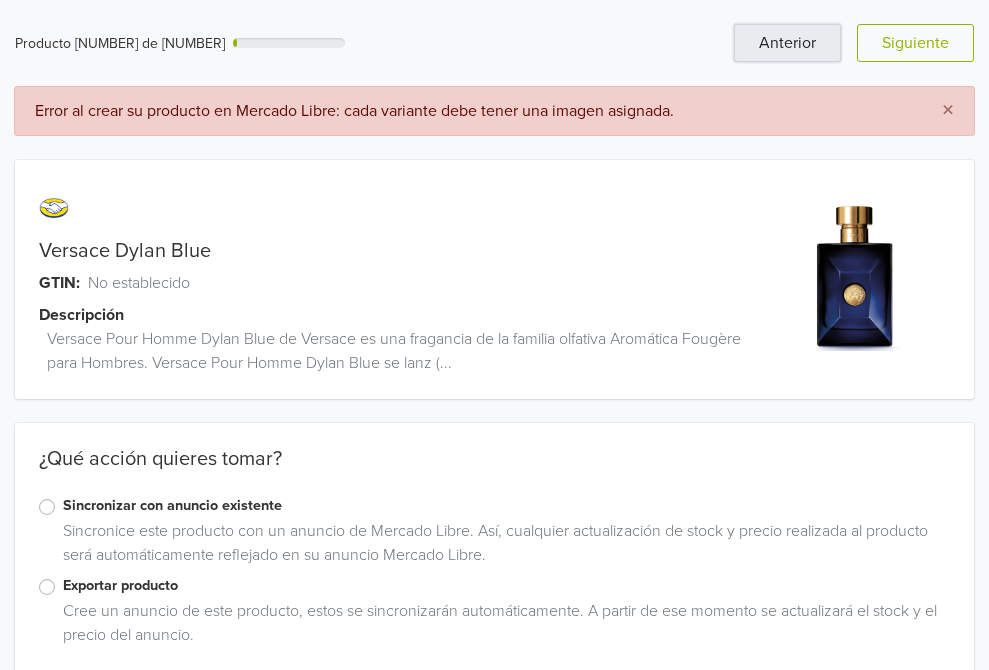 click on "Anterior" at bounding box center (787, 43) 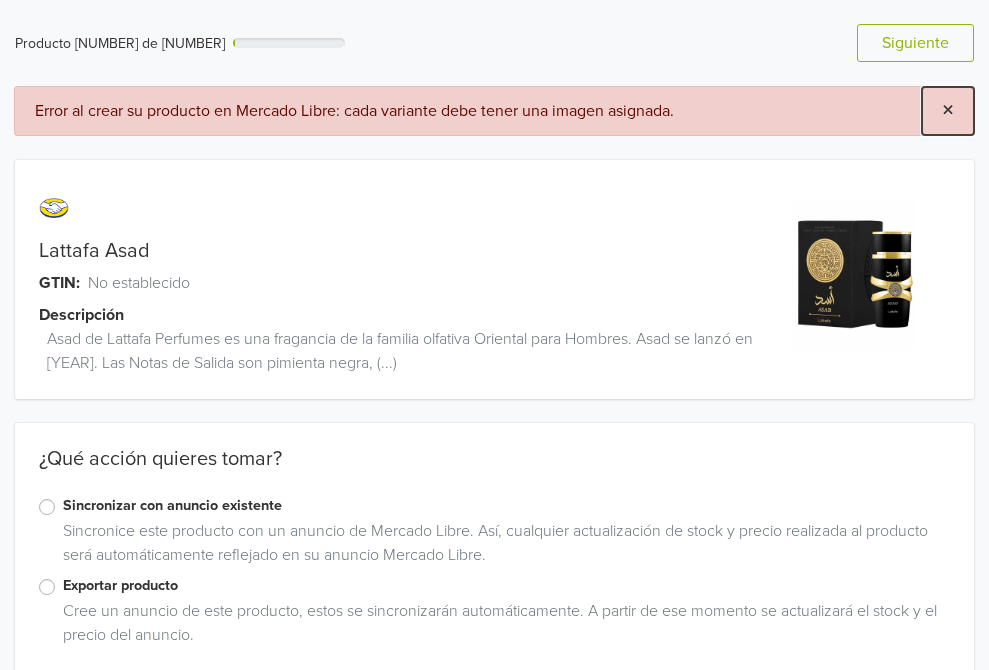 click on "×" at bounding box center [948, 111] 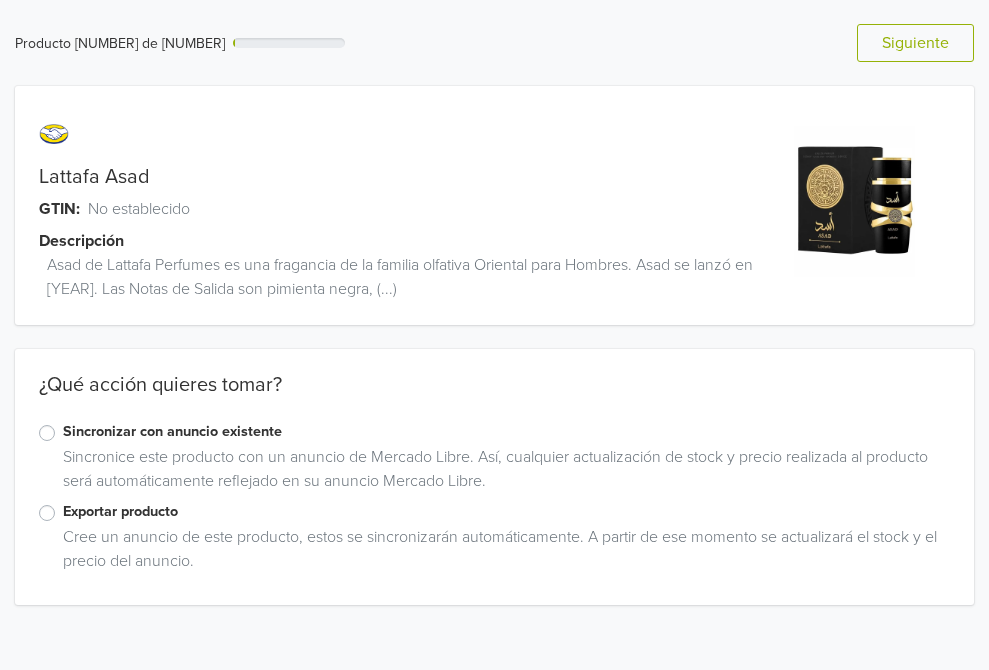 click on "Exportar producto" at bounding box center (506, 512) 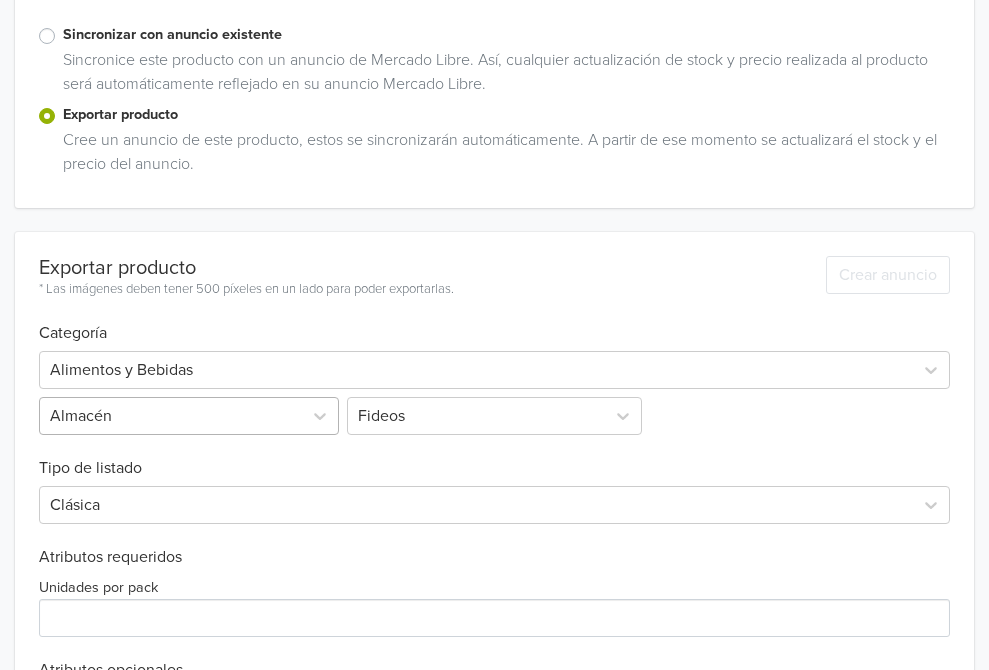 scroll, scrollTop: 561, scrollLeft: 0, axis: vertical 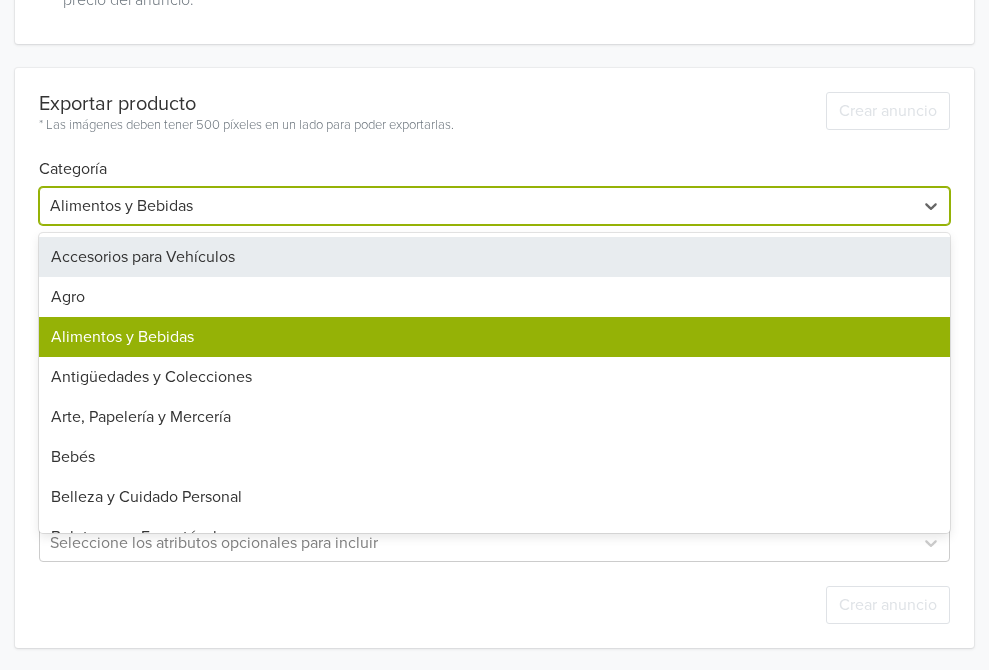 click at bounding box center (476, 206) 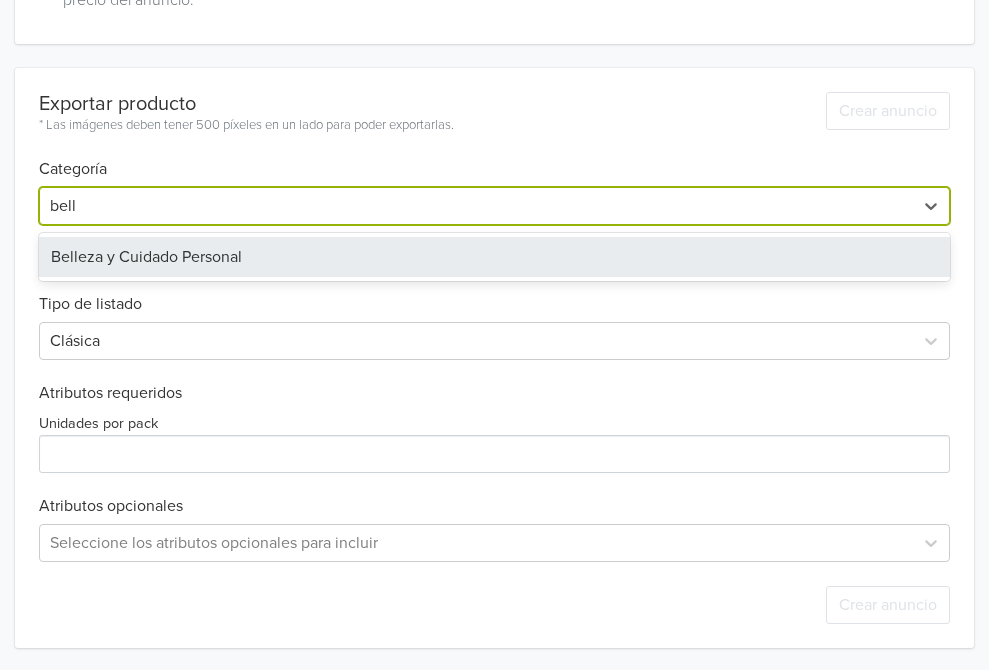 type on "belle" 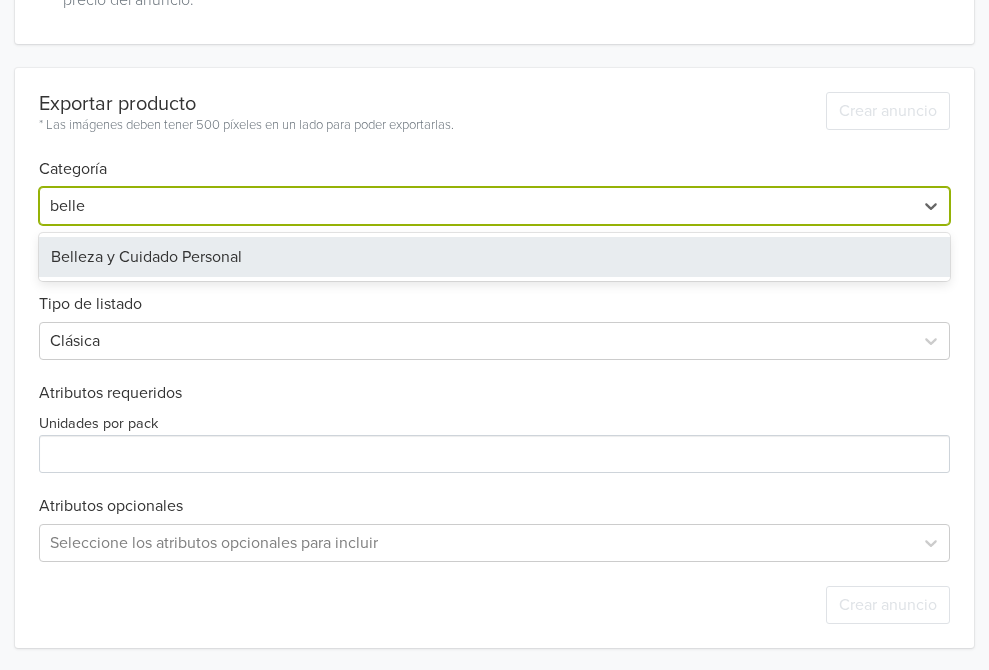 click on "Belleza y Cuidado Personal" at bounding box center [494, 257] 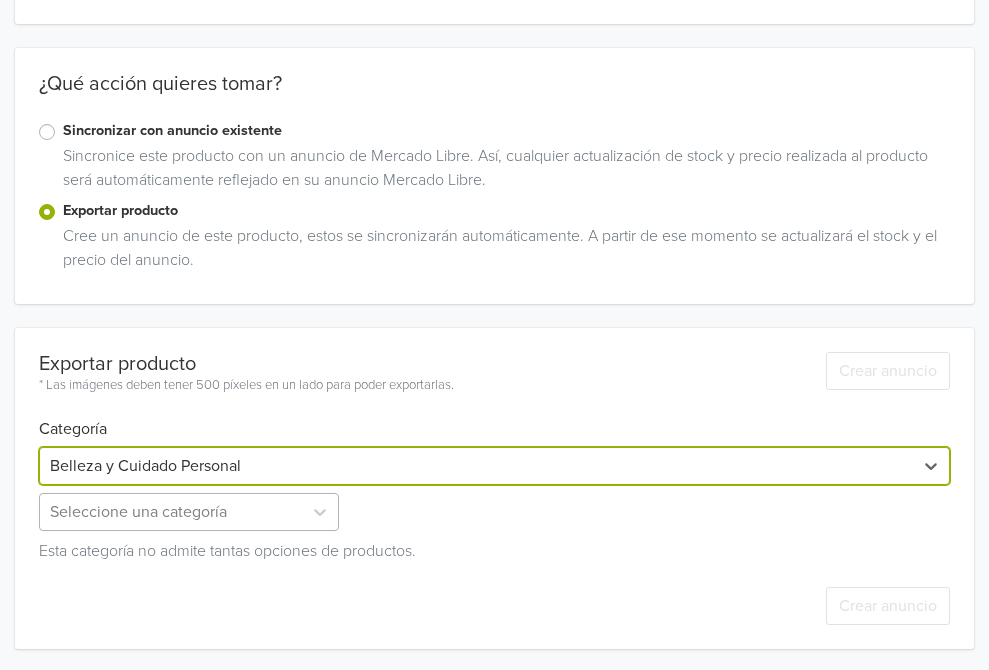 click on "Seleccione una categoría" at bounding box center (191, 512) 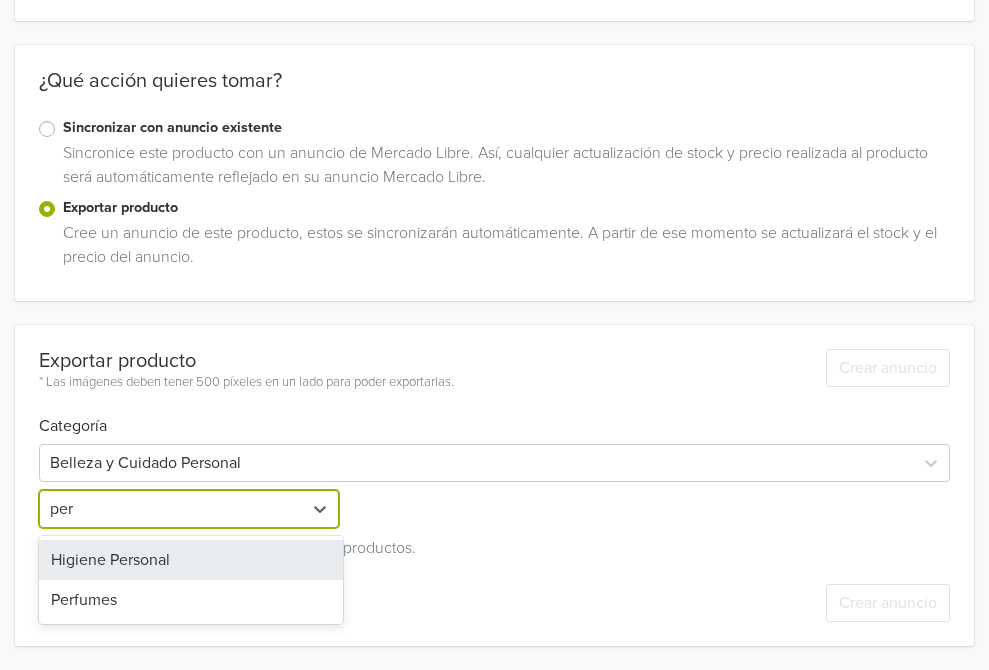 scroll, scrollTop: 301, scrollLeft: 0, axis: vertical 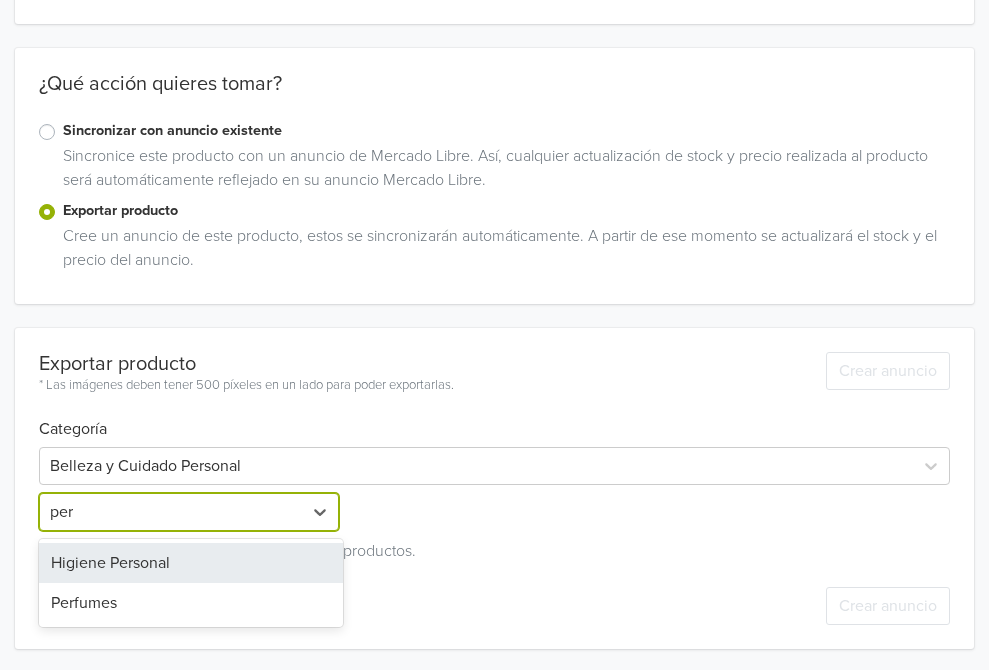 type on "perf" 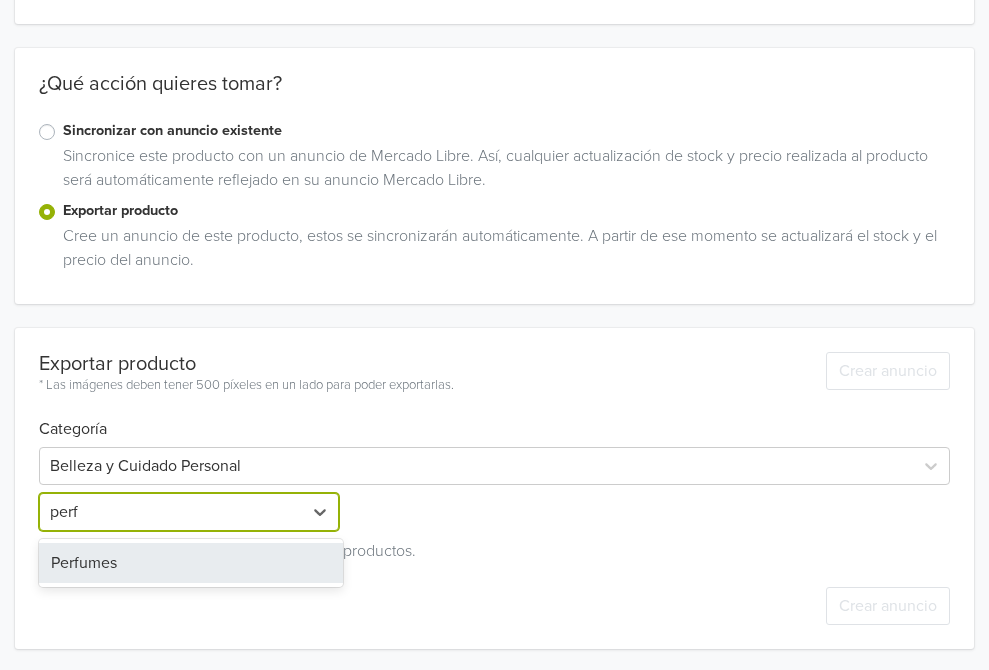 click on "Perfumes" at bounding box center (191, 563) 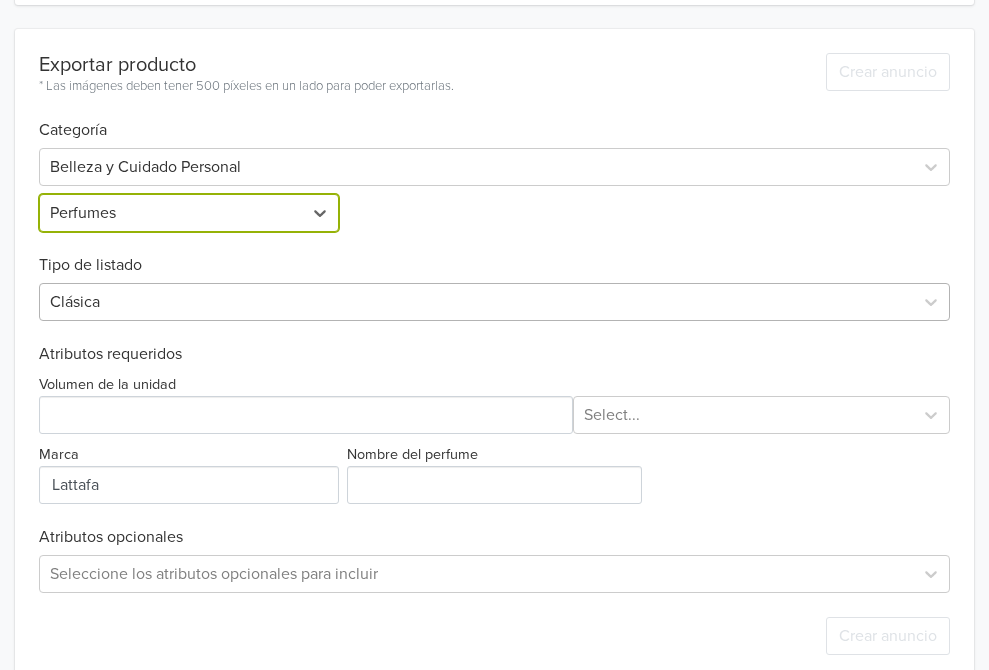 scroll, scrollTop: 631, scrollLeft: 0, axis: vertical 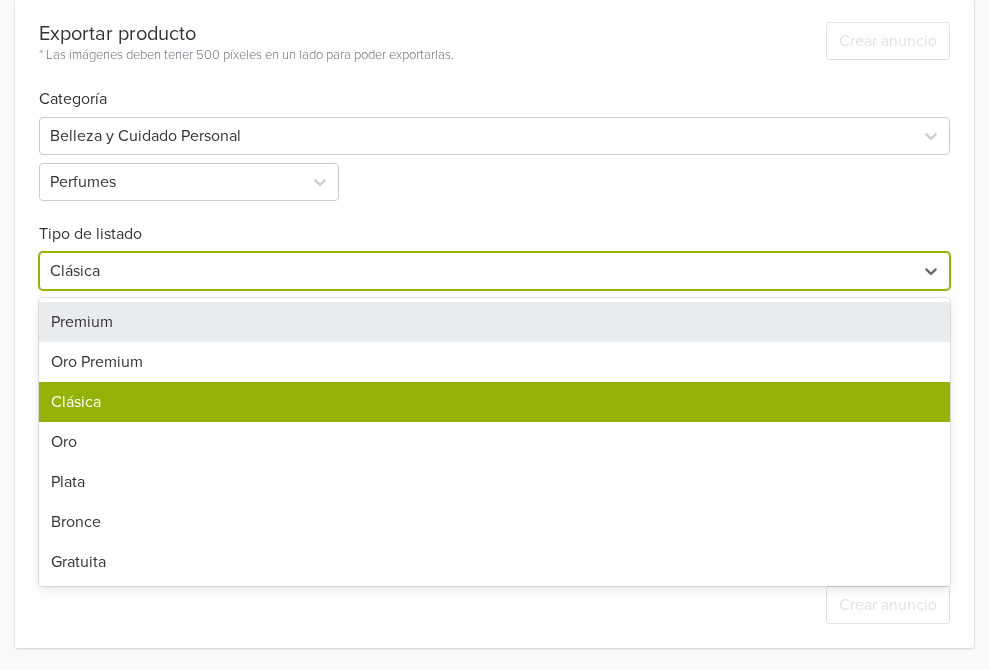 click at bounding box center [476, 271] 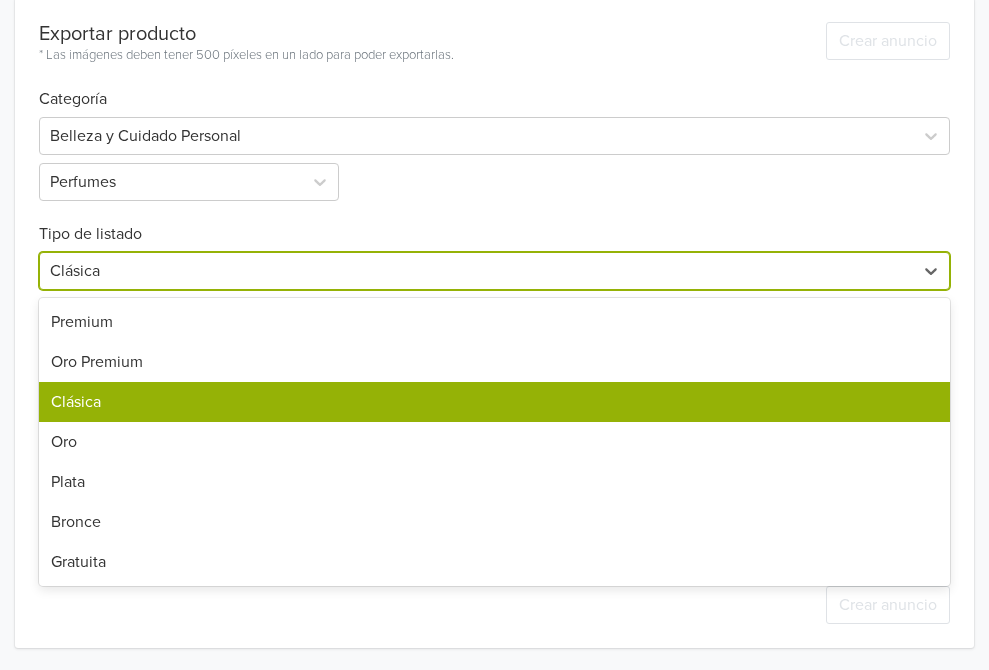 click on "Clásica" at bounding box center [494, 402] 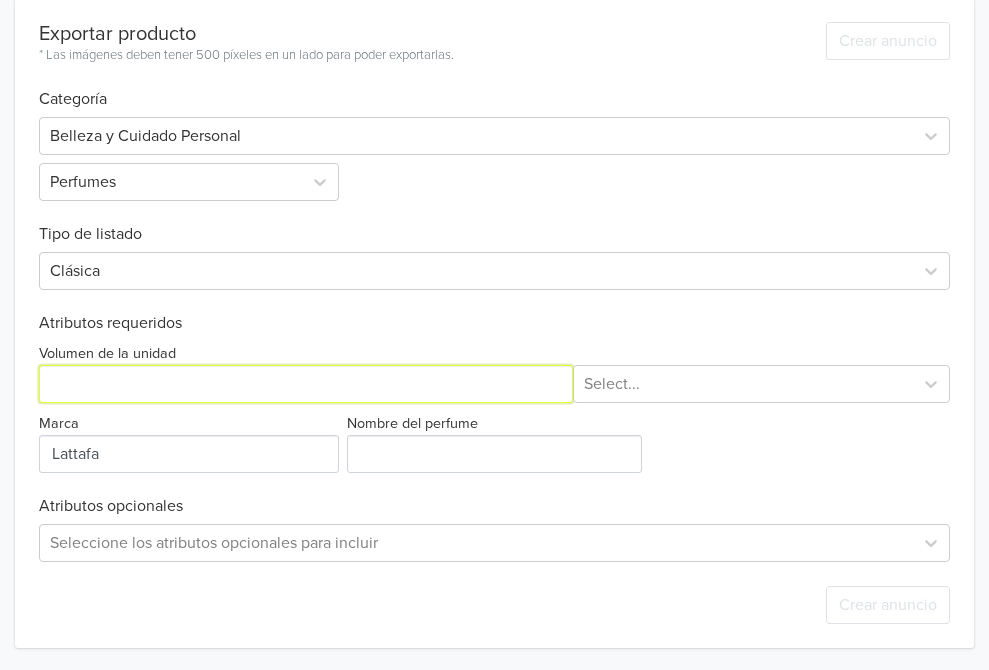 click on "Volumen de la unidad" at bounding box center (306, 384) 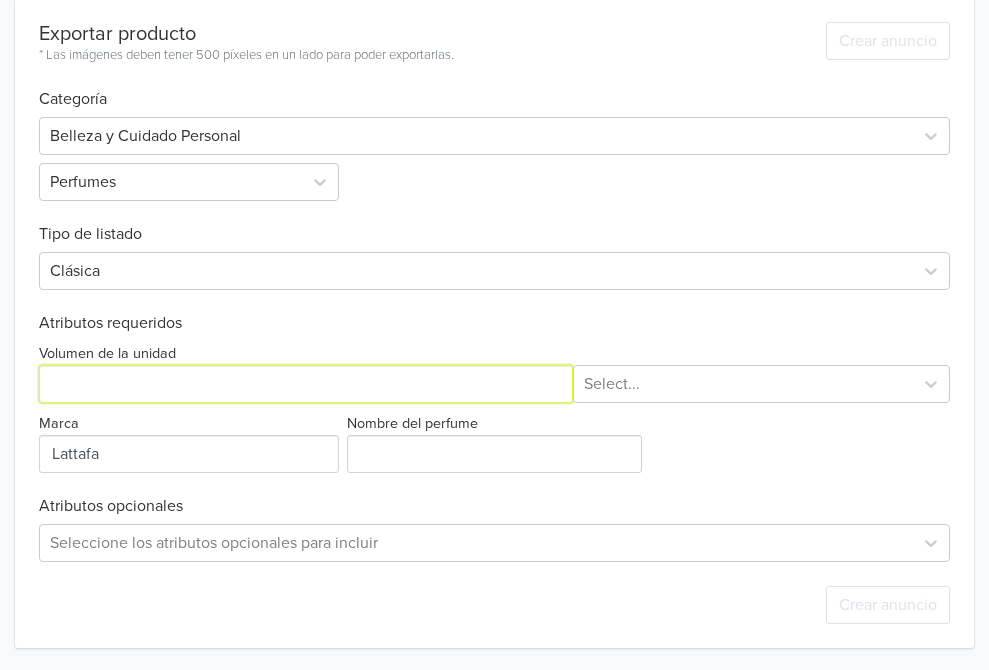 type on "100" 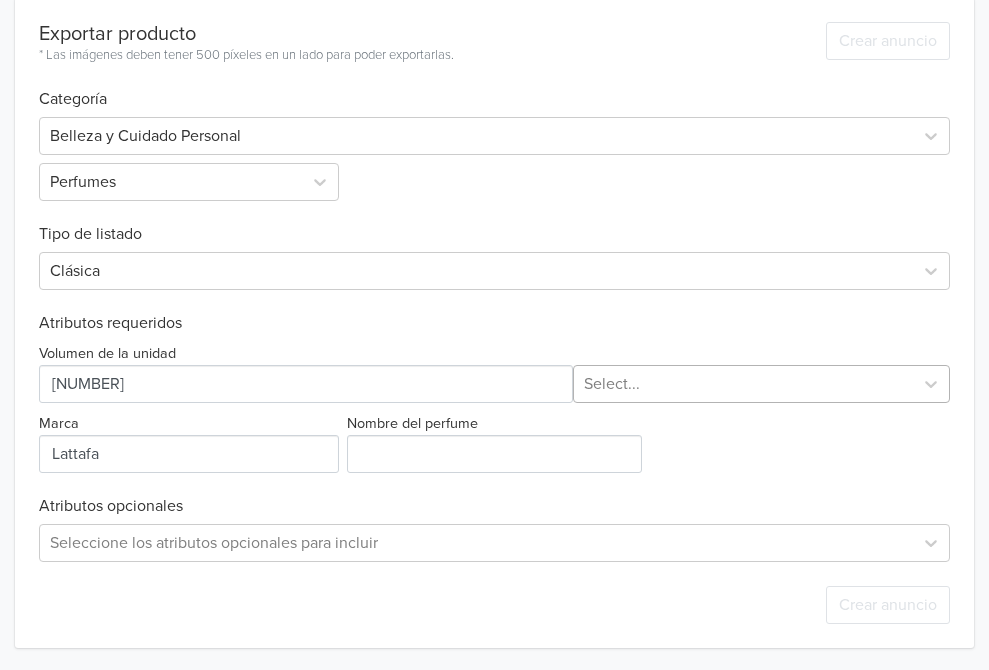 click at bounding box center (743, 384) 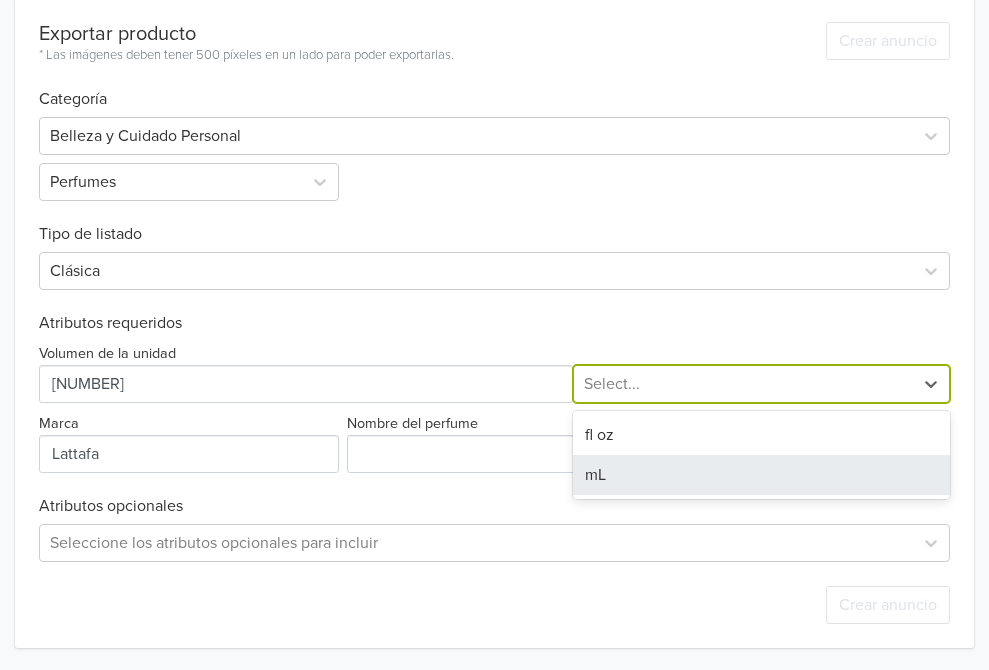 click on "mL" at bounding box center [761, 475] 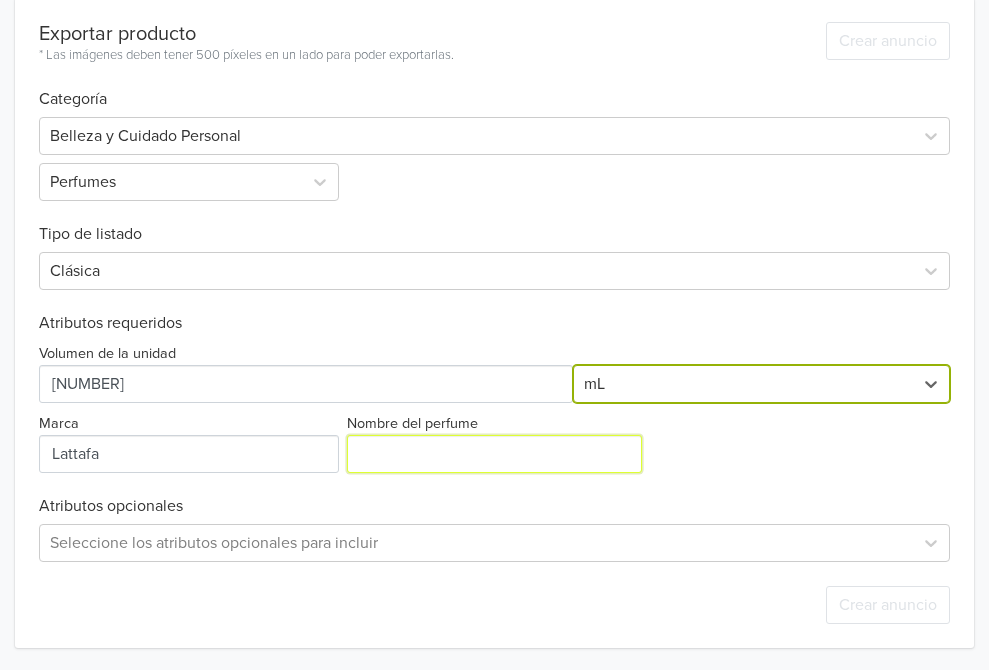 click on "Nombre del perfume" at bounding box center [495, 454] 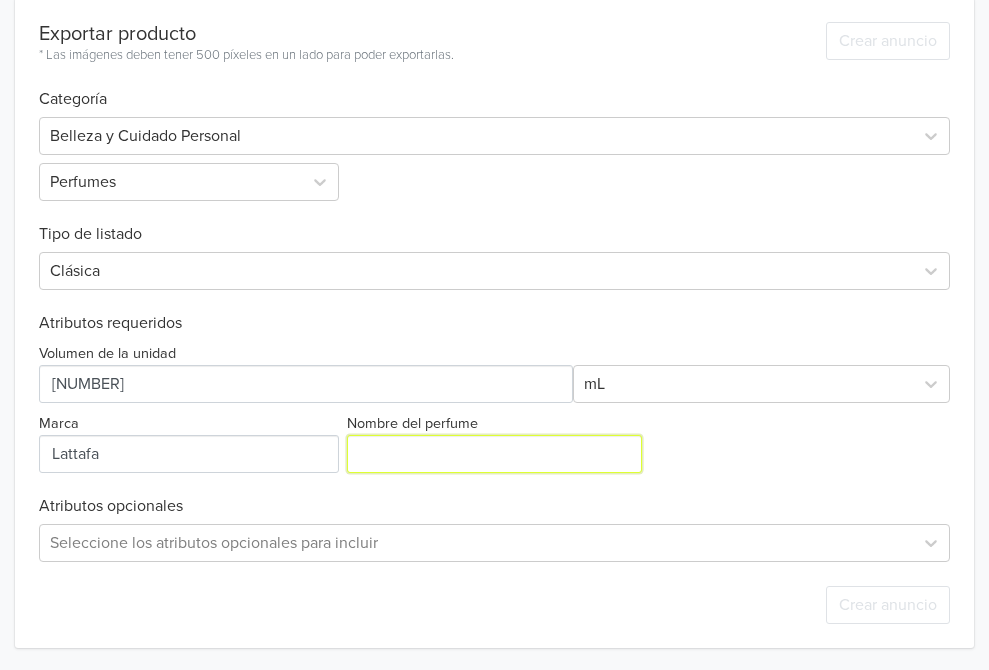 type on "Asad" 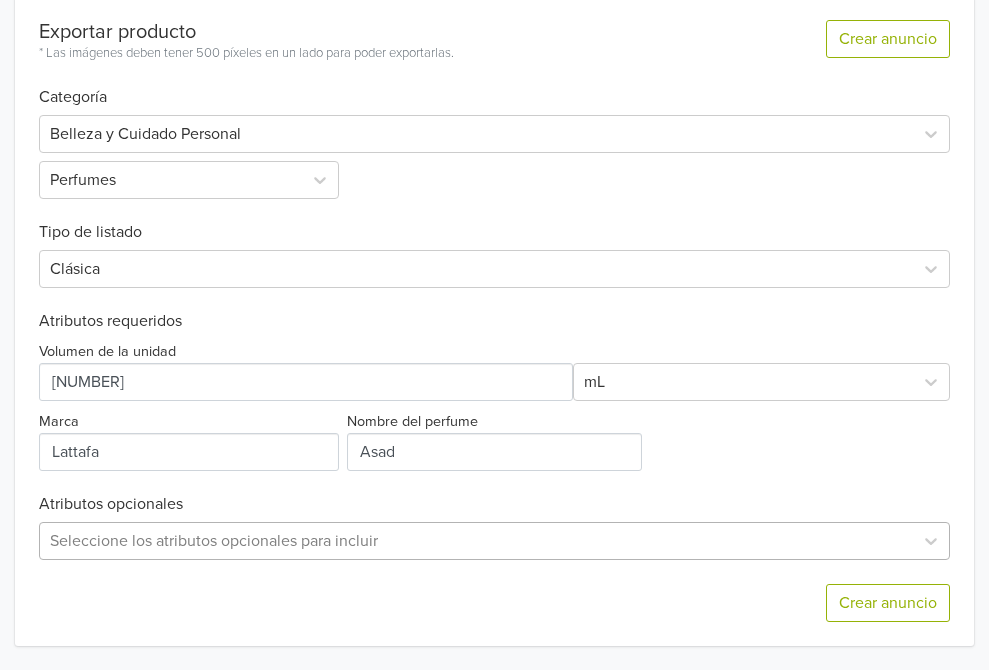click on "Seleccione los atributos opcionales para incluir" at bounding box center (494, 541) 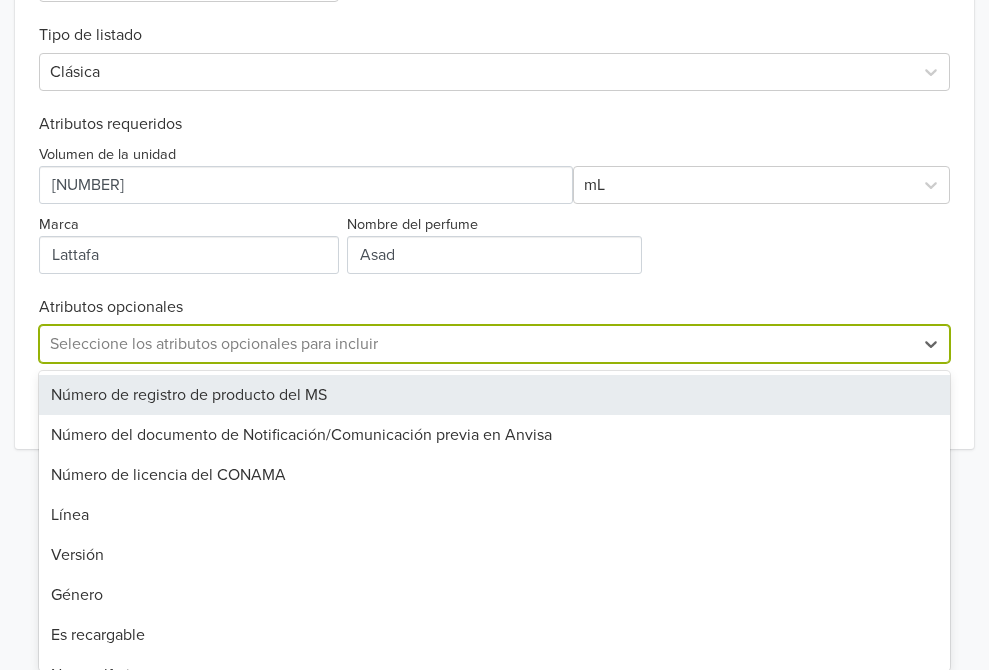 click on "Exportar producto * Las imágenes deben tener 500 píxeles en un lado para poder exportarlas. Crear anuncio Categoría Belleza y Cuidado Personal Perfumes Tipo de listado Clásica Atributos requeridos Volumen de la unidad mL Marca Nombre del perfume Atributos opcionales Número de registro de producto del MS, 1 of 36. 36 results available. Use Up and Down to choose options, press Enter to select the currently focused option, press Escape to exit the menu, press Tab to select the option and exit the menu. Seleccione los atributos opcionales para incluir Número de registro de producto del MS Número del documento de Notificación/Comunicación previa en Anvisa Número de licencia del CONAMA Línea Versión Género Es recargable Notas olfativas País de origen Año de lanzamiento Es libre de crueldad Es vegano Es libre de alcohol Registro de establecimiento MPN Modelo Es kit Fuente del producto Número de legajo resolución 155/98 Registro de producto Tipo de perfume Formato de aplicación Familia olfativa" at bounding box center [494, 124] 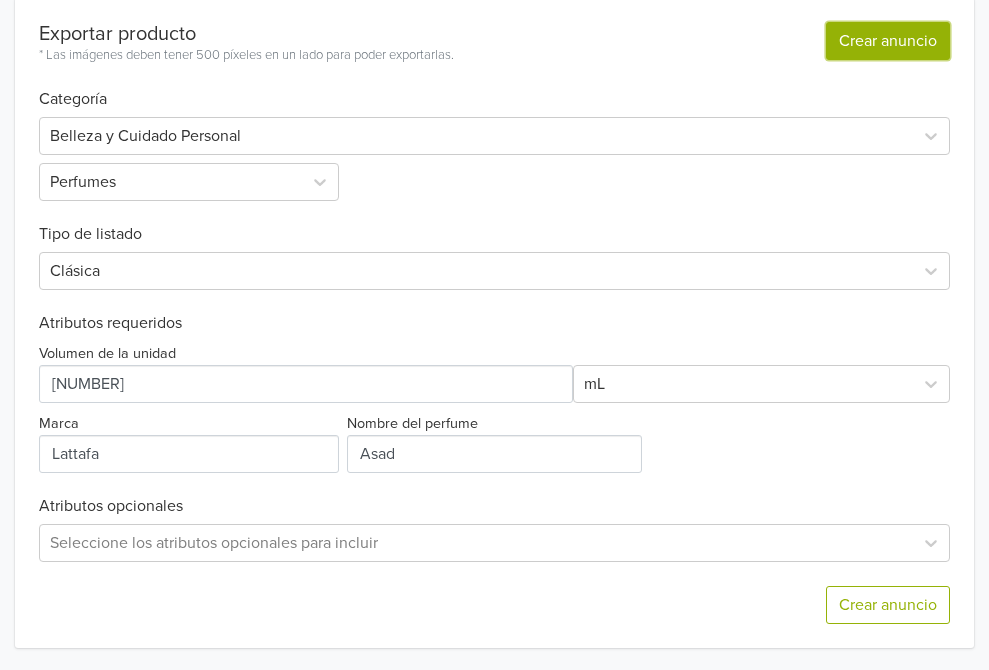 click on "Crear anuncio" at bounding box center (888, 41) 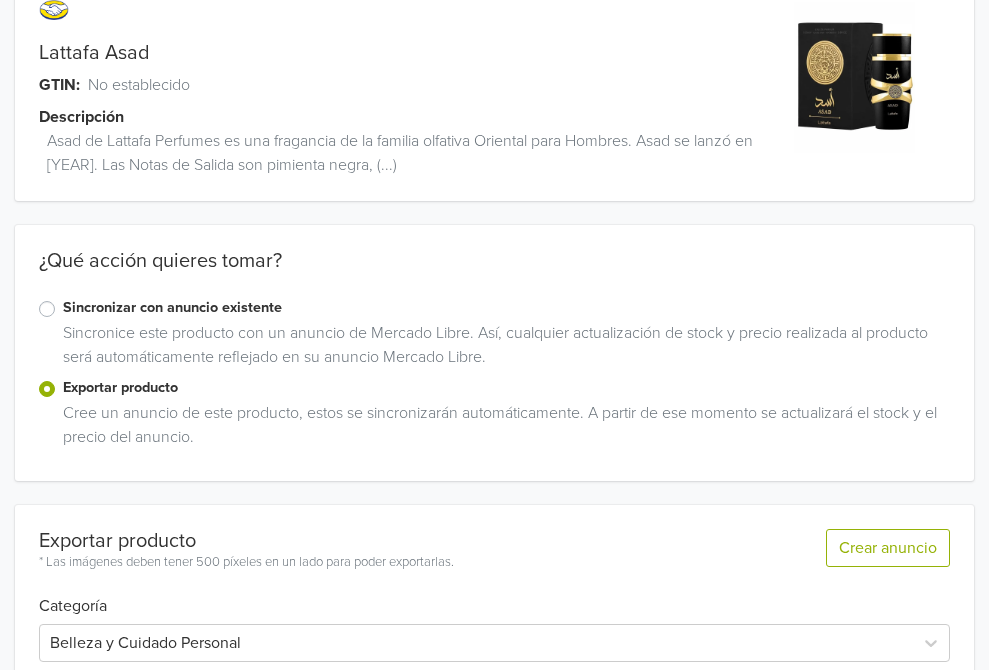 scroll, scrollTop: 0, scrollLeft: 0, axis: both 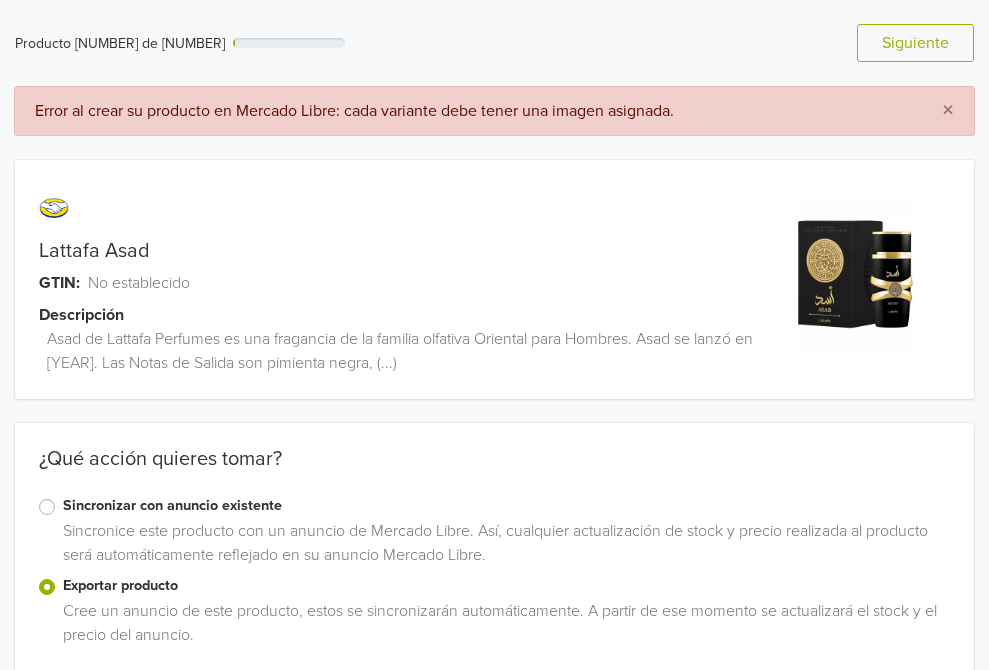 click at bounding box center [854, 275] 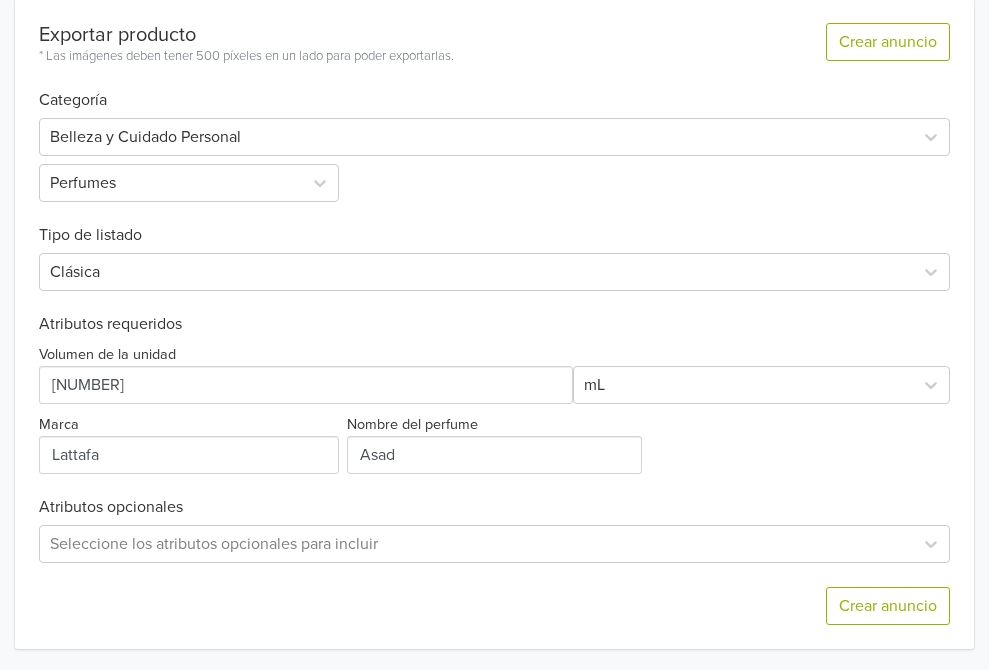 scroll, scrollTop: 0, scrollLeft: 0, axis: both 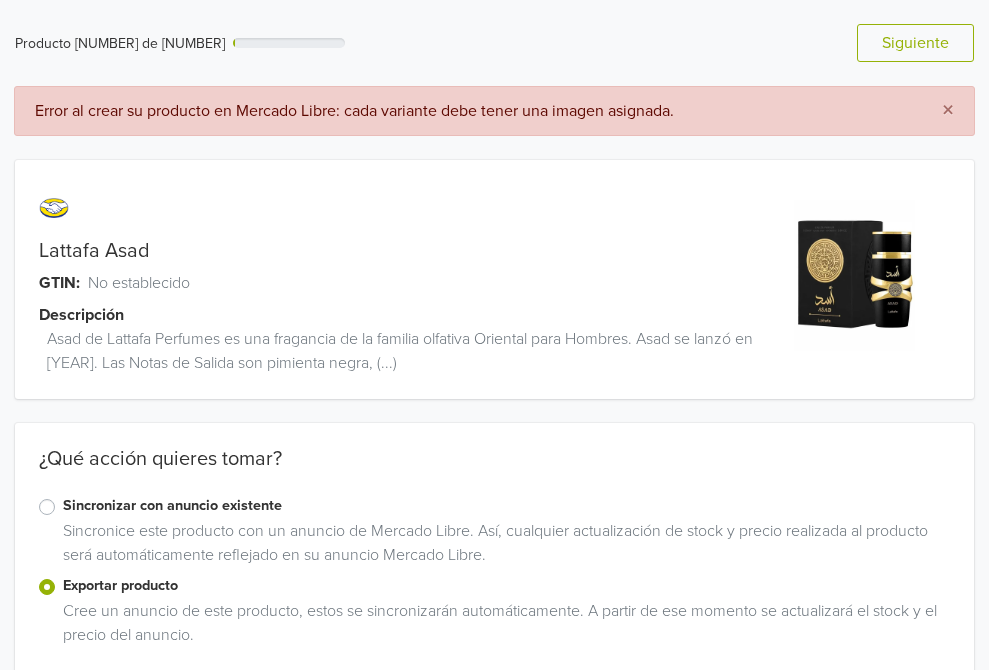 click at bounding box center (854, 275) 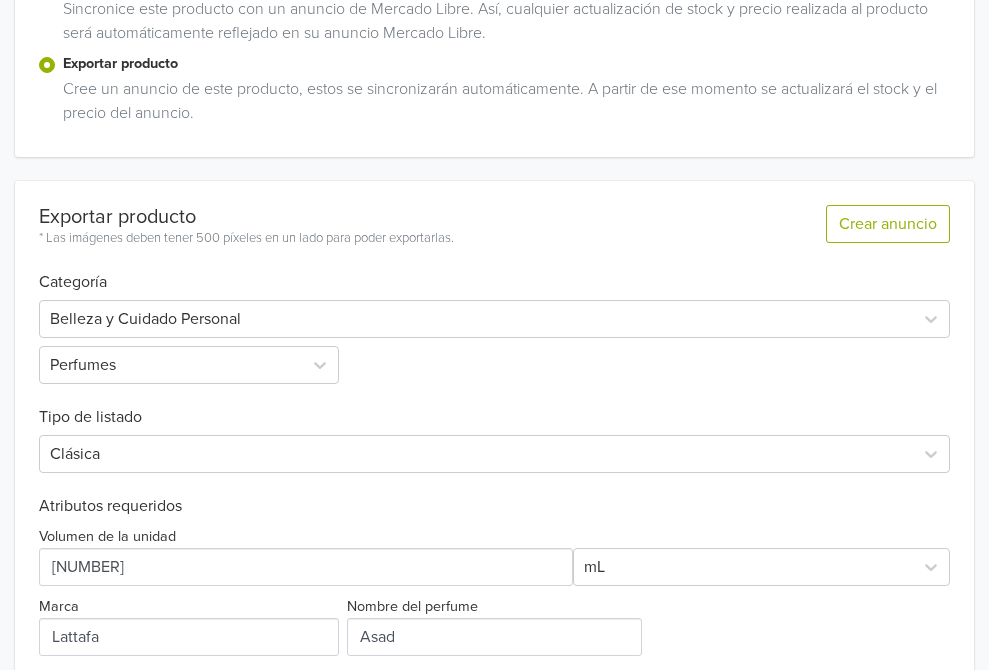 scroll, scrollTop: 704, scrollLeft: 0, axis: vertical 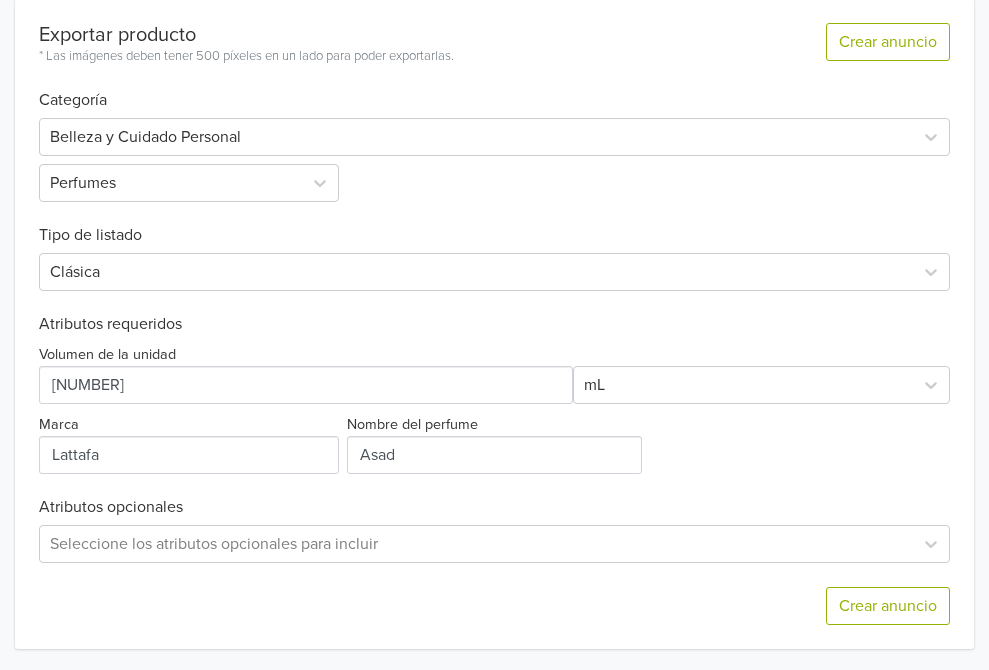 click on "Crear anuncio" at bounding box center (494, 606) 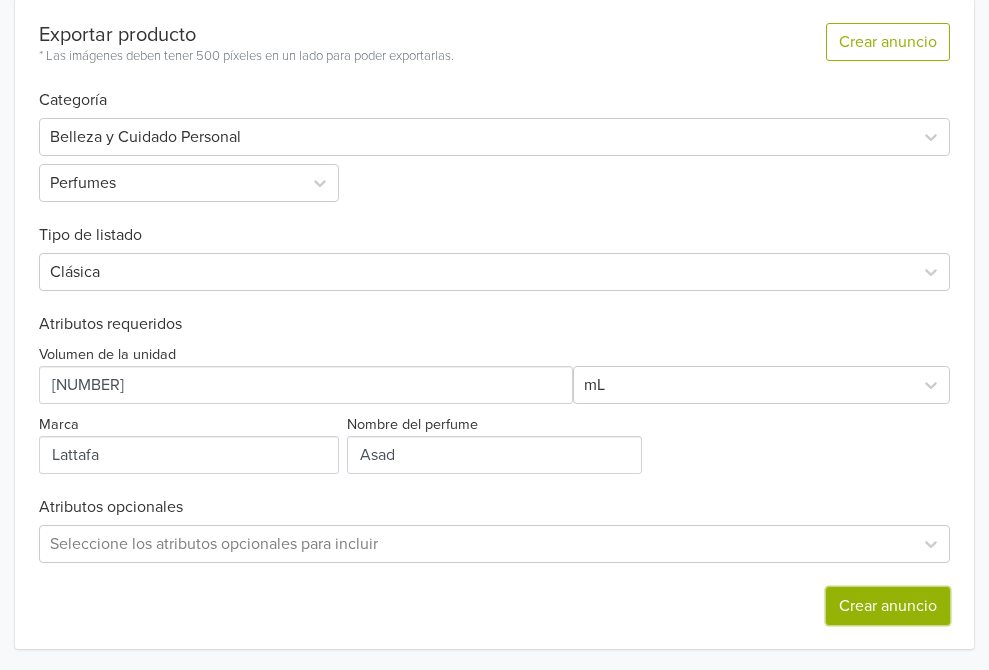 click on "Crear anuncio" at bounding box center (888, 606) 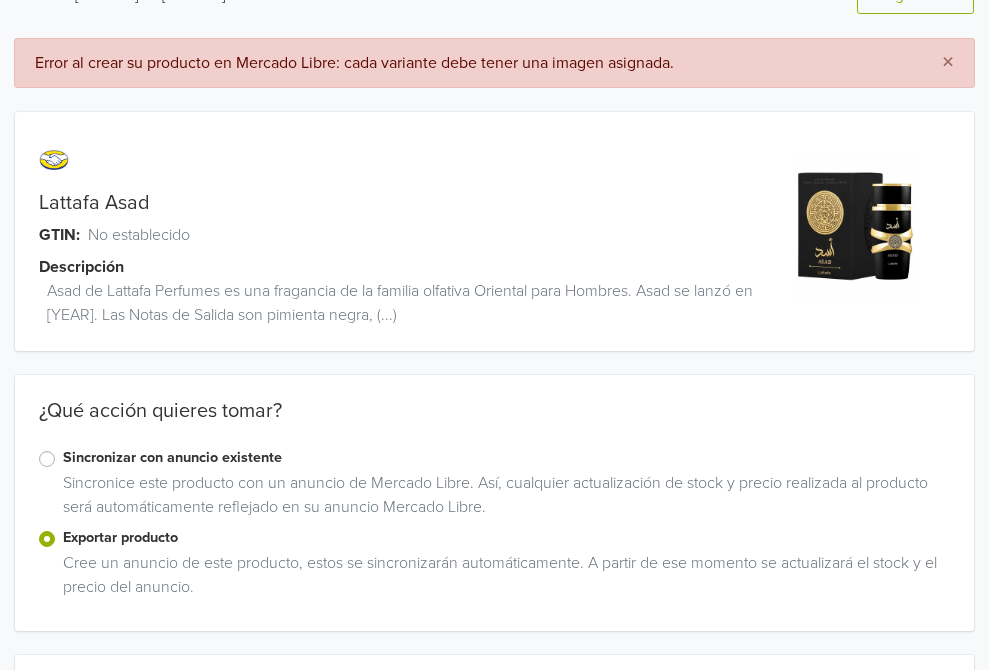 scroll, scrollTop: 0, scrollLeft: 0, axis: both 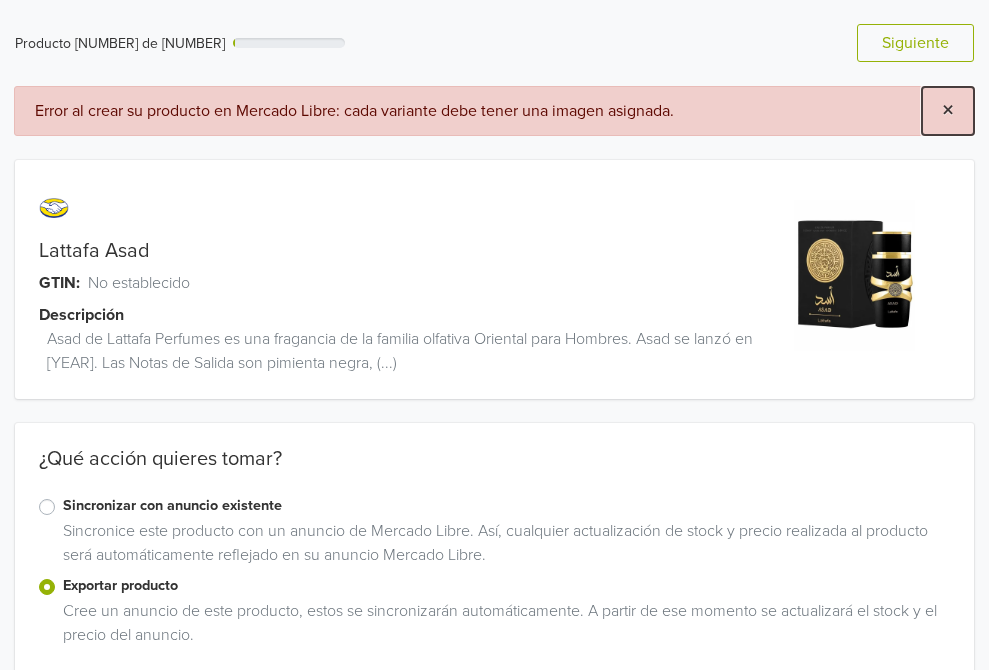click on "×" at bounding box center (948, 110) 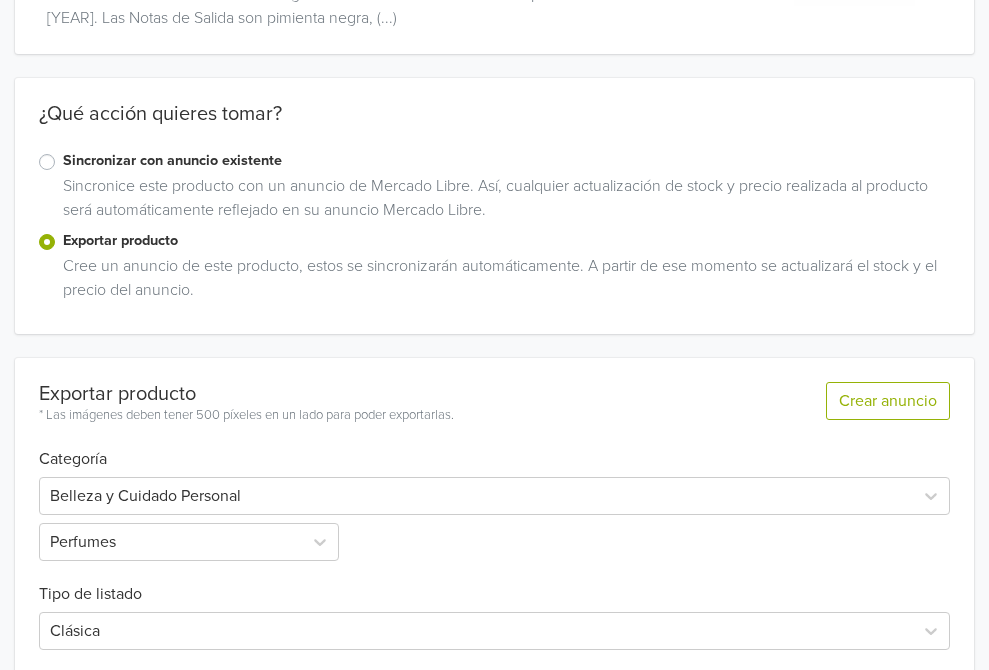 scroll, scrollTop: 631, scrollLeft: 0, axis: vertical 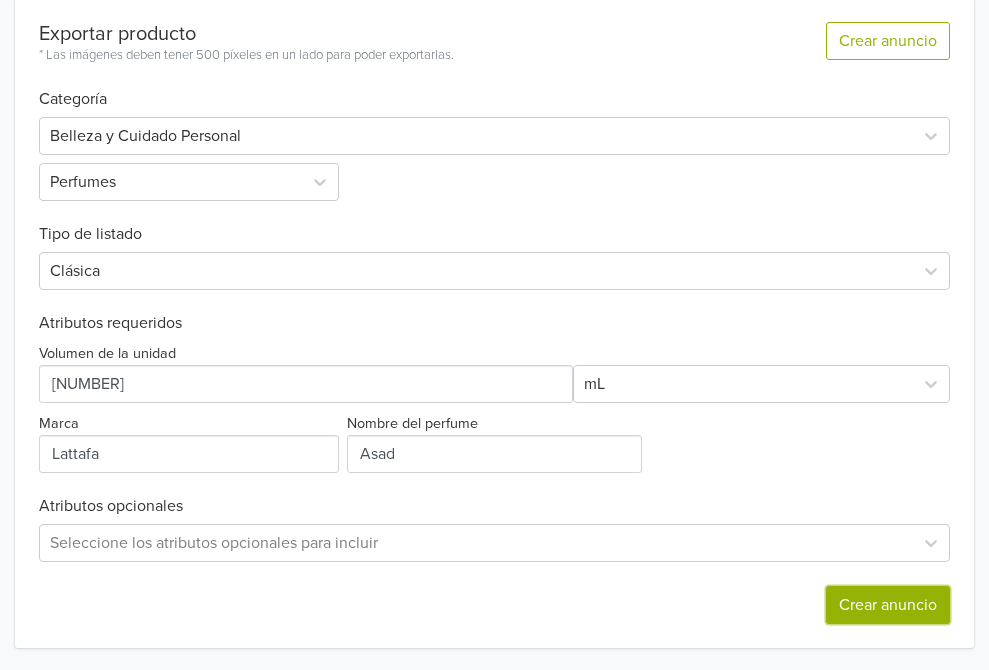 click on "Crear anuncio" at bounding box center (888, 605) 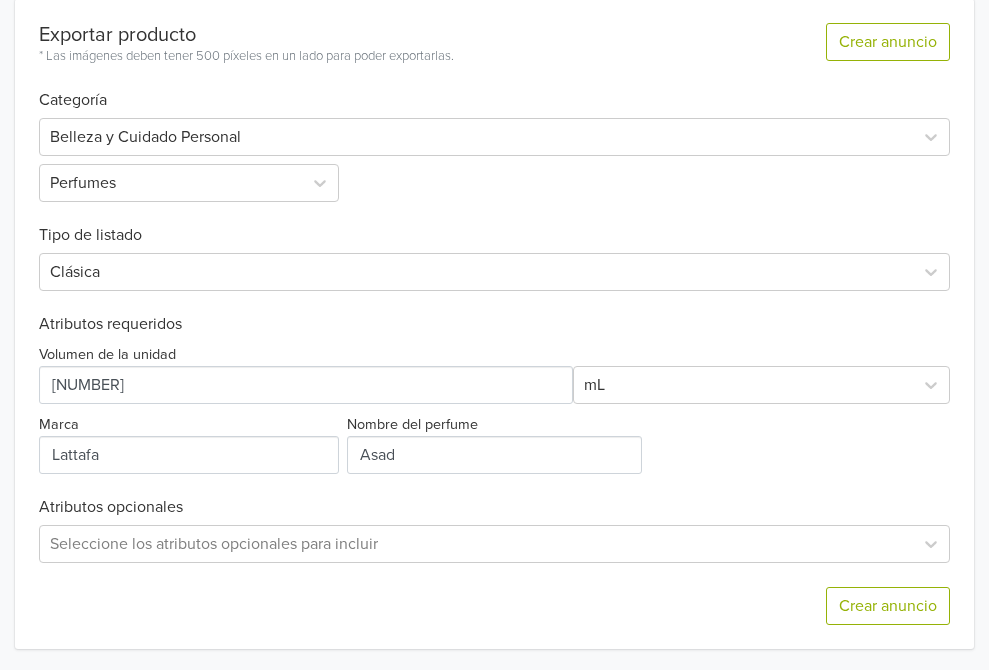 scroll, scrollTop: 0, scrollLeft: 0, axis: both 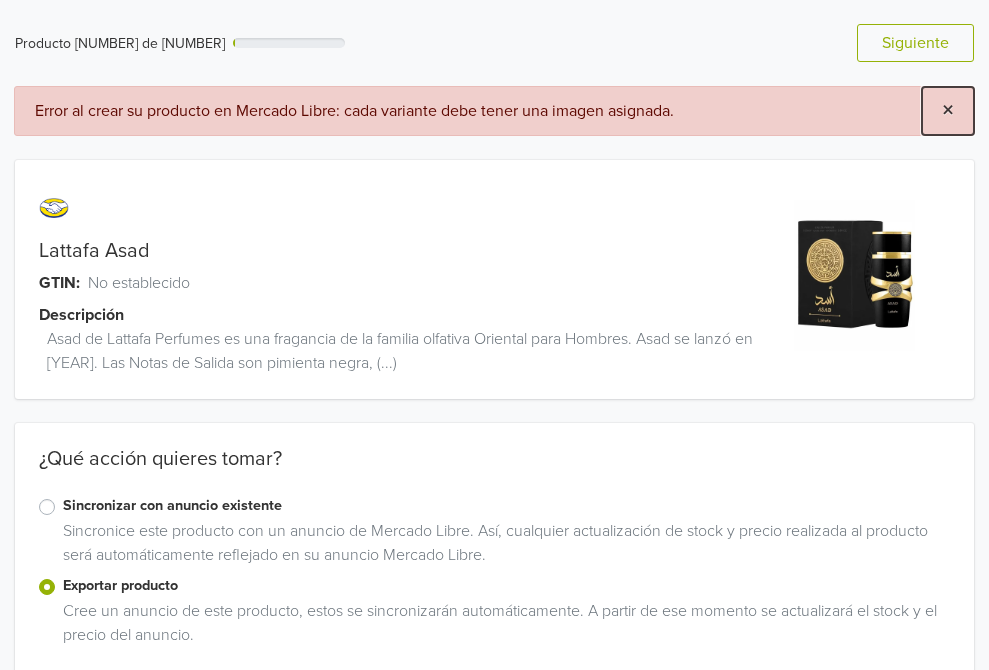 click on "×" at bounding box center [948, 110] 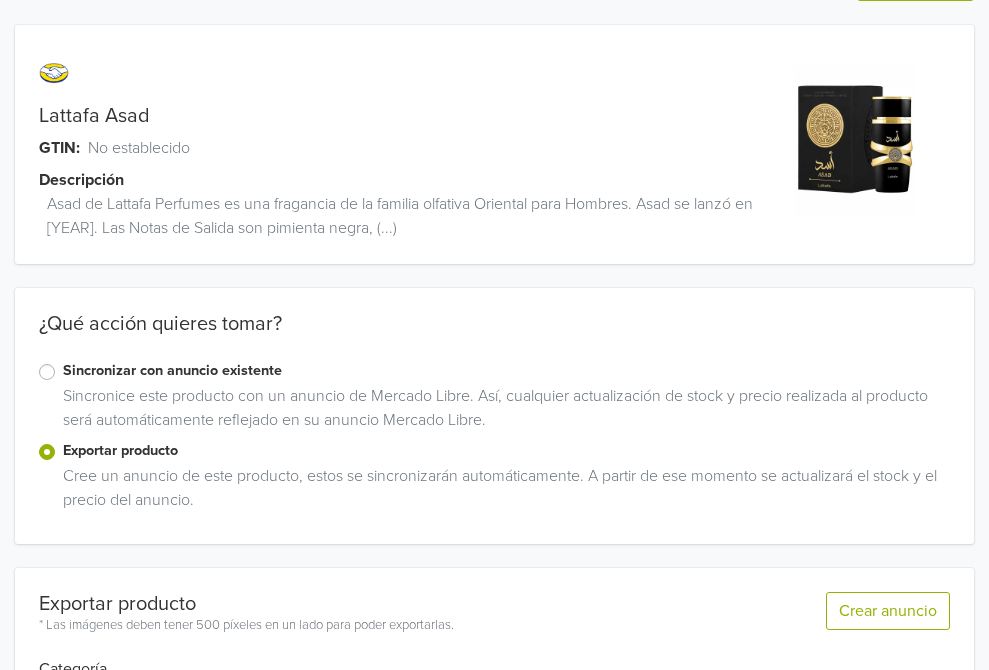 scroll, scrollTop: 0, scrollLeft: 0, axis: both 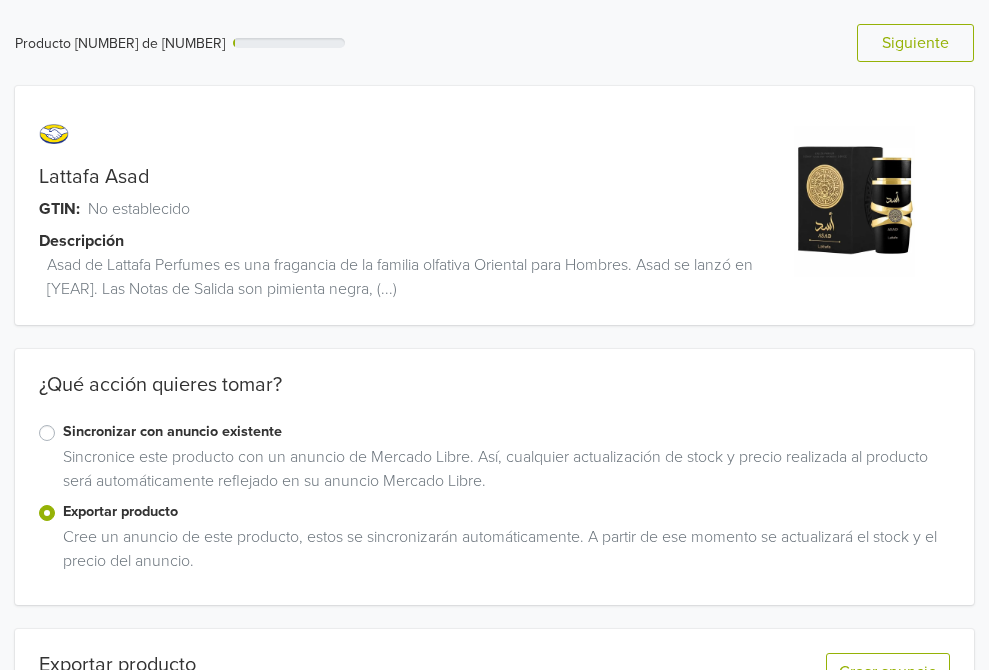 click at bounding box center [854, 201] 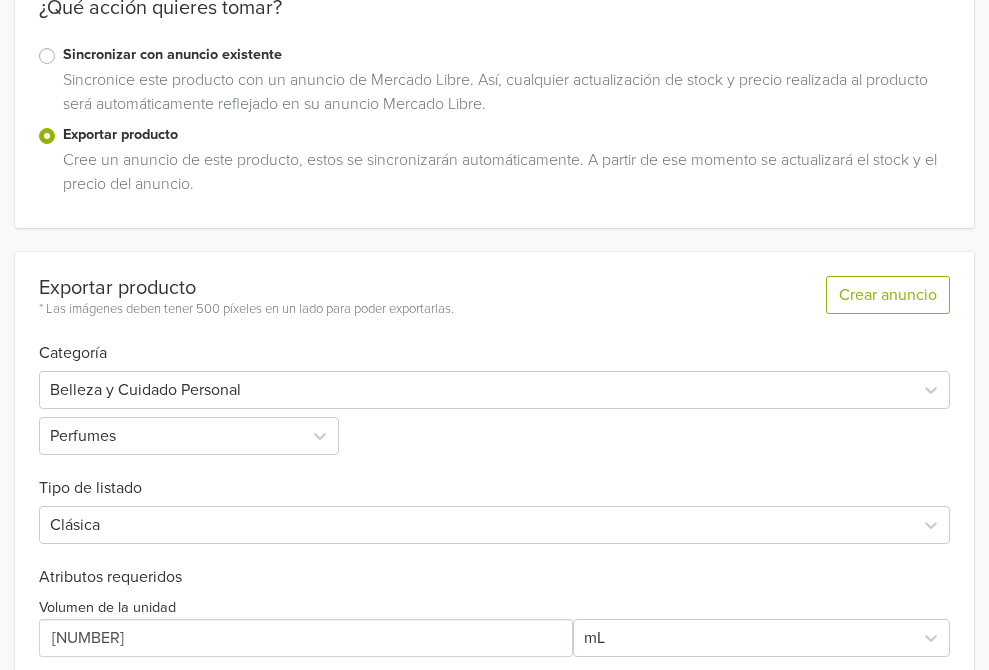 scroll, scrollTop: 378, scrollLeft: 0, axis: vertical 